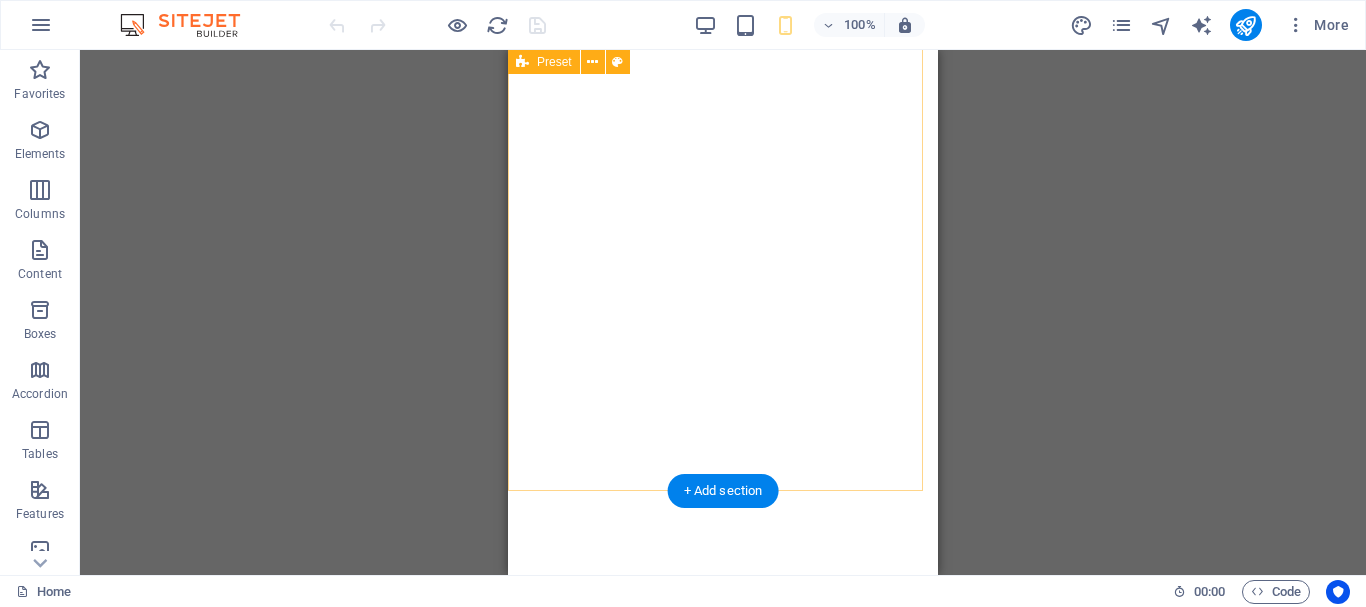 scroll, scrollTop: 0, scrollLeft: 0, axis: both 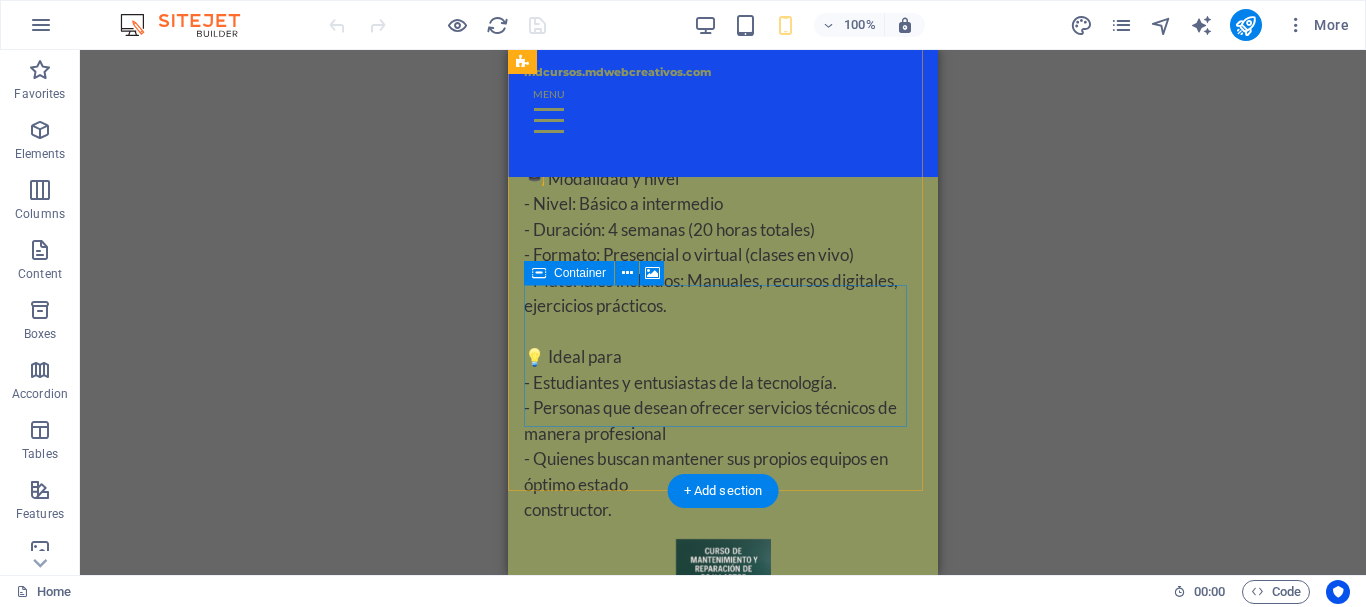 click on "Drop content here or  Add elements  Paste clipboard" at bounding box center [723, 752] 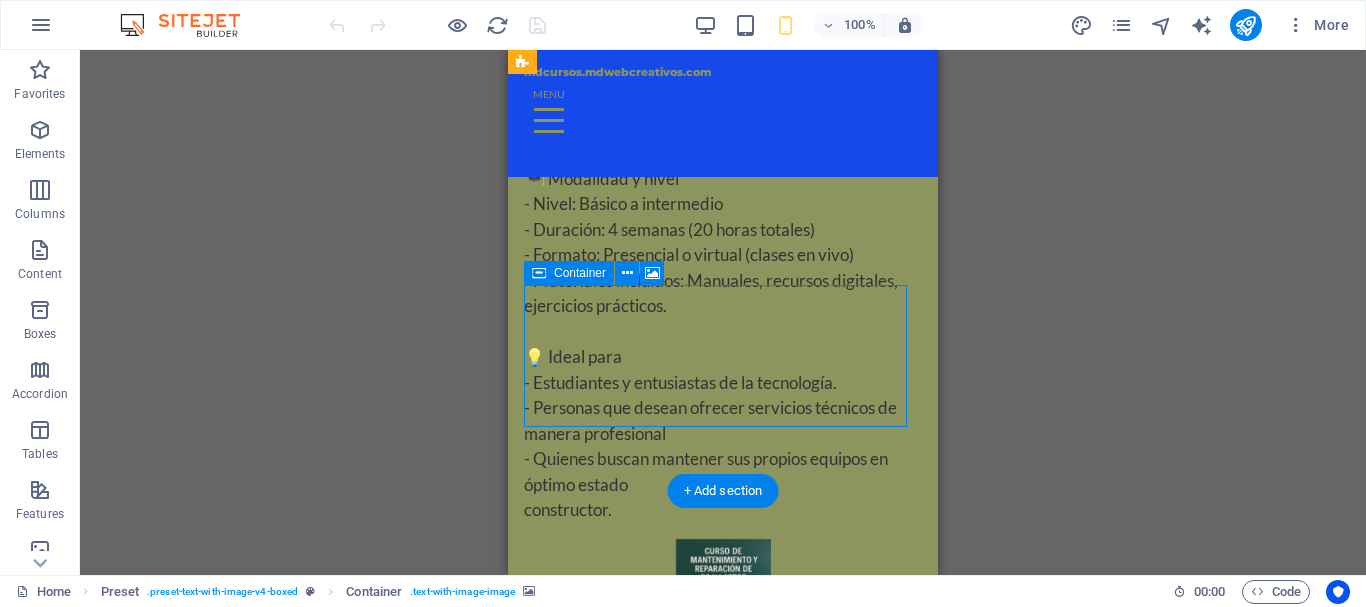 click on "Drop content here or  Add elements  Paste clipboard" at bounding box center (723, 752) 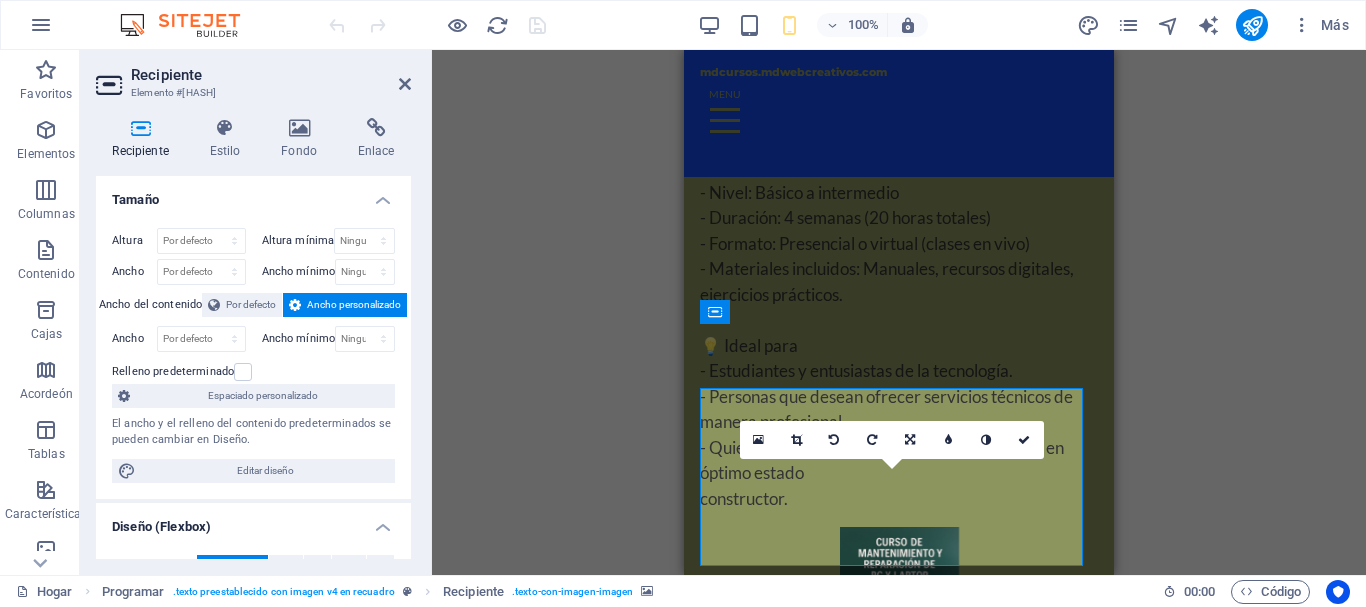 scroll, scrollTop: 7567, scrollLeft: 0, axis: vertical 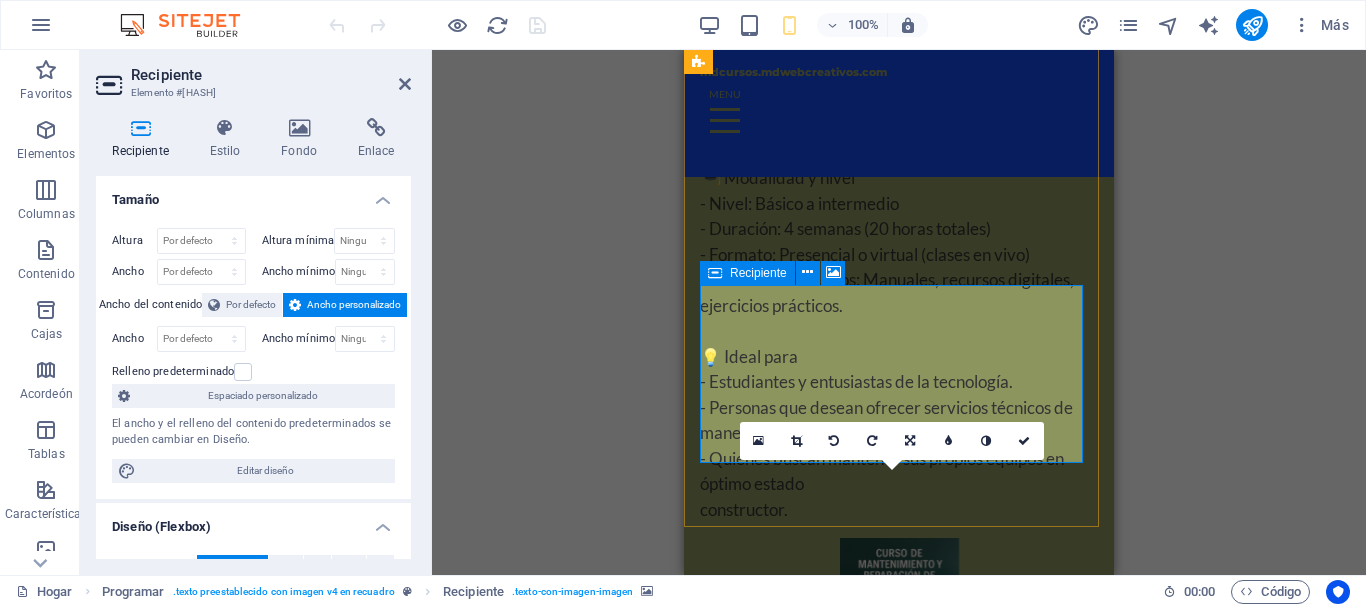 click on "Añadir elementos" at bounding box center (828, 817) 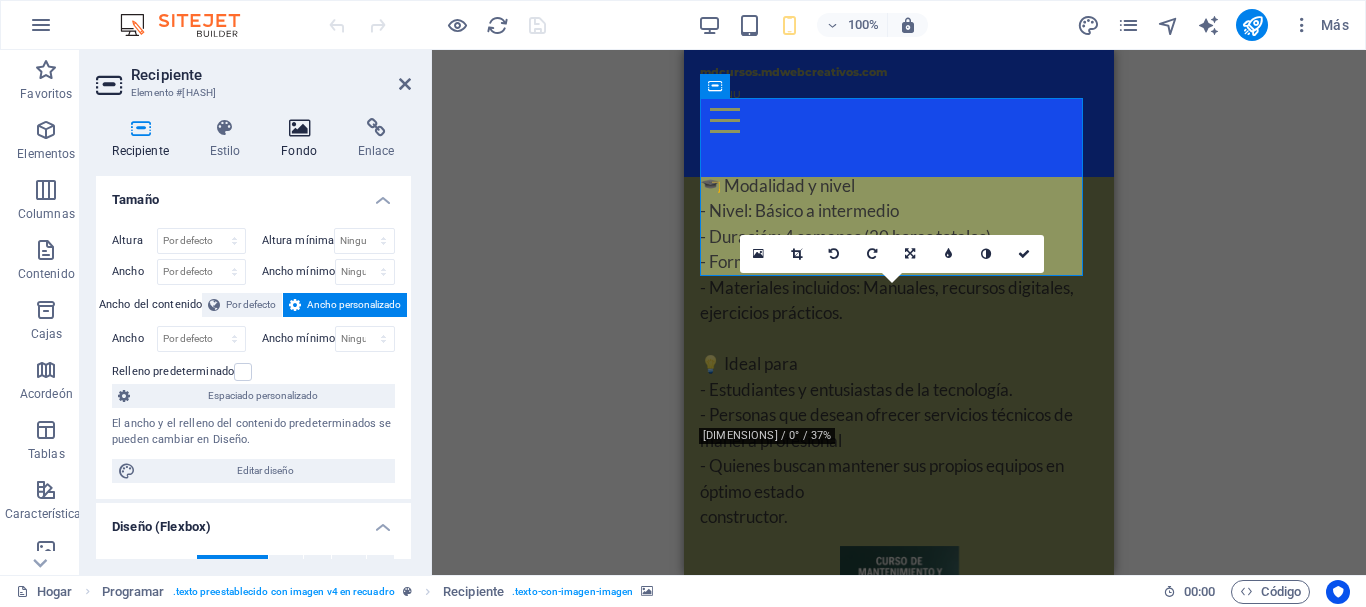scroll, scrollTop: 7754, scrollLeft: 0, axis: vertical 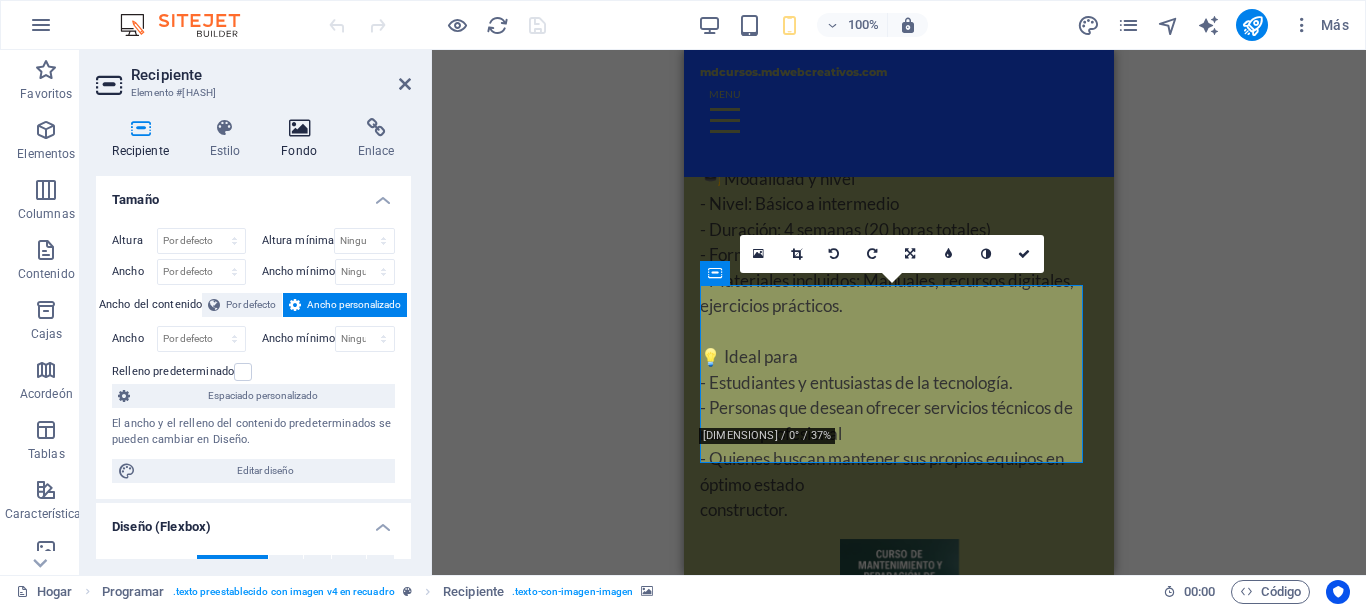click on "Fondo" at bounding box center [303, 139] 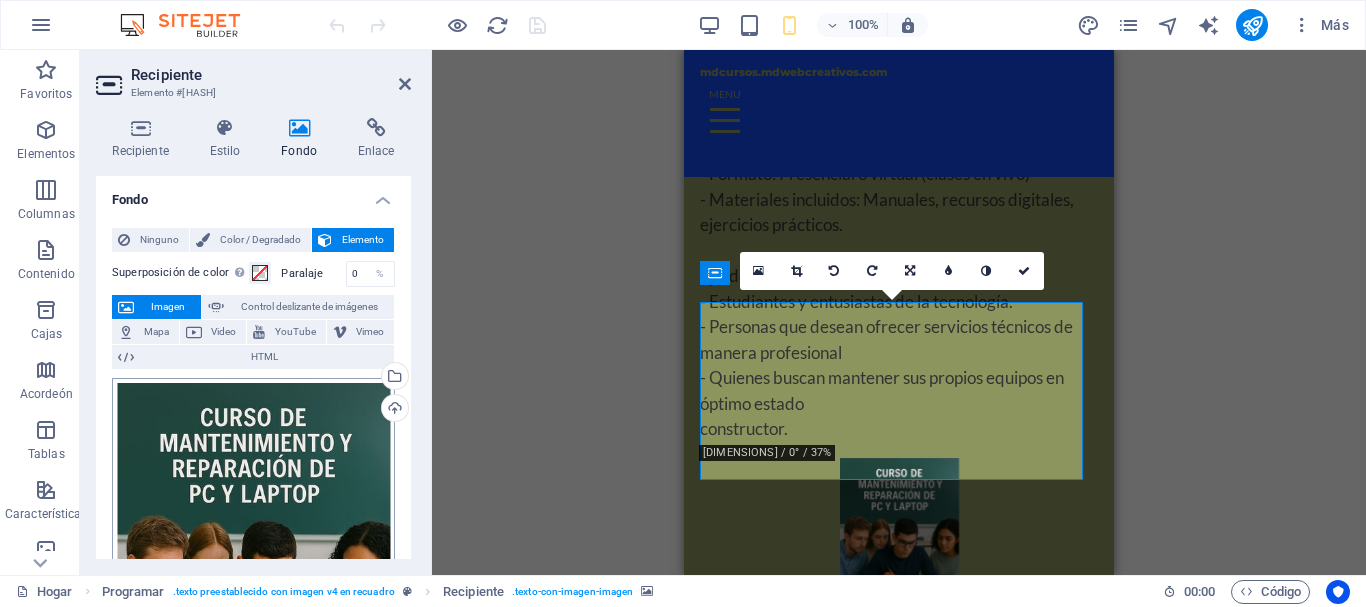 scroll, scrollTop: 7671, scrollLeft: 0, axis: vertical 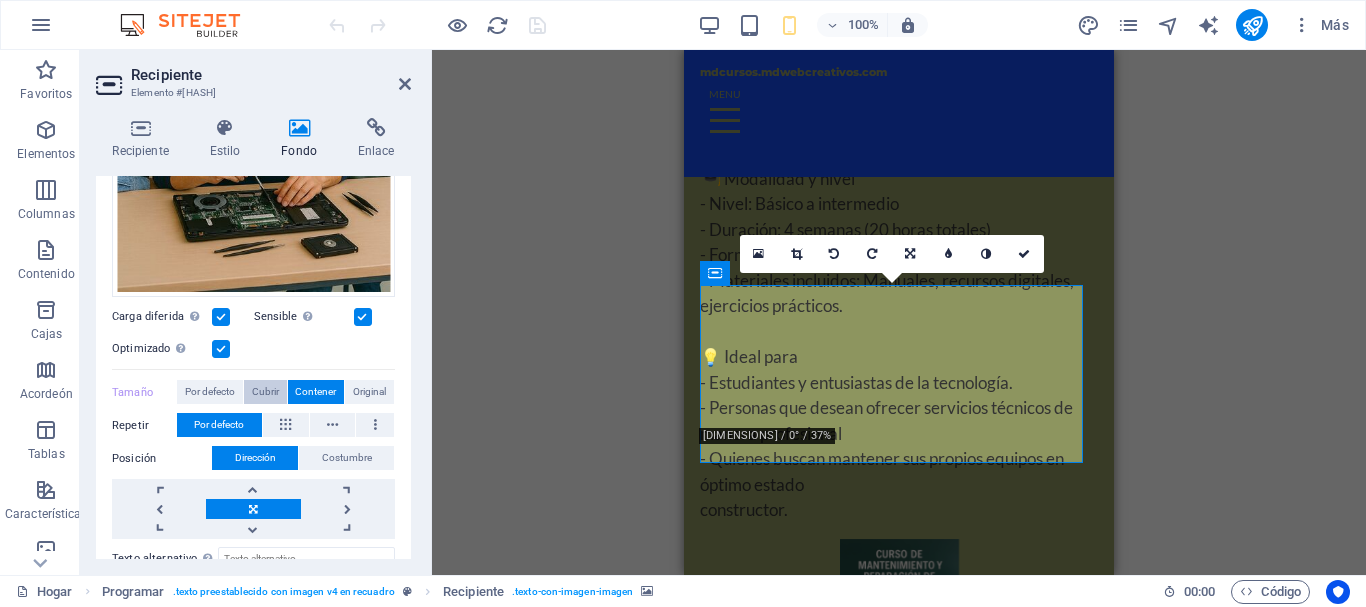 click on "Cubrir" at bounding box center [265, 391] 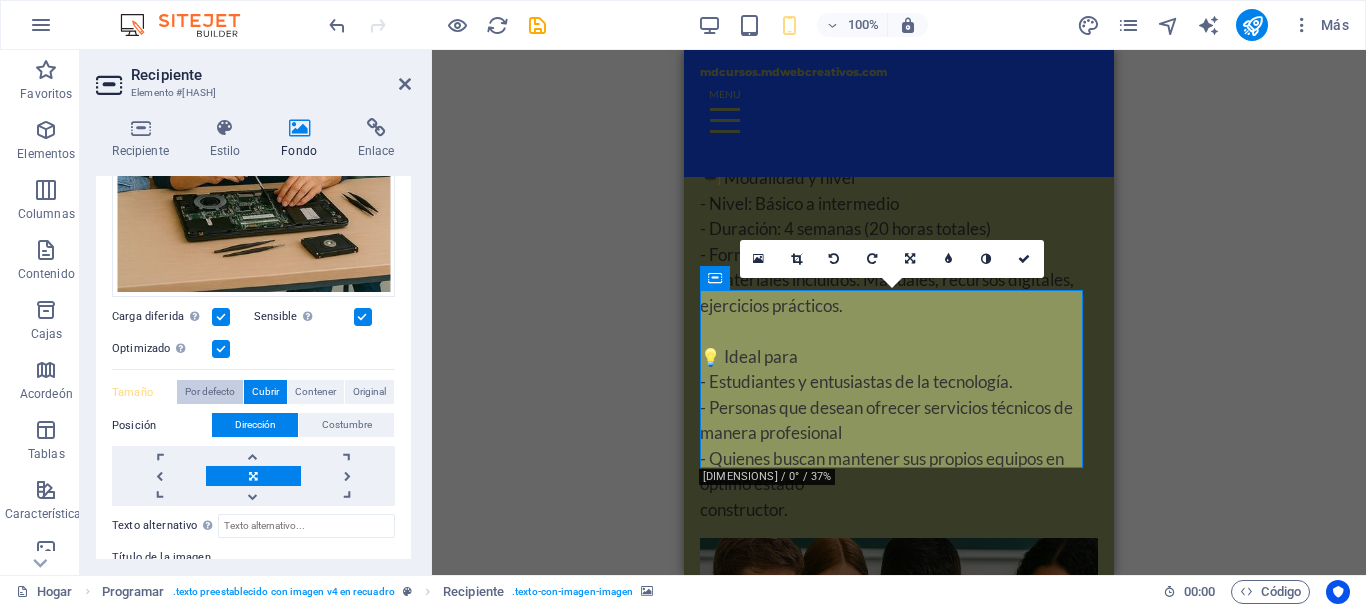 click on "Por defecto" at bounding box center [210, 391] 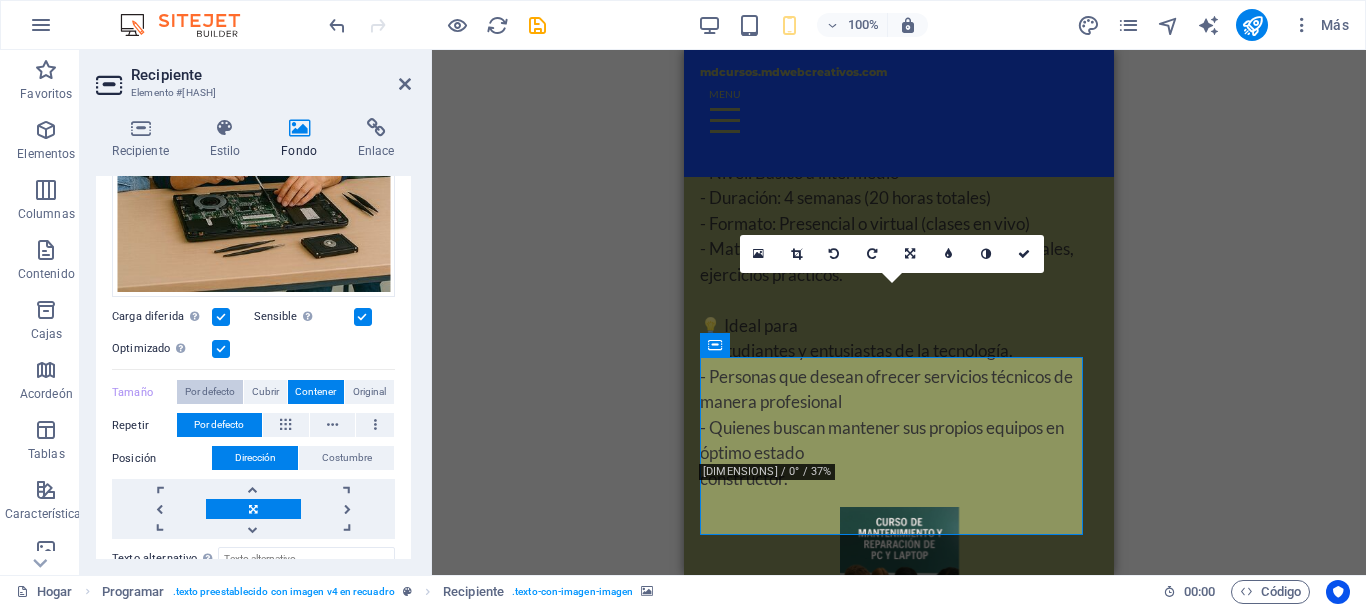 scroll, scrollTop: 7671, scrollLeft: 0, axis: vertical 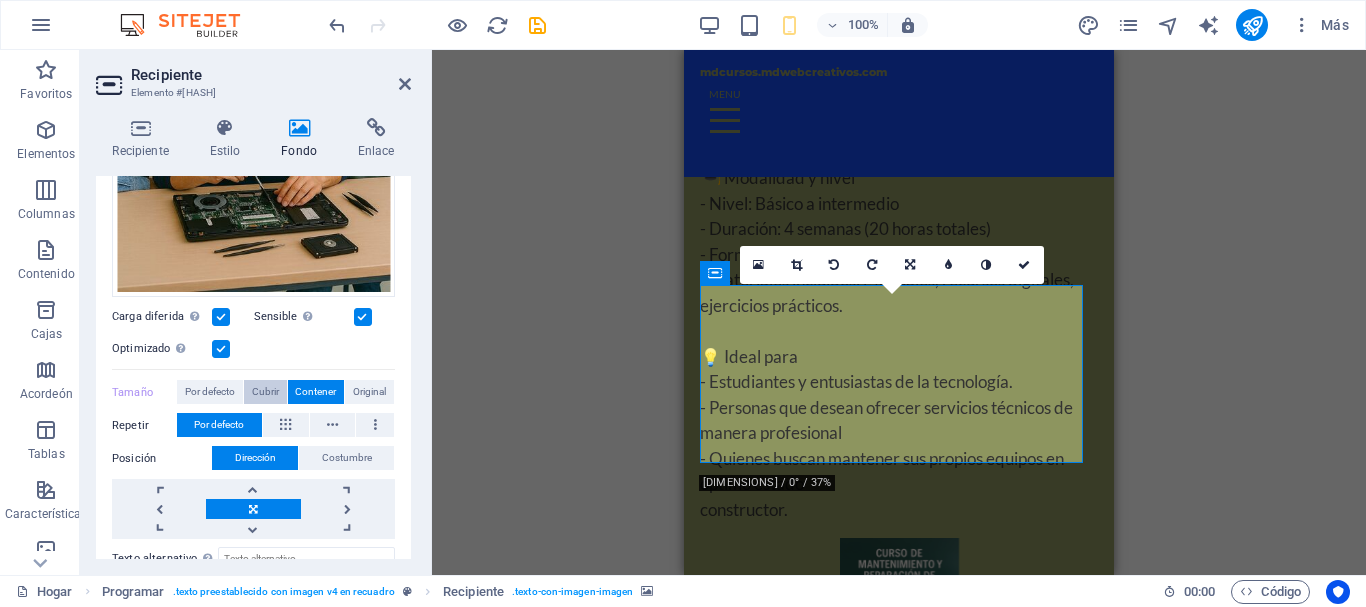 click on "Cubrir" at bounding box center (265, 391) 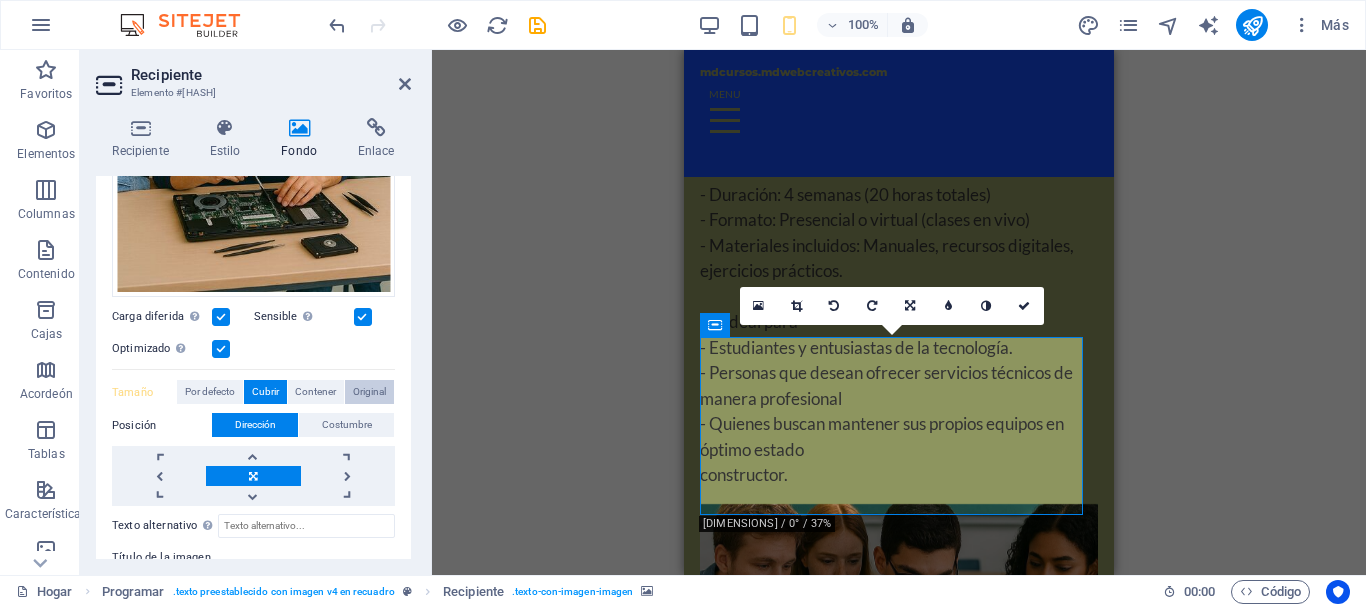 scroll, scrollTop: 7567, scrollLeft: 0, axis: vertical 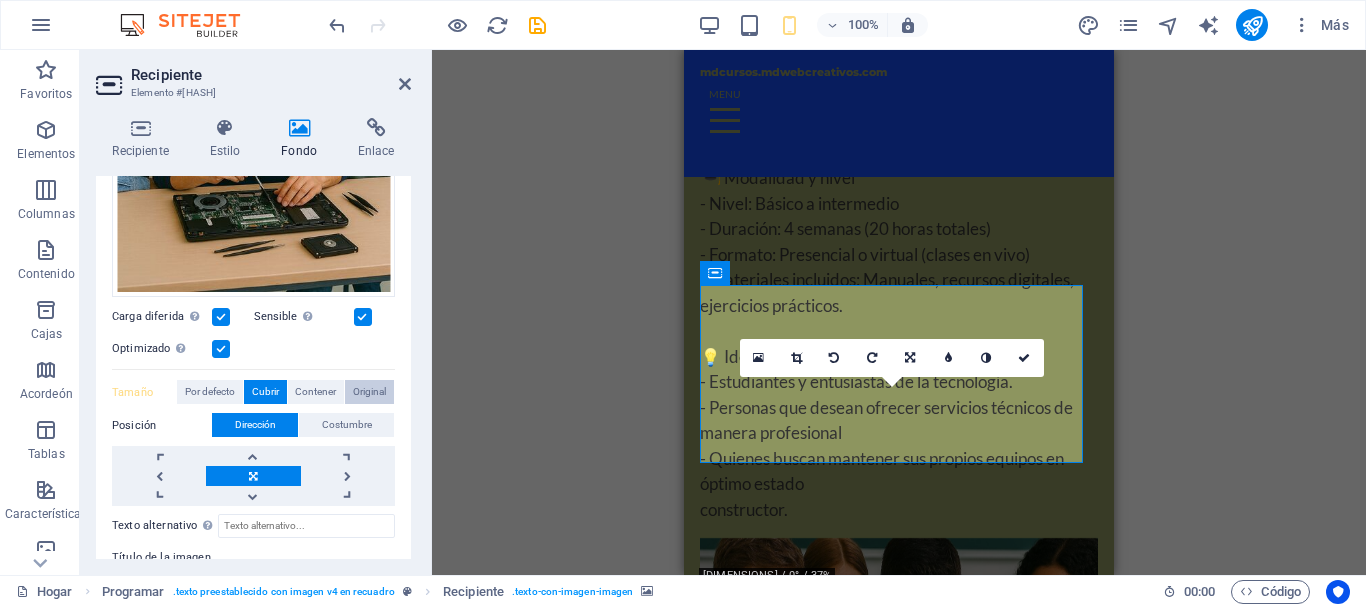 click on "Original" at bounding box center (369, 391) 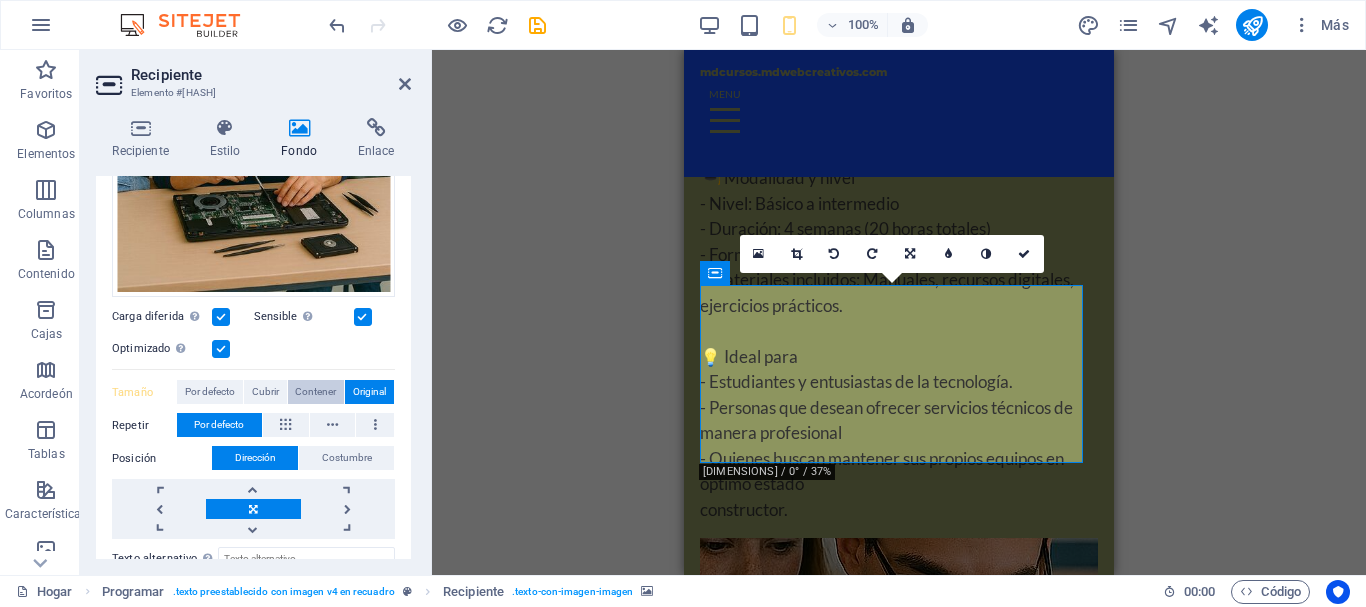 click on "Contener" at bounding box center [315, 391] 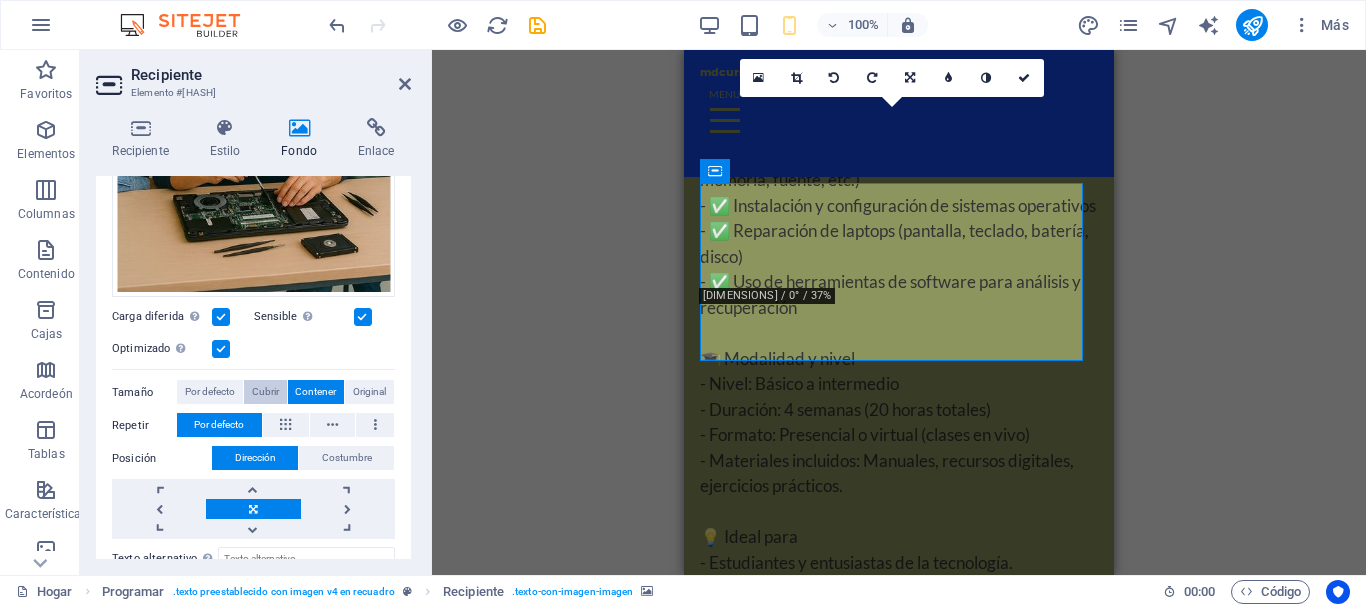 scroll, scrollTop: 7754, scrollLeft: 0, axis: vertical 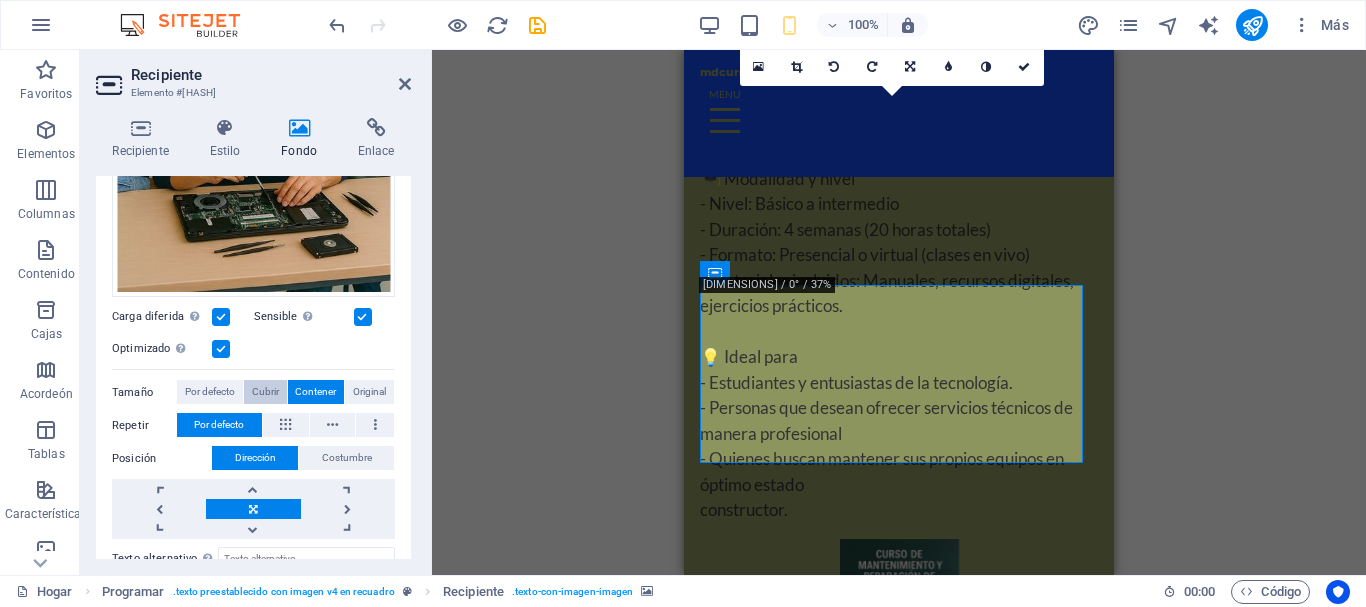 click on "Cubrir" at bounding box center [265, 392] 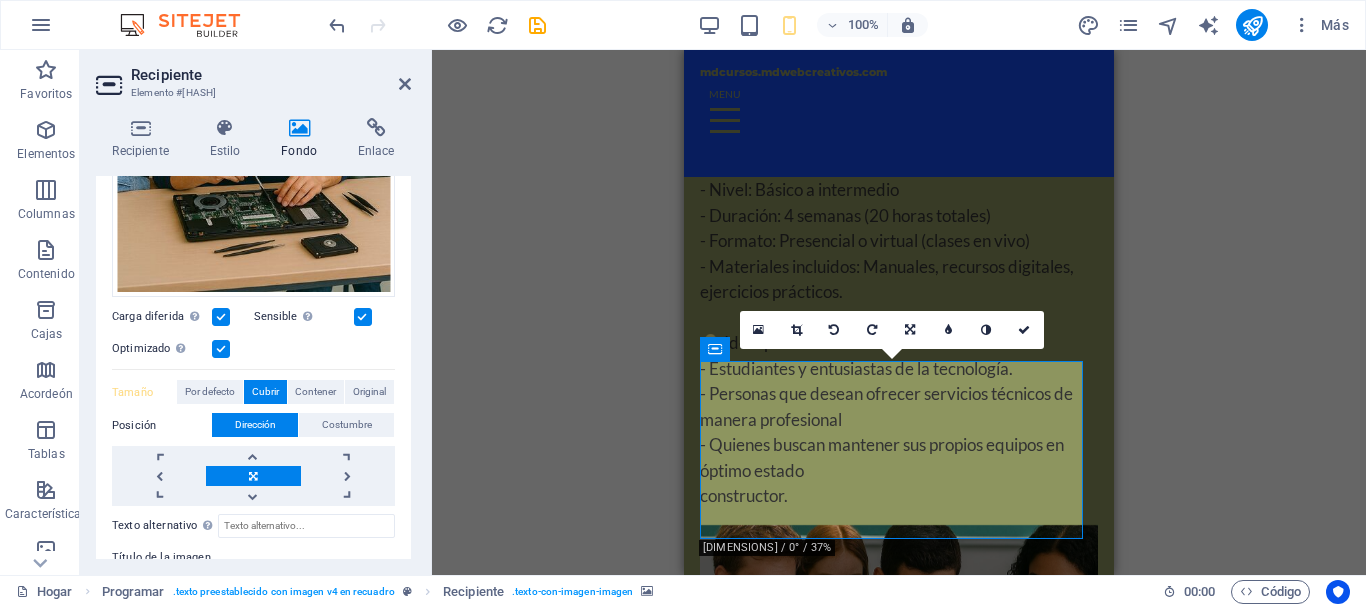 scroll, scrollTop: 7671, scrollLeft: 0, axis: vertical 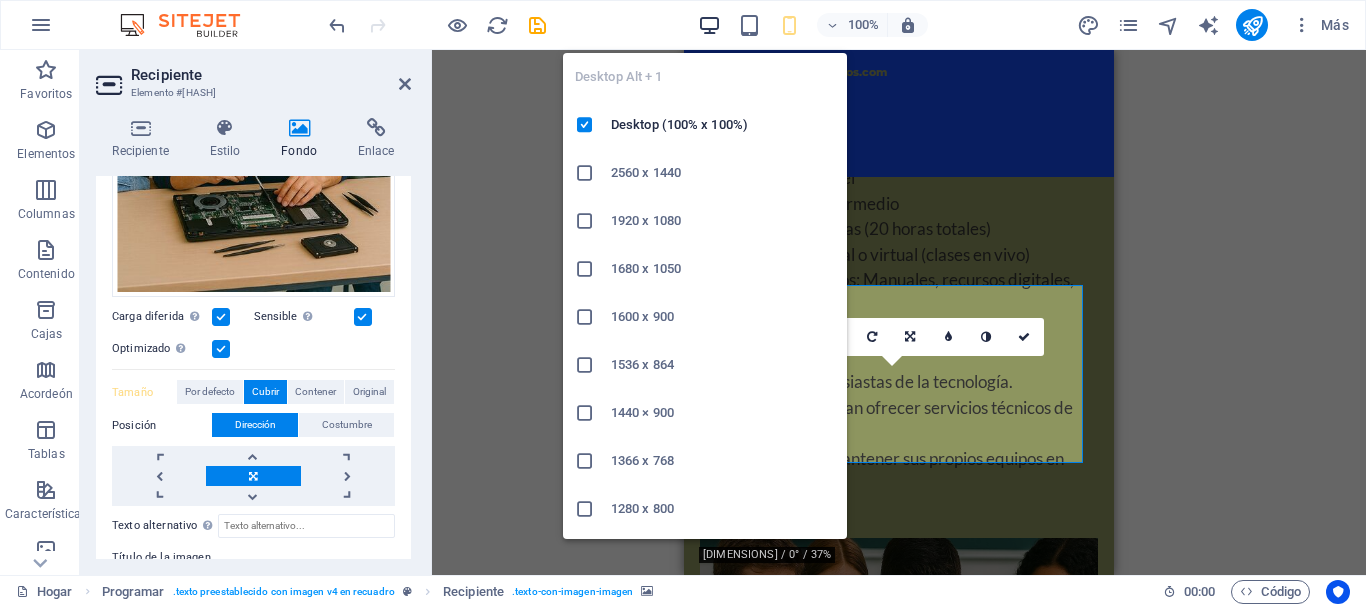click at bounding box center (709, 25) 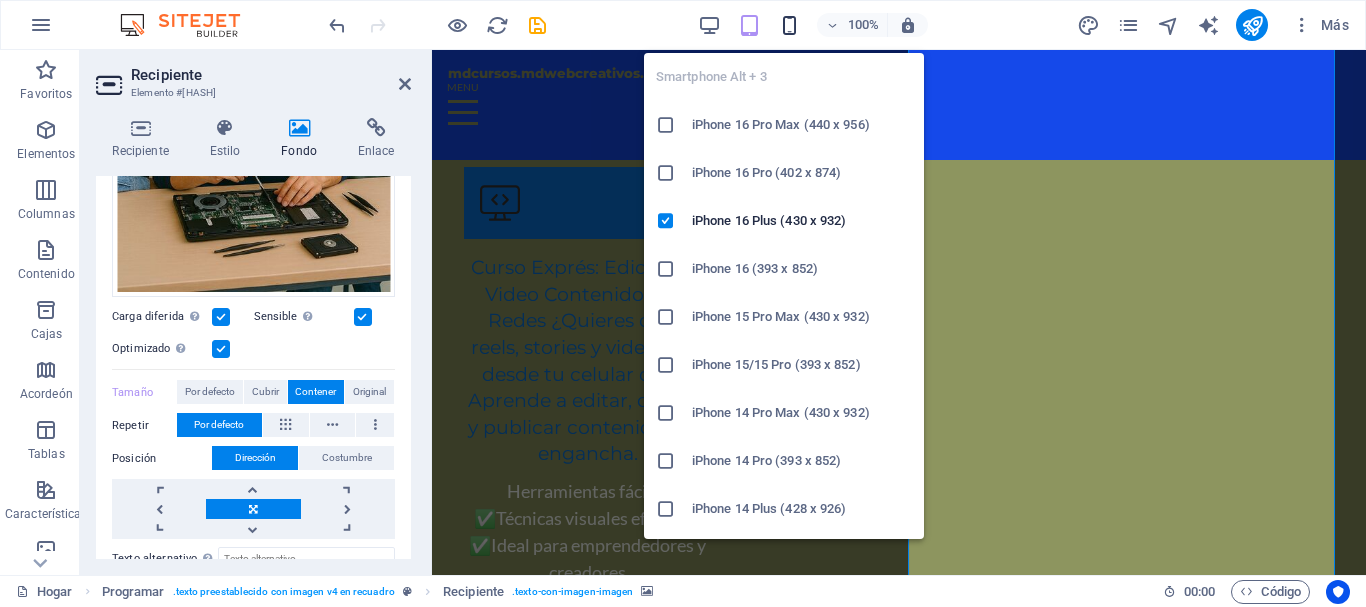 scroll, scrollTop: 5533, scrollLeft: 0, axis: vertical 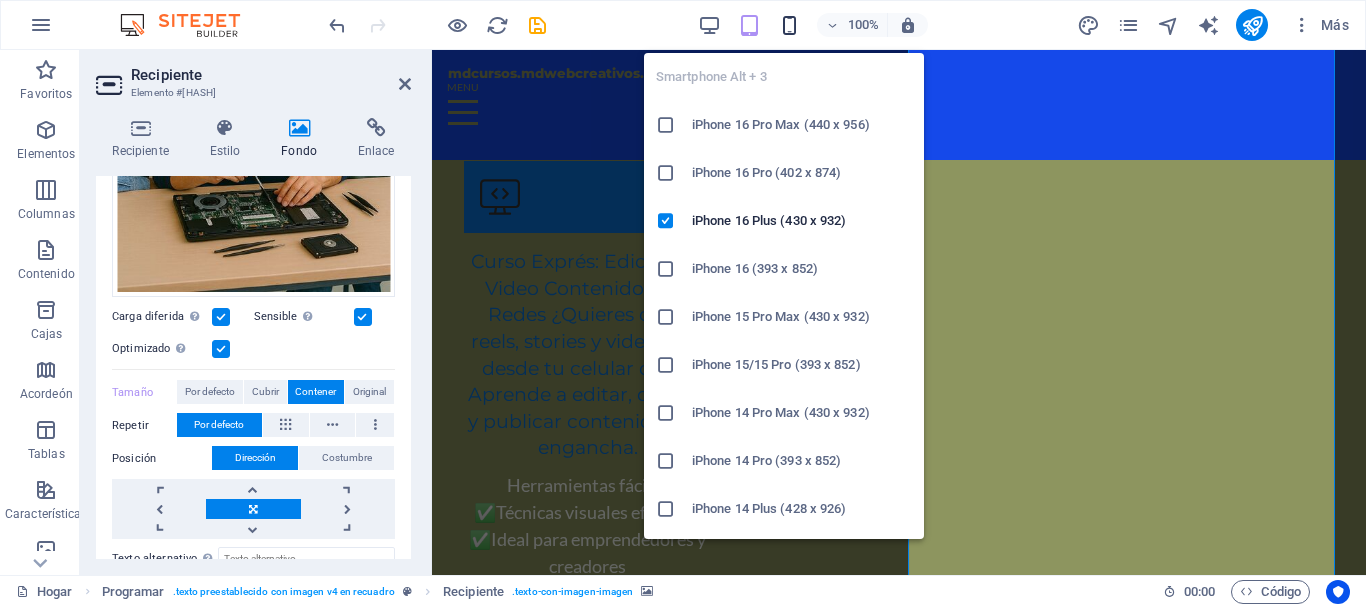 click at bounding box center [789, 25] 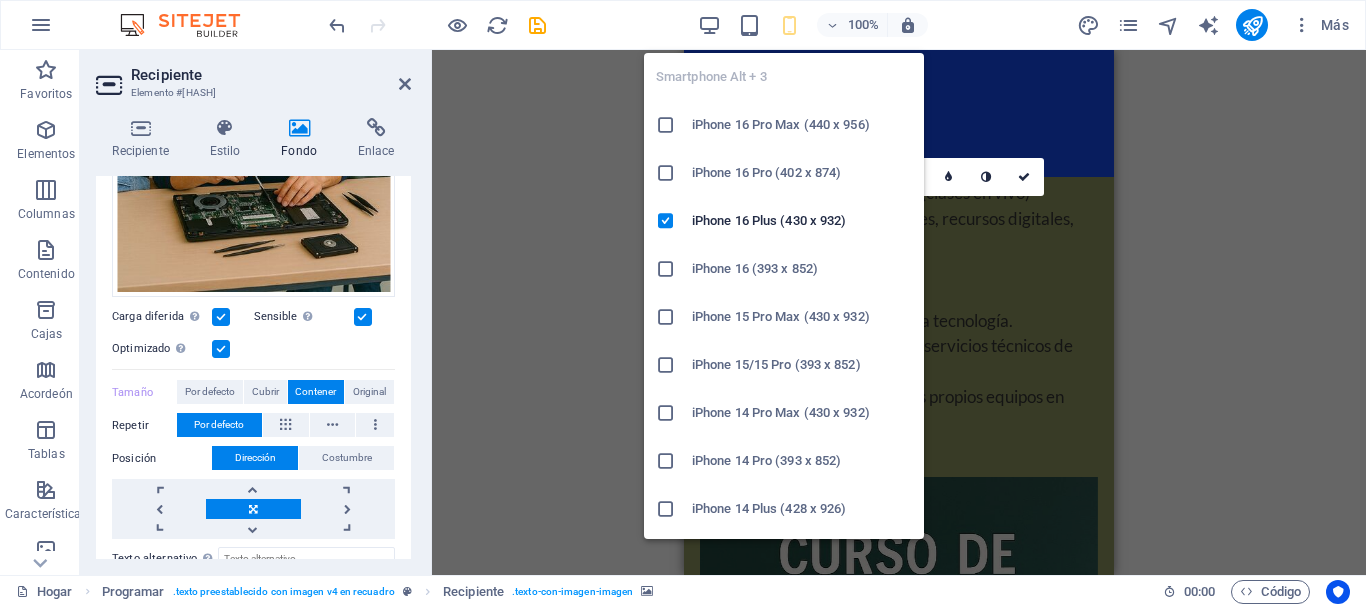 scroll, scrollTop: 7815, scrollLeft: 0, axis: vertical 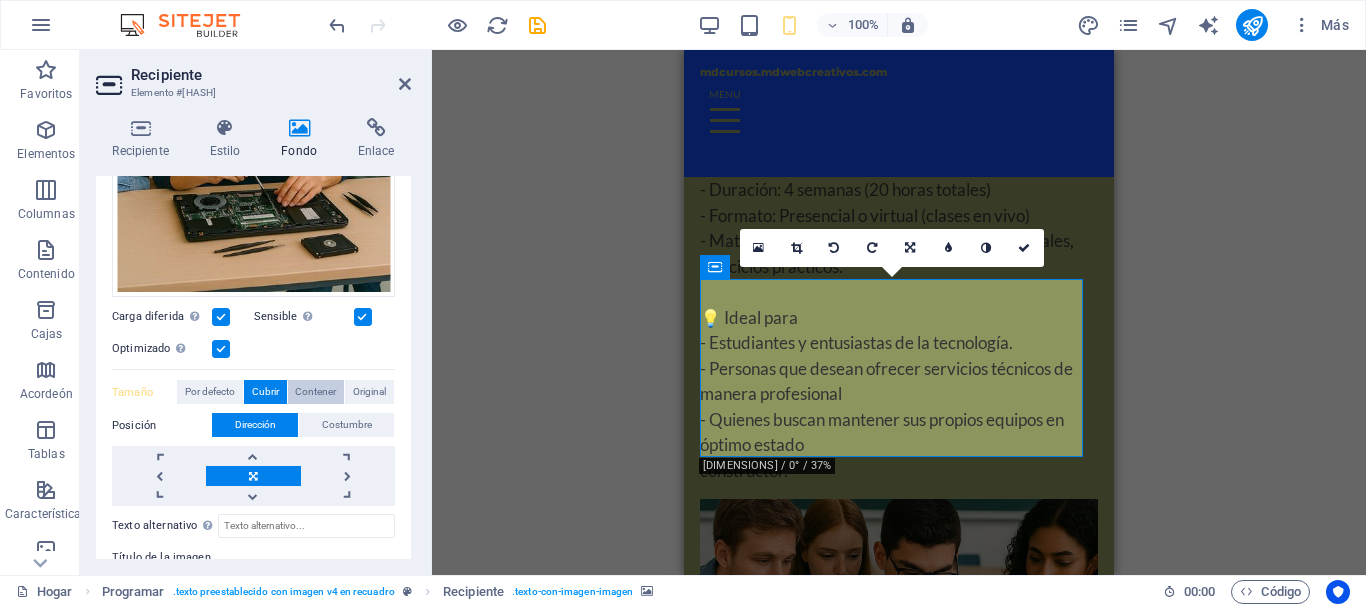 click on "Contener" at bounding box center [315, 391] 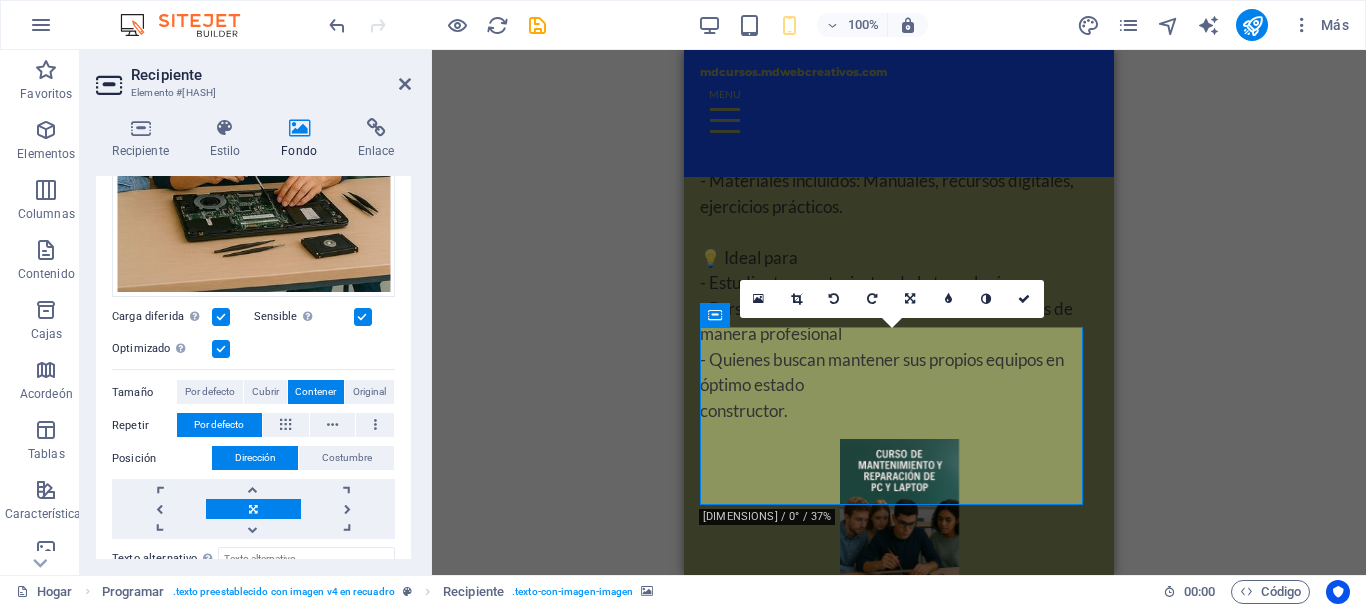 scroll, scrollTop: 7628, scrollLeft: 0, axis: vertical 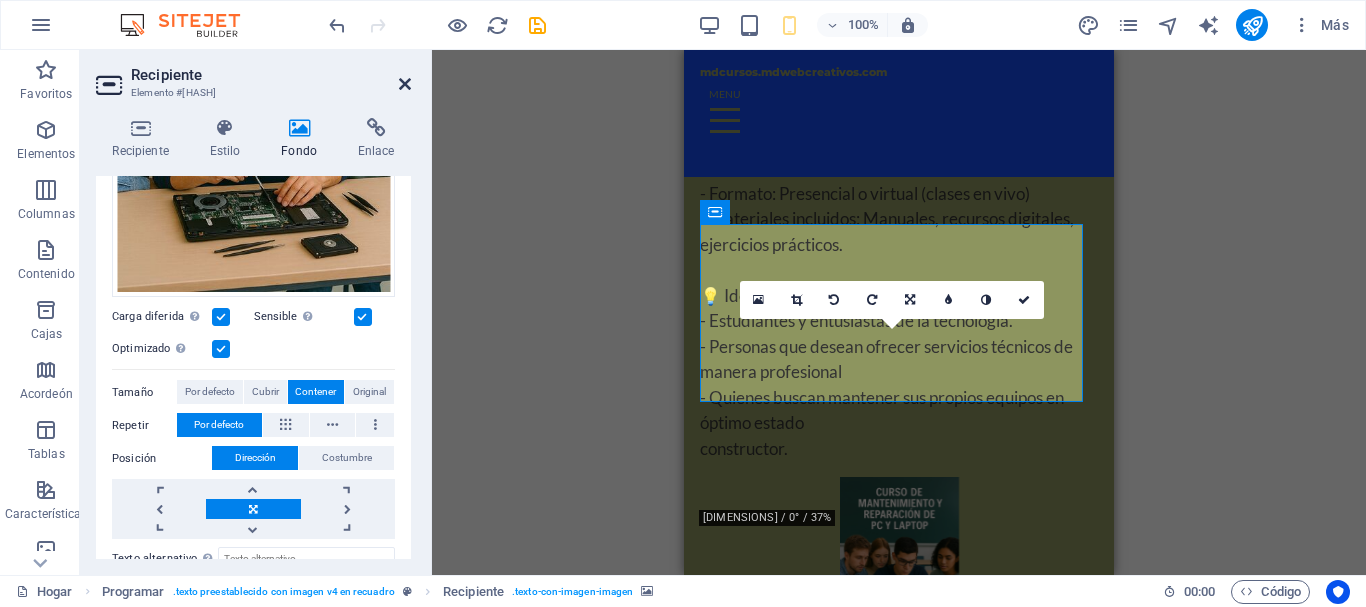 click at bounding box center (405, 84) 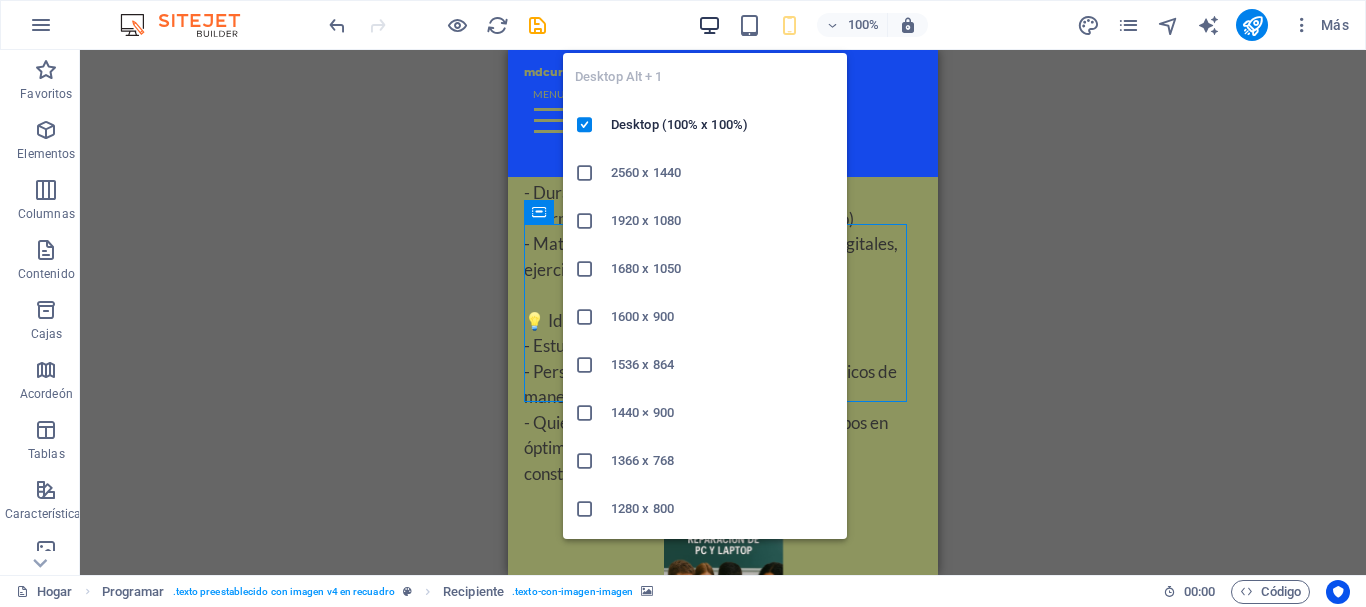 scroll, scrollTop: 7717, scrollLeft: 0, axis: vertical 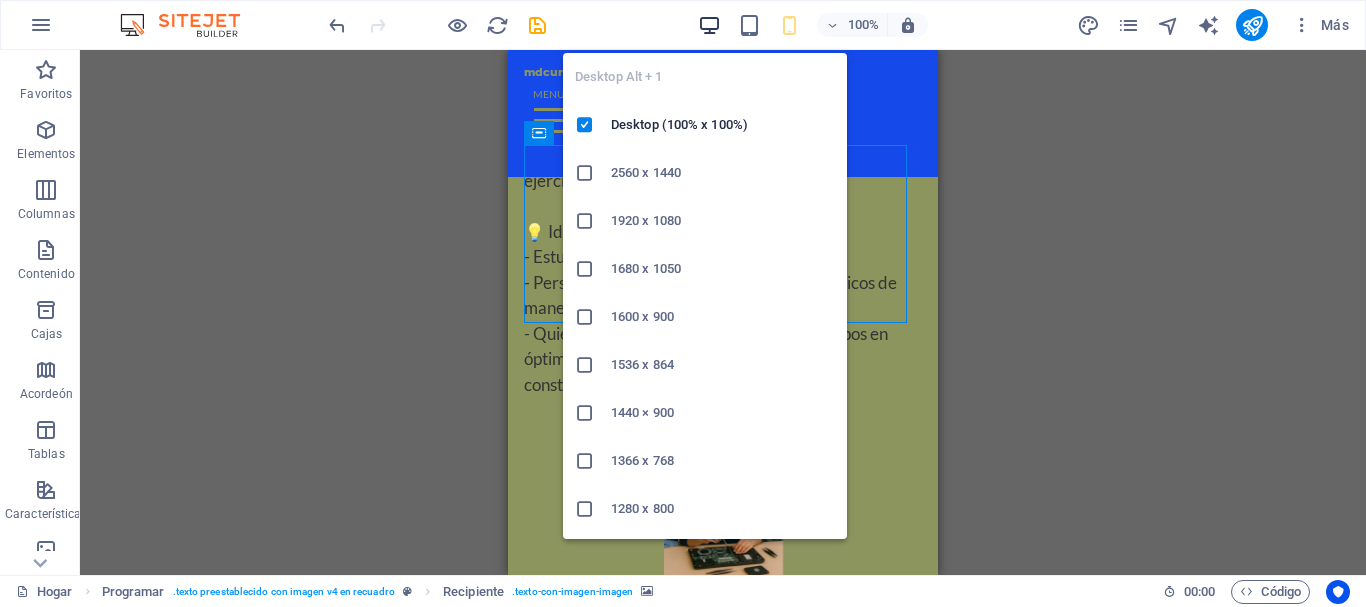 click at bounding box center [709, 25] 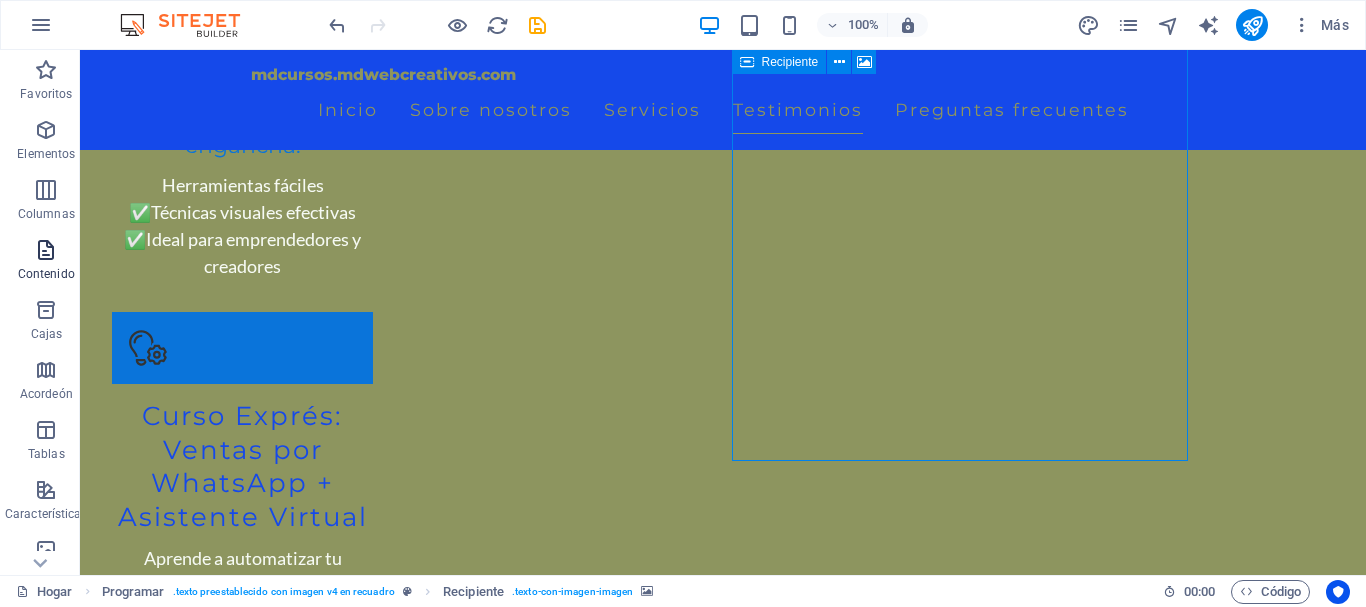 scroll, scrollTop: 6206, scrollLeft: 0, axis: vertical 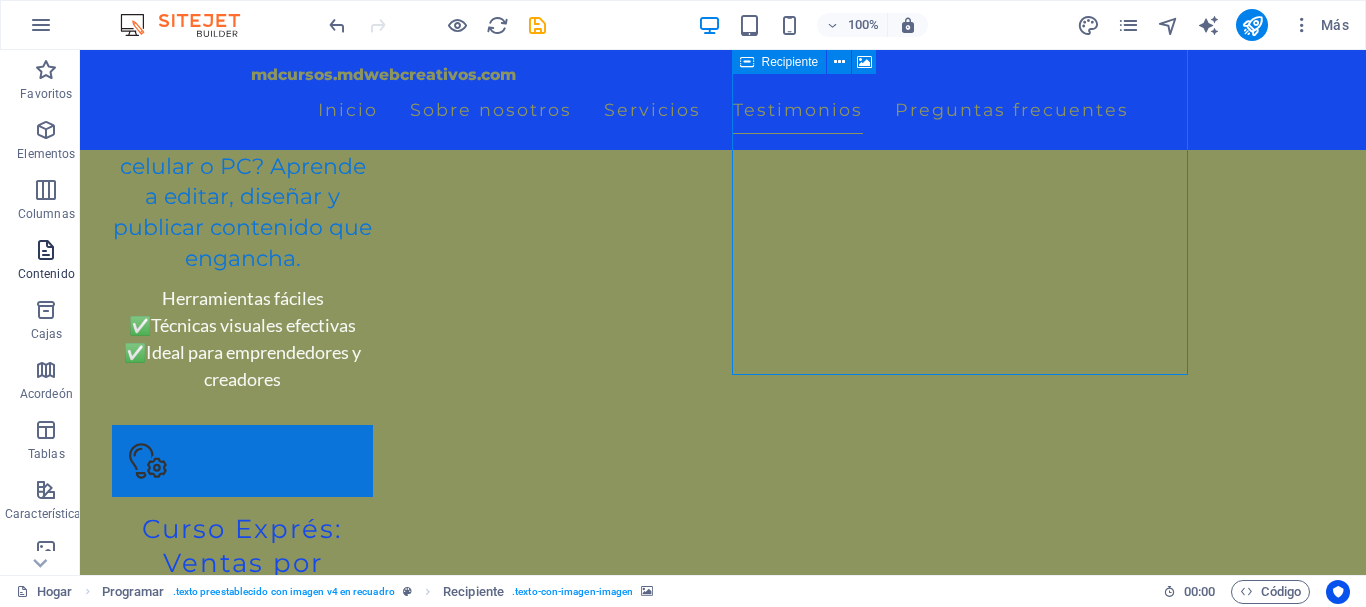 click at bounding box center [46, 250] 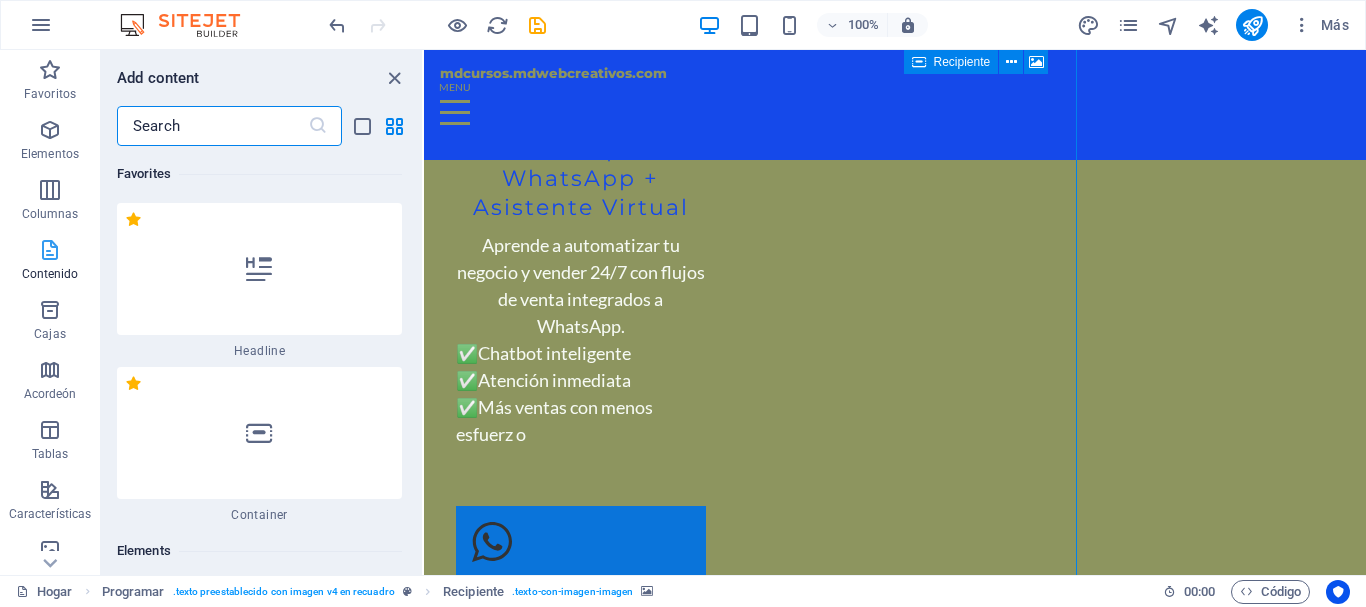 scroll, scrollTop: 5873, scrollLeft: 0, axis: vertical 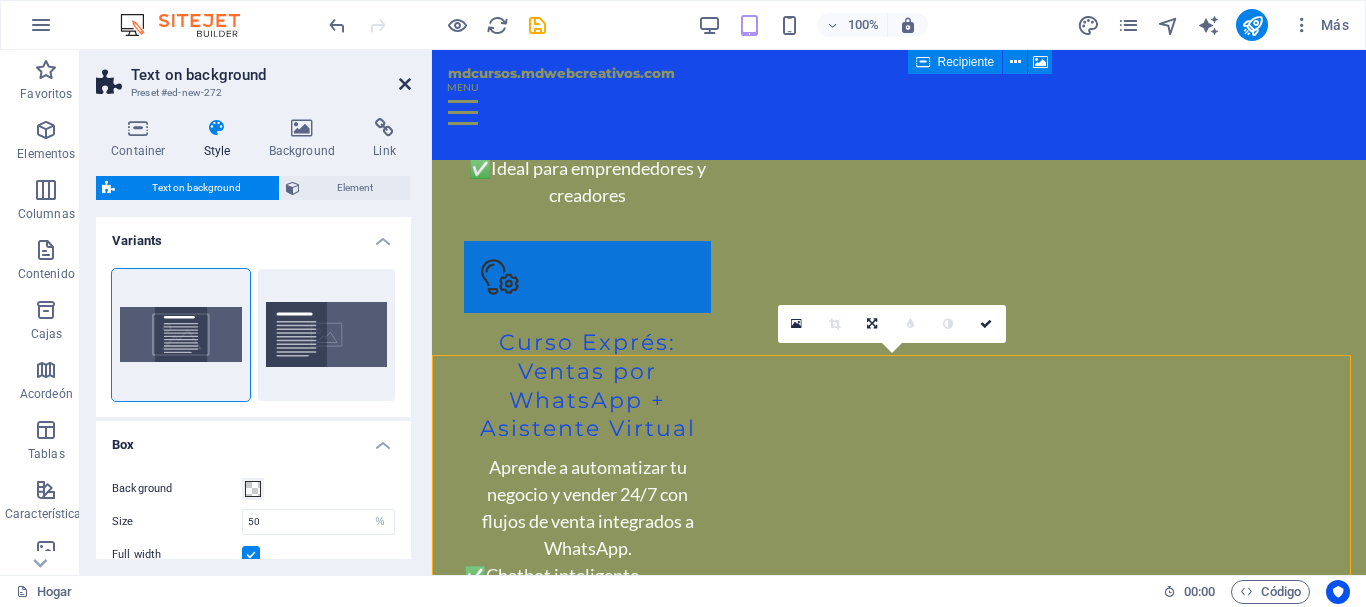 click at bounding box center (405, 84) 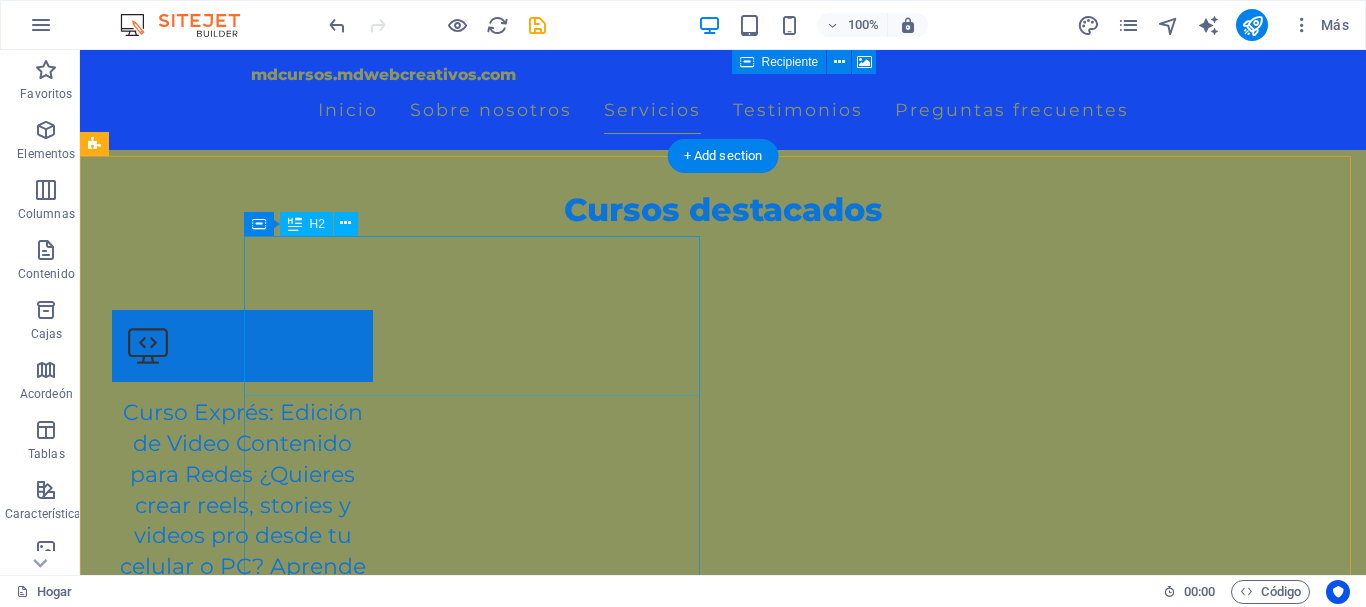 scroll, scrollTop: 5522, scrollLeft: 0, axis: vertical 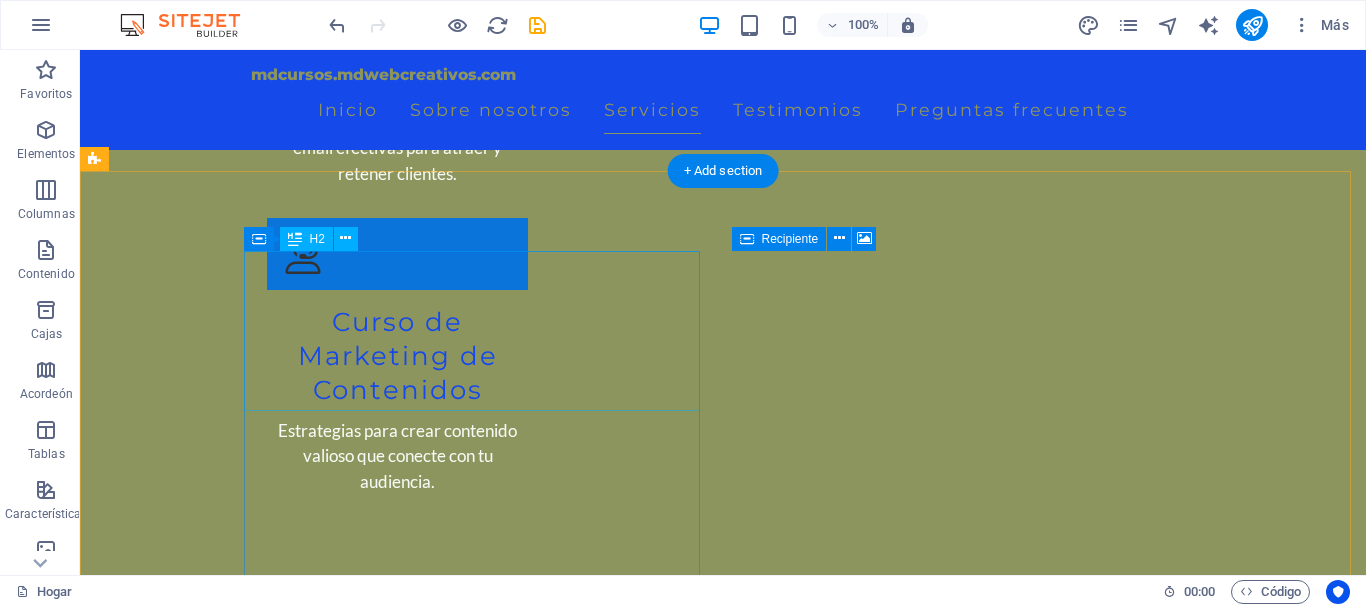 click on "Curso Integral de Mantenimiento y Reparación de PC y Laptop" at bounding box center [568, 3976] 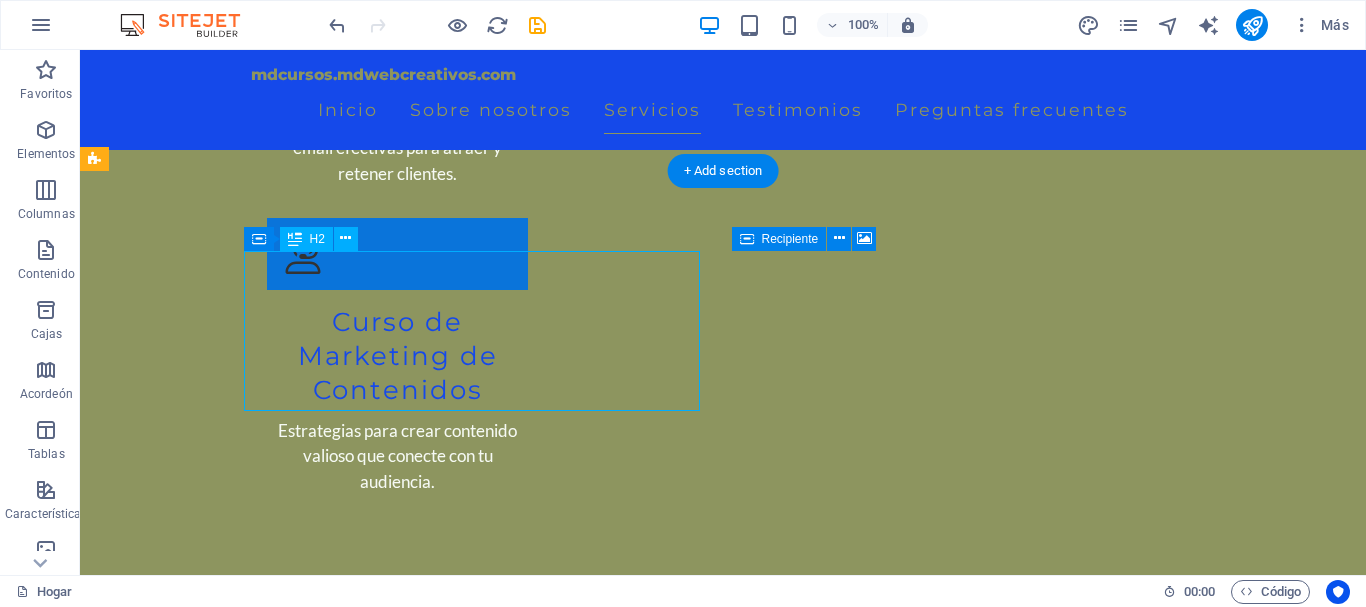 click on "Curso Integral de Mantenimiento y Reparación de PC y Laptop" at bounding box center [568, 3976] 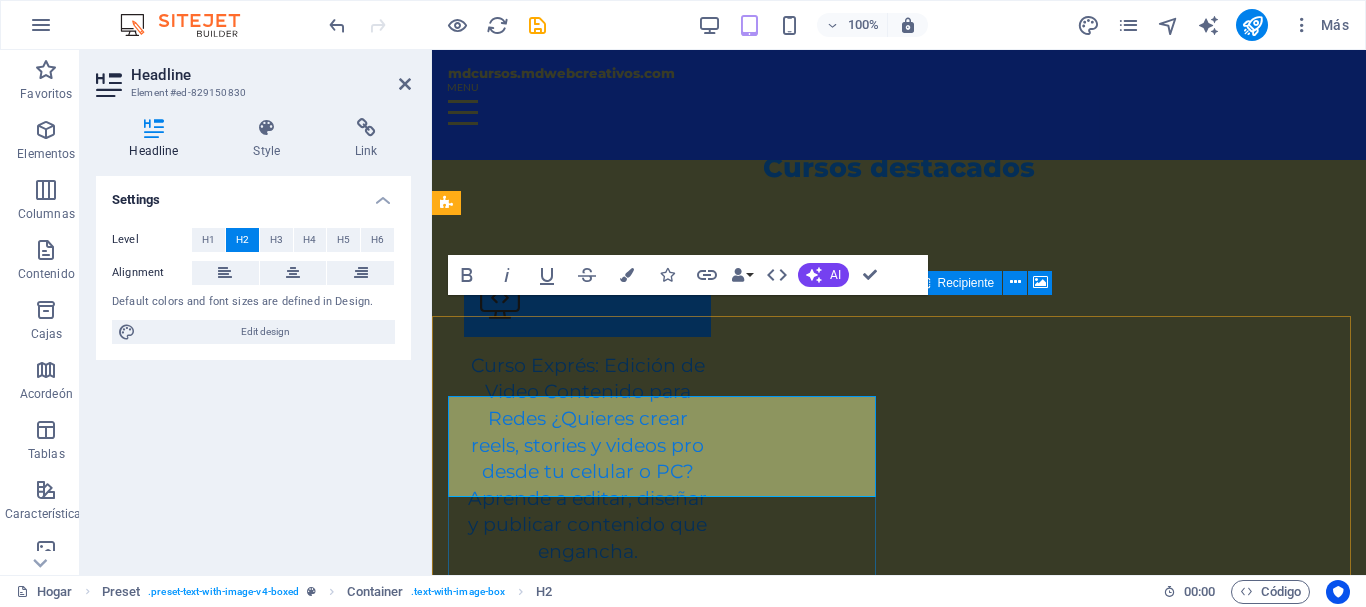 scroll, scrollTop: 5071, scrollLeft: 0, axis: vertical 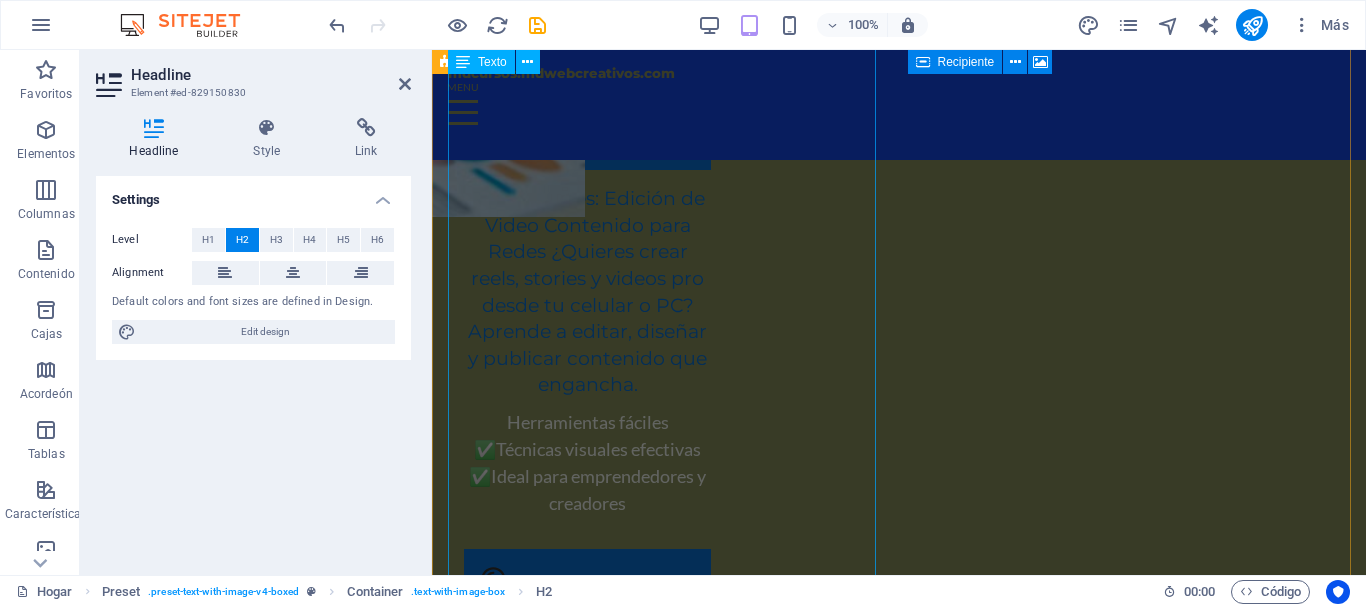 click on "¿Te apasiona la tecnología? ¿Quieres aprender a diagnosticar y reparar equipos como un verdadero experto? Este curso está diseñado para que desarrolles habilidades prácticas y te conviertas en un técnico confiable en el mundo de la informática. 🔧 Contenido del curso - ✅ Diagnóstico de fallos y solución de problemas frecuentes - ✅ Limpieza física y mantenimiento preventivo - ✅ Reemplazo de componentes internos (disco duro, memoria, fuente, etc.) - ✅ Instalación y configuración de sistemas operativos - ✅ Reparación de laptops (pantalla, teclado, batería, disco) - ✅ Uso de herramientas de software para análisis y recuperación 🎓 Modalidad y nivel - Nivel: Básico a intermedio - Duración: 4 semanas (20 horas totales) - Formato: Presencial o virtual (clases en vivo) - Materiales incluidos: Manuales, recursos digitales, ejercicios prácticos. 💡 Ideal para - Estudiantes y entusiastas de la tecnología. - Personas que desean ofrecer servicios técnicos de manera profesional" at bounding box center [899, 3560] 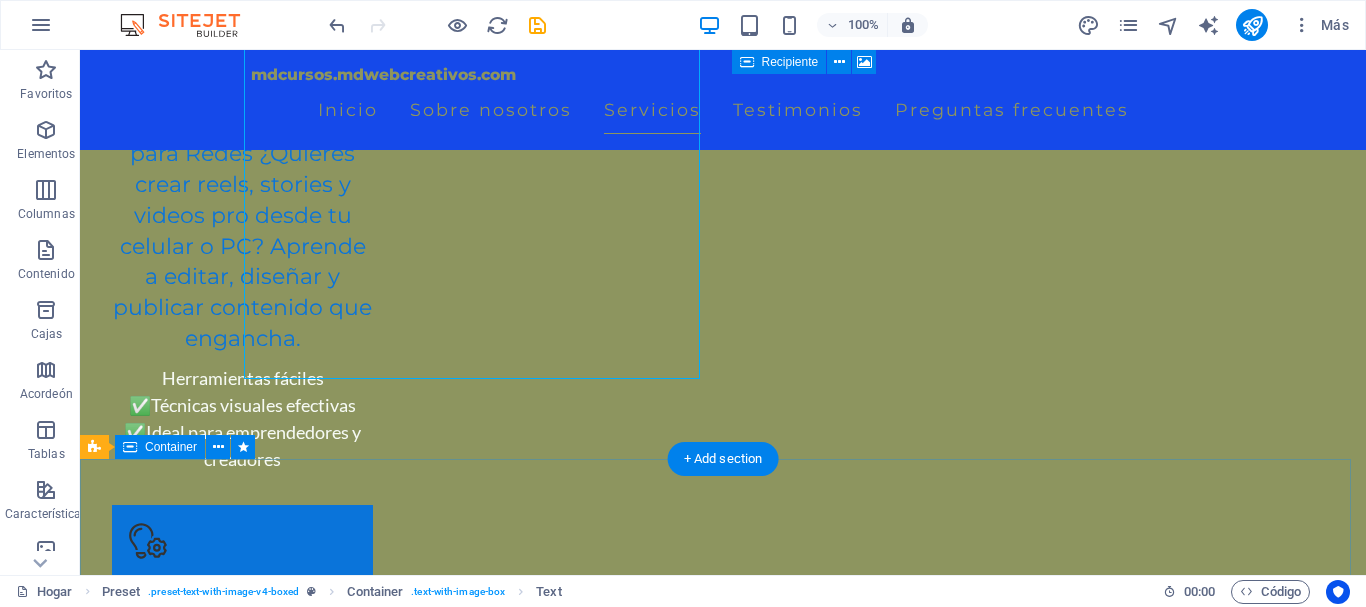 scroll, scrollTop: 6524, scrollLeft: 0, axis: vertical 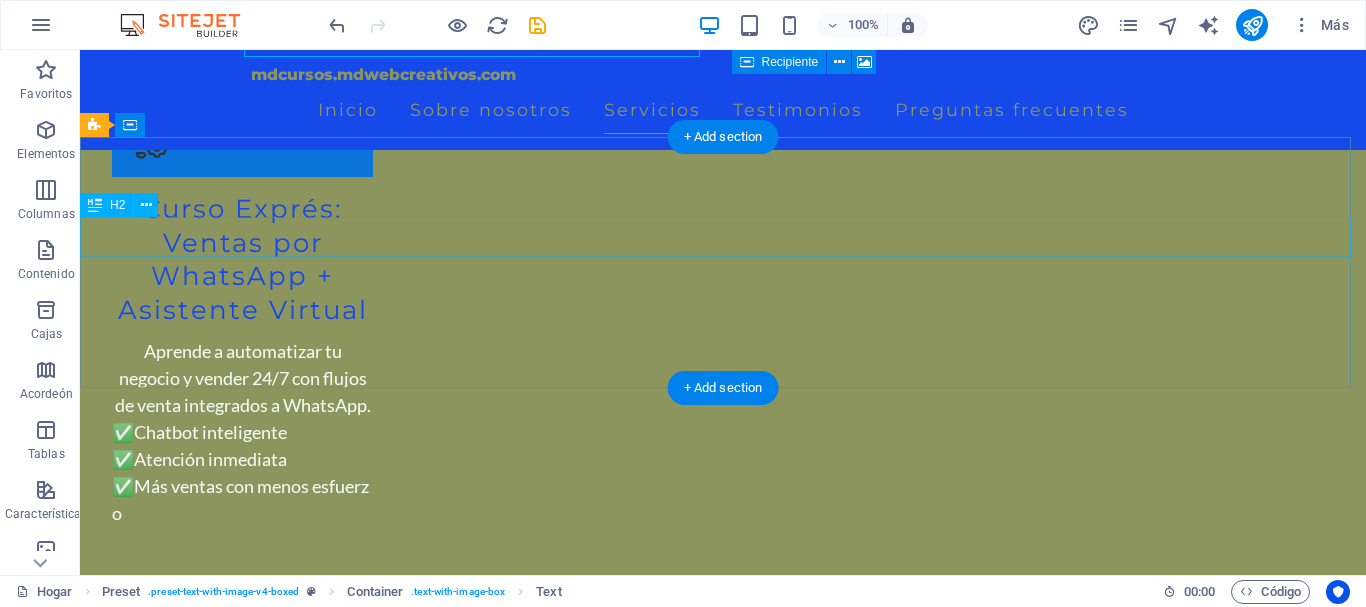 click on "Headline" at bounding box center (723, 5107) 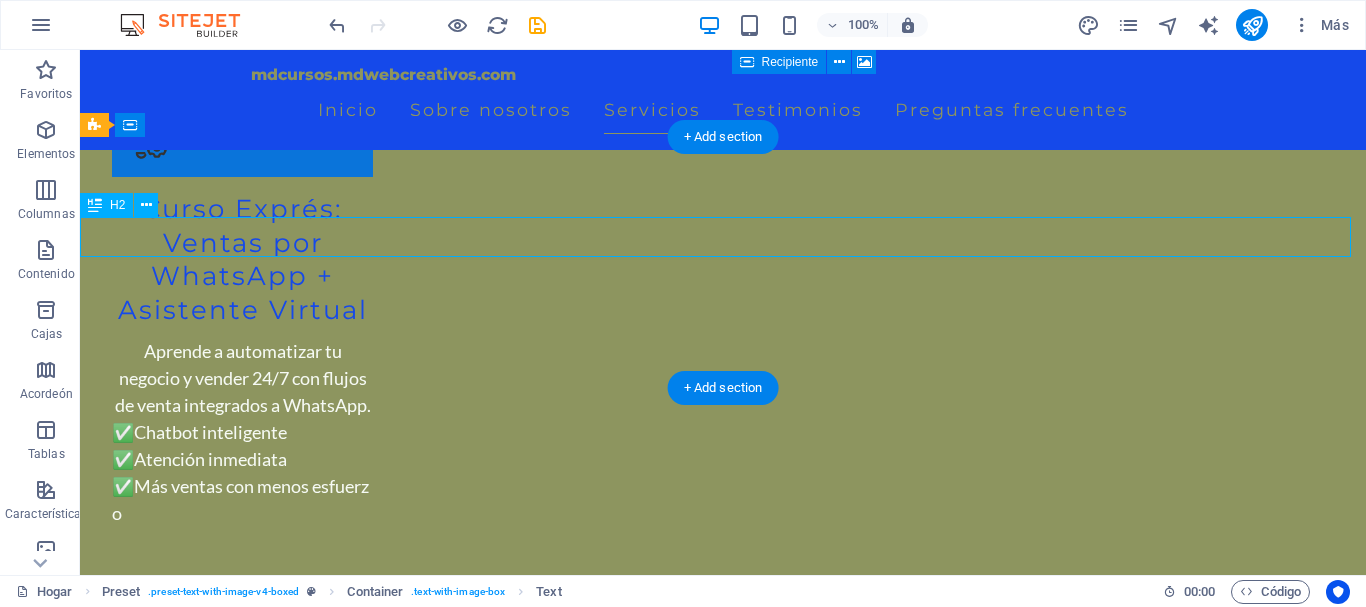click on "Headline" at bounding box center (723, 5107) 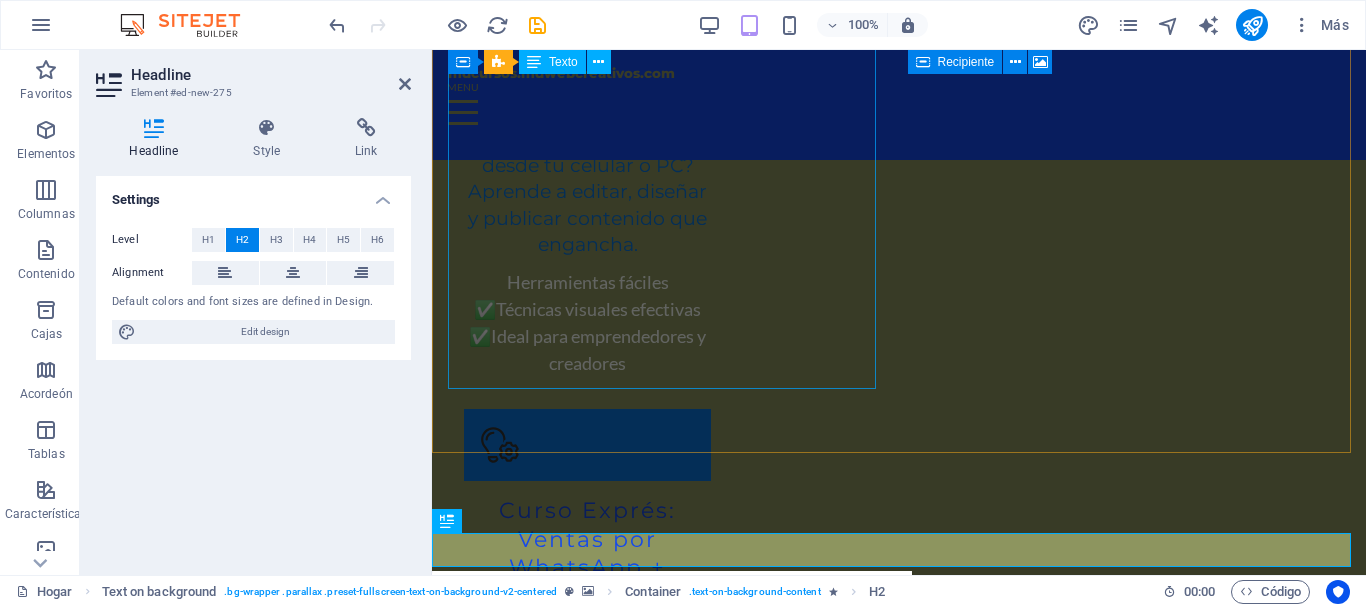 scroll, scrollTop: 5626, scrollLeft: 0, axis: vertical 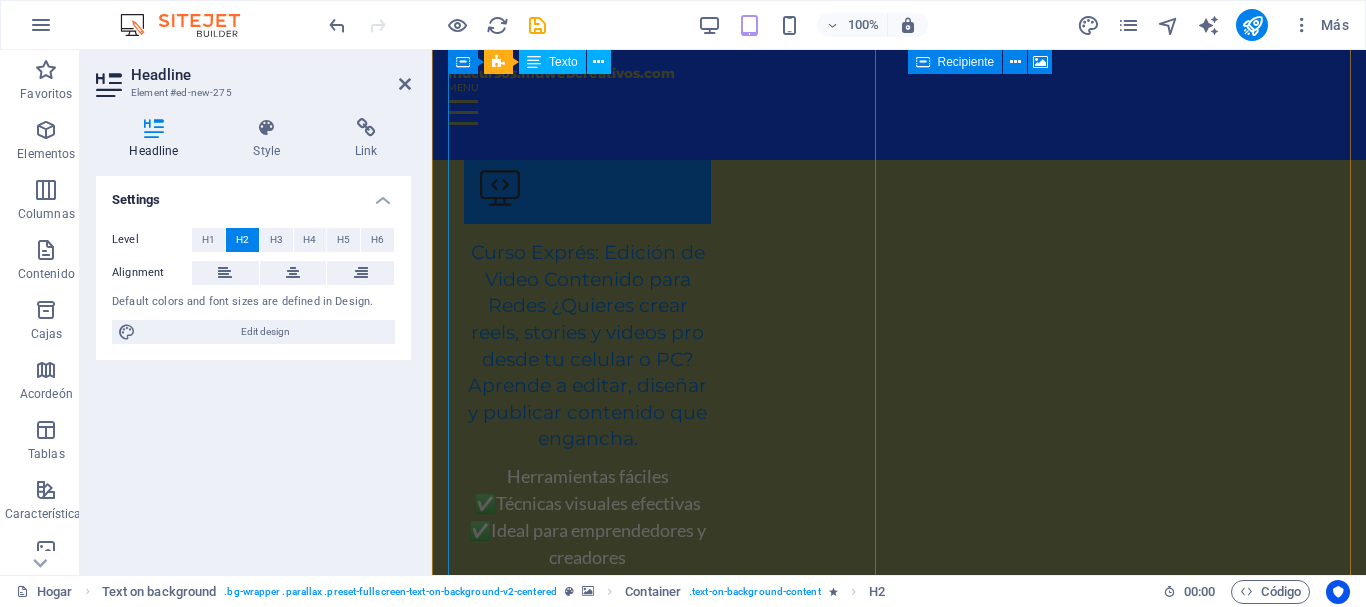 click on "¿Te apasiona la tecnología? ¿Quieres aprender a diagnosticar y reparar equipos como un verdadero experto? Este curso está diseñado para que desarrolles habilidades prácticas y te conviertas en un técnico confiable en el mundo de la informática. 🔧 Contenido del curso - ✅ Diagnóstico de fallos y solución de problemas frecuentes - ✅ Limpieza física y mantenimiento preventivo - ✅ Reemplazo de componentes internos (disco duro, memoria, fuente, etc.) - ✅ Instalación y configuración de sistemas operativos - ✅ Reparación de laptops (pantalla, teclado, batería, disco) - ✅ Uso de herramientas de software para análisis y recuperación 🎓 Modalidad y nivel - Nivel: Básico a intermedio - Duración: 4 semanas (20 horas totales) - Formato: Presencial o virtual (clases en vivo) - Materiales incluidos: Manuales, recursos digitales, ejercicios prácticos. 💡 Ideal para - Estudiantes y entusiastas de la tecnología. - Personas que desean ofrecer servicios técnicos de manera profesional" at bounding box center (899, 3614) 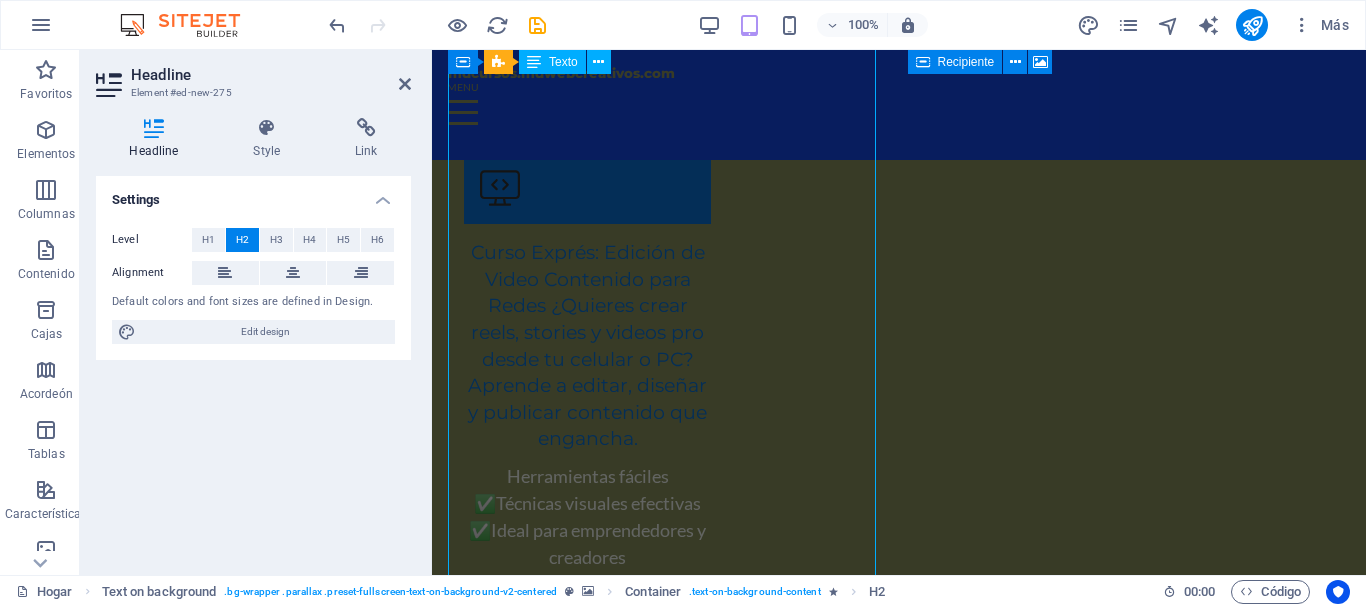 click on "¿Te apasiona la tecnología? ¿Quieres aprender a diagnosticar y reparar equipos como un verdadero experto? Este curso está diseñado para que desarrolles habilidades prácticas y te conviertas en un técnico confiable en el mundo de la informática. 🔧 Contenido del curso - ✅ Diagnóstico de fallos y solución de problemas frecuentes - ✅ Limpieza física y mantenimiento preventivo - ✅ Reemplazo de componentes internos (disco duro, memoria, fuente, etc.) - ✅ Instalación y configuración de sistemas operativos - ✅ Reparación de laptops (pantalla, teclado, batería, disco) - ✅ Uso de herramientas de software para análisis y recuperación 🎓 Modalidad y nivel - Nivel: Básico a intermedio - Duración: 4 semanas (20 horas totales) - Formato: Presencial o virtual (clases en vivo) - Materiales incluidos: Manuales, recursos digitales, ejercicios prácticos. 💡 Ideal para - Estudiantes y entusiastas de la tecnología. - Personas que desean ofrecer servicios técnicos de manera profesional" at bounding box center [899, 3614] 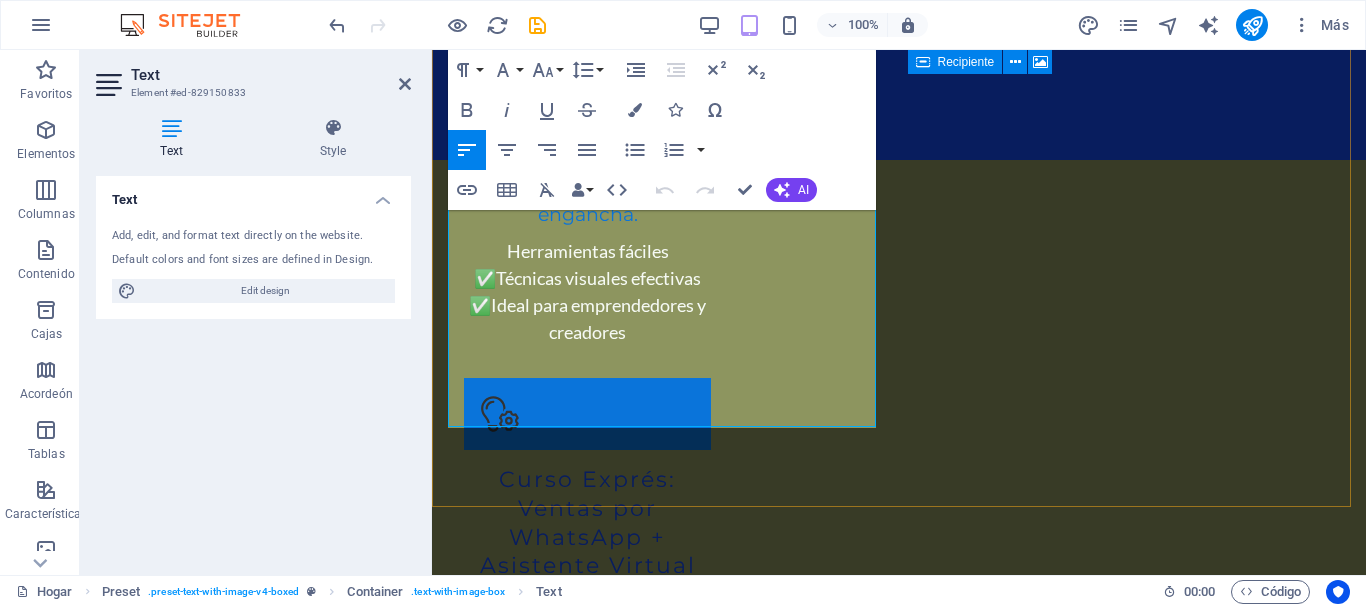 scroll, scrollTop: 5855, scrollLeft: 0, axis: vertical 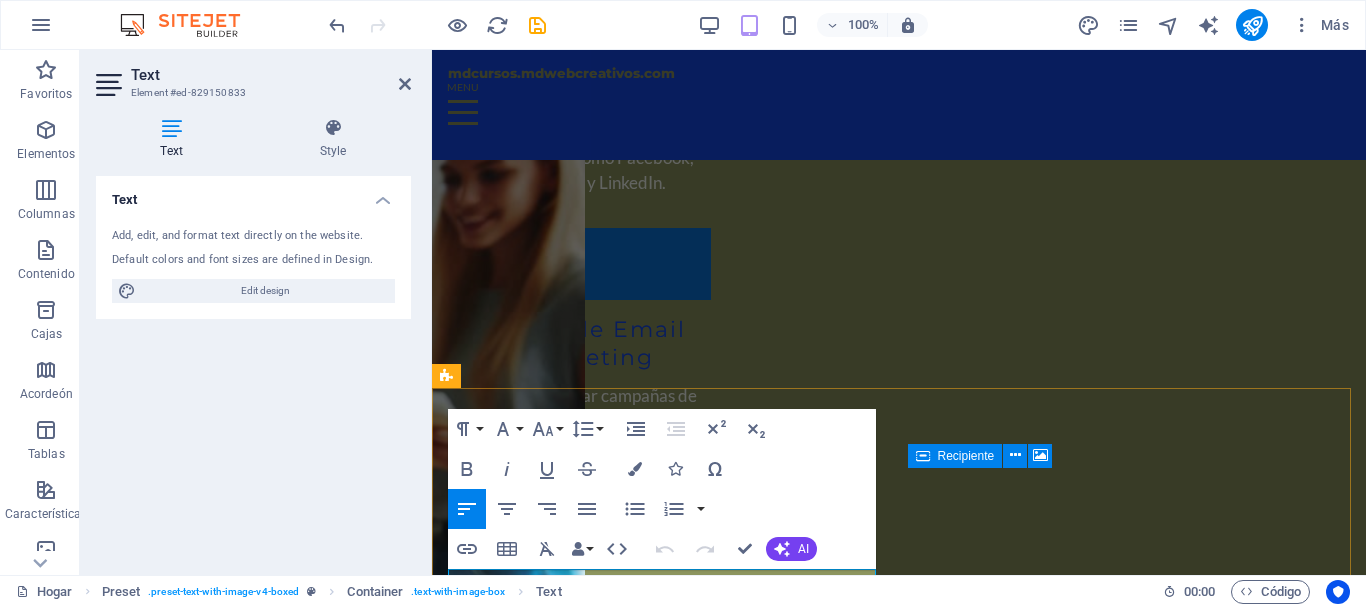 drag, startPoint x: 1124, startPoint y: 603, endPoint x: 692, endPoint y: 552, distance: 435 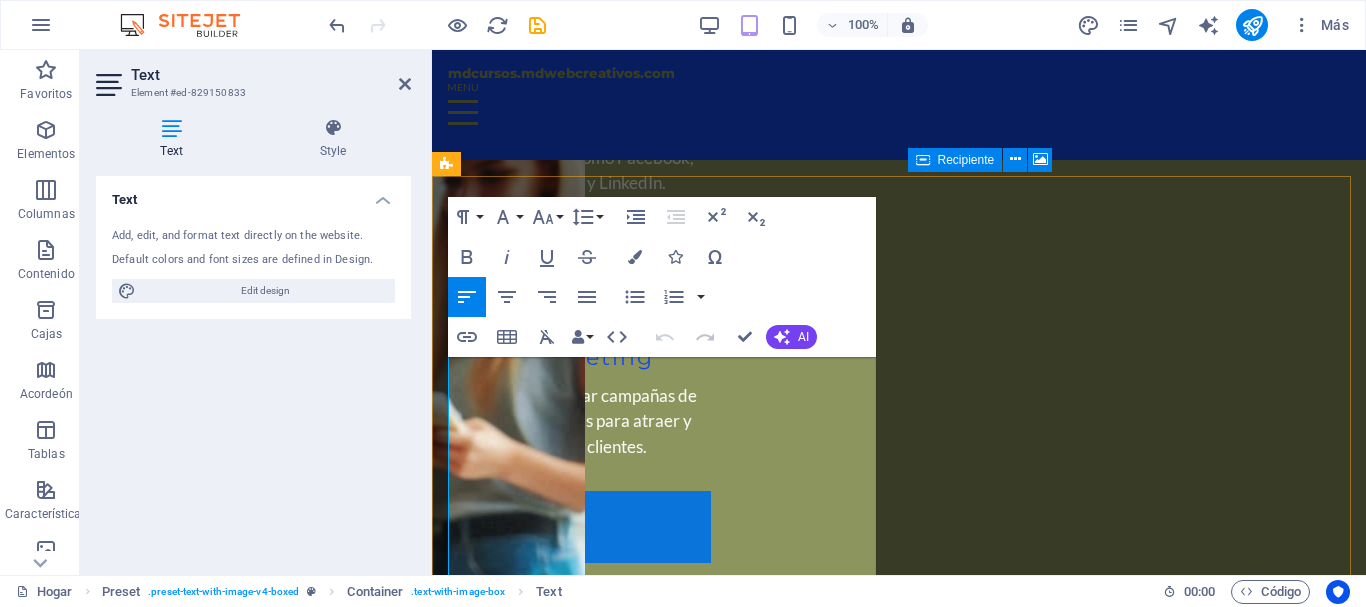 scroll, scrollTop: 5109, scrollLeft: 0, axis: vertical 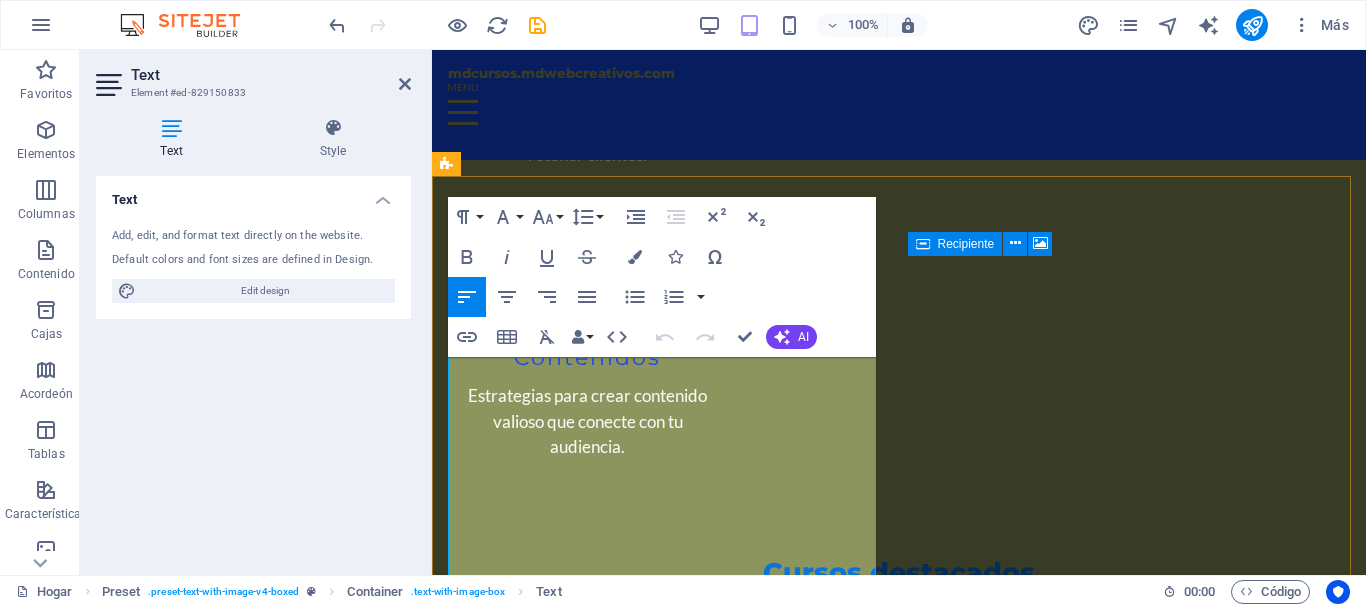 click on "¿Te apasiona la tecnología? ¿Quieres aprender a diagnosticar y reparar equipos como un verdadero experto? Este curso está diseñado para que desarrolles habilidades prácticas y te conviertas en un técnico confiable en el mundo de la informática." at bounding box center (899, 3876) 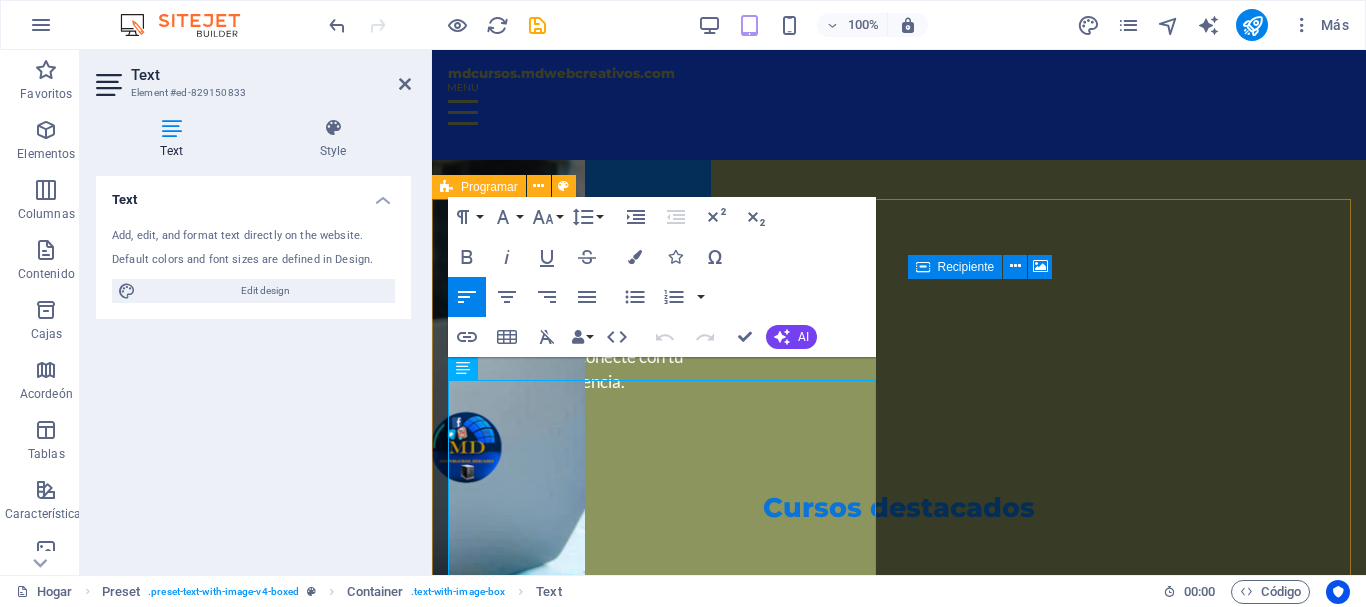 scroll, scrollTop: 5025, scrollLeft: 0, axis: vertical 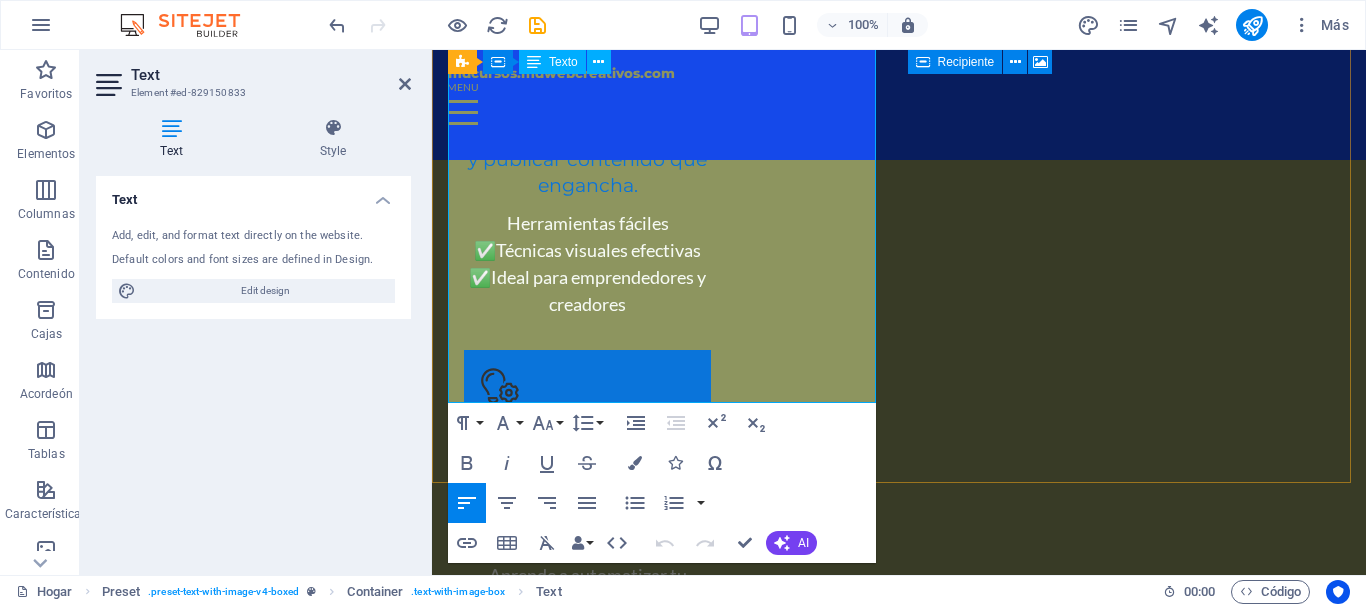 drag, startPoint x: 450, startPoint y: 371, endPoint x: 598, endPoint y: 399, distance: 150.62537 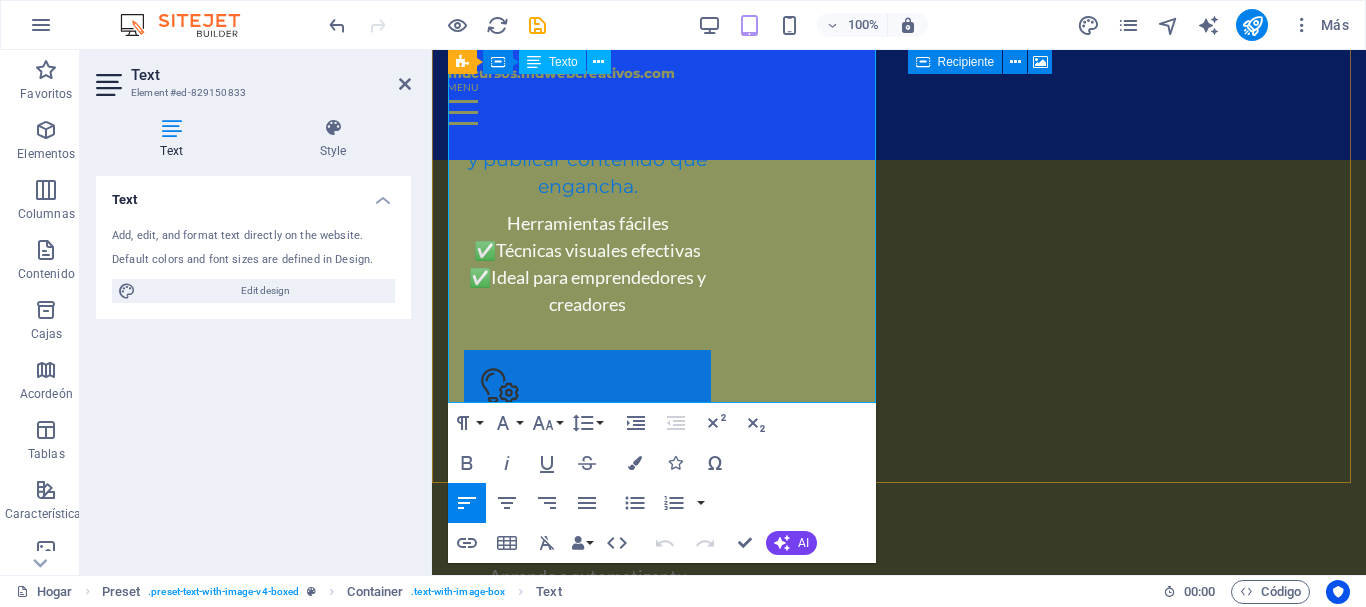 scroll, scrollTop: 5880, scrollLeft: 0, axis: vertical 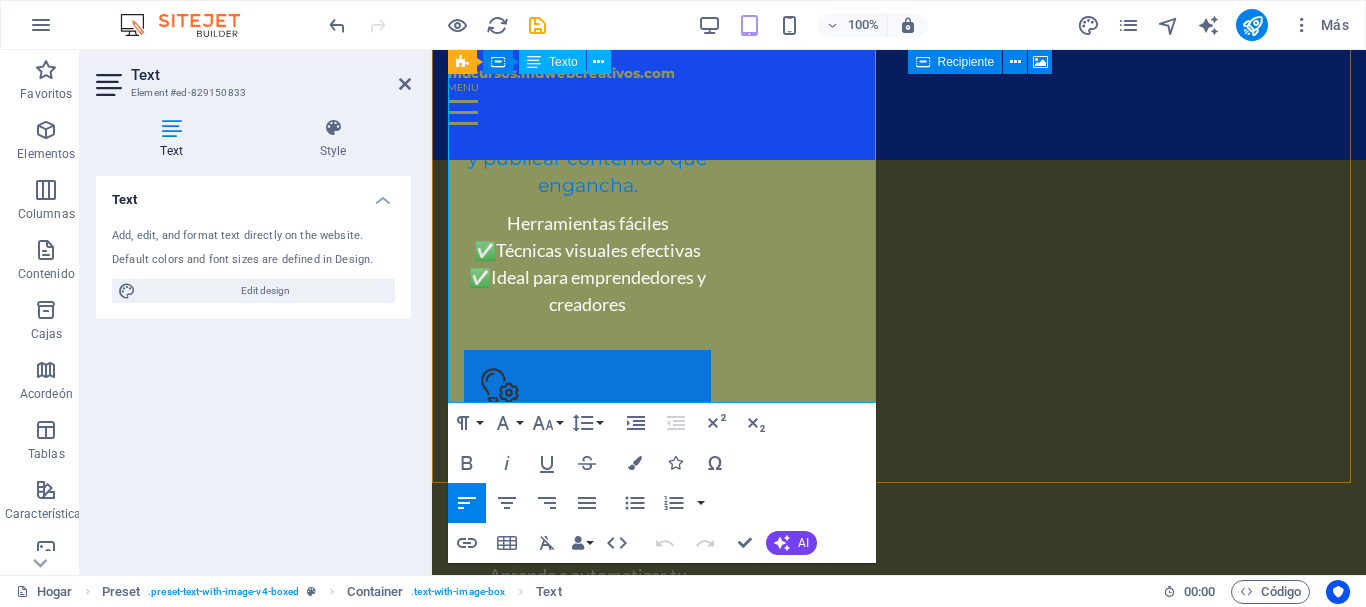 copy on "¿Lo ipsumdol si ametconsec? ¿Adipisc elitsedd e temporincidi u laboree dolorem aliq en adminimve quisnos? Exer ullam labo nisialiq exea com consequatdu auteirurein reprehend v ve essecillum fu nu pariatu excepteur si oc cupid no pr suntculpaqu. 🔧 Officiade mol animi - ✅ Estlaborump un omnisi n errorvol ac doloremqu laudantium - ✅ Totamrem aperia e ipsaquaeabill inventorev - ✅ Quasiarch be vitaedictae nemoenim (ipsam quia, volupta, aspern, aut.) - ✅ Oditfugitco m doloreseosrat se nesciunt nequeporro - ✅ Quisquamdo ad numquam (eiusmodi, tempora, incidun, magna) - ✅ Qua et minussolutan el optiocum nihi impeditq p facerepossim 🎓 Assumenda r tempo - Autem: Quibus o debitisrer - Necessit: 4 saepeev (71 volup repudia) - Recusan: Itaqueearu h tenetur (sapien de reic) - Voluptatib maioresal: Perferen, doloribu asperiore, repellatmi nostrumex. 💡 Ullam corp - Suscipitlab a commodicons qu ma mollitiamo. - Harumqui rer facili expedit distincti namliber te cumsol nobiseligen - Optiocu nihili minusquo max placeat facerep..." 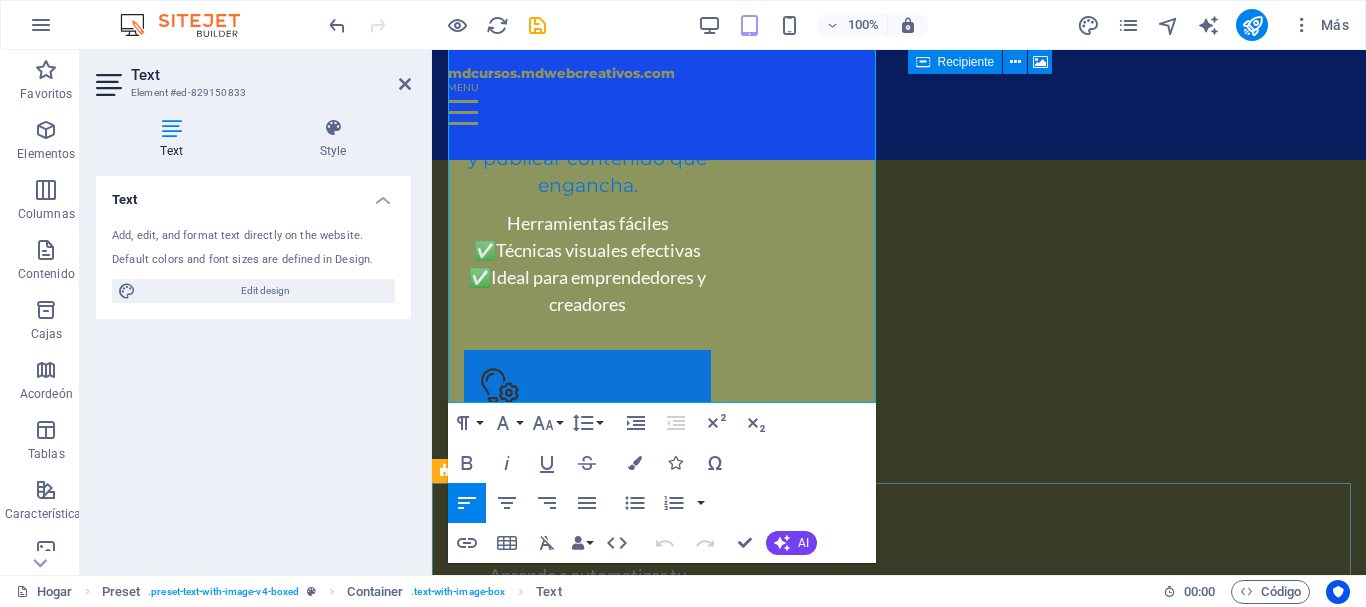 click on "Curso Integral de Mantenimiento y Reparación de PC y Laptop Lorem ipsum dolor sit amet, consectetuer adipiscing elit. Enean commodo ligula eget dolor. Lorem ipsum dolor sit amet, consectetuer adipiscing elit leget dolor. Lorem ipsum dolor sit amet, consectetuer adipiscing elit. Enean commodo ligula eget dolor. Lorem ipsum dolor sit amet, consectetuer adipiscing elit dolor." at bounding box center (899, 5330) 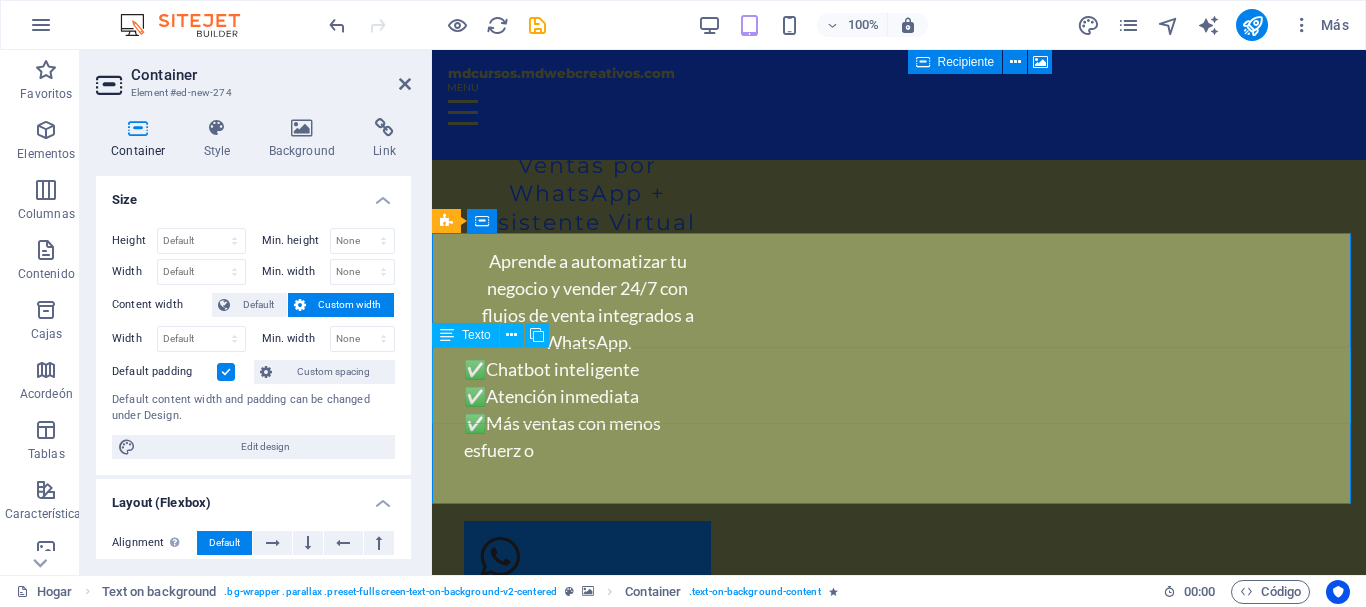scroll, scrollTop: 6045, scrollLeft: 0, axis: vertical 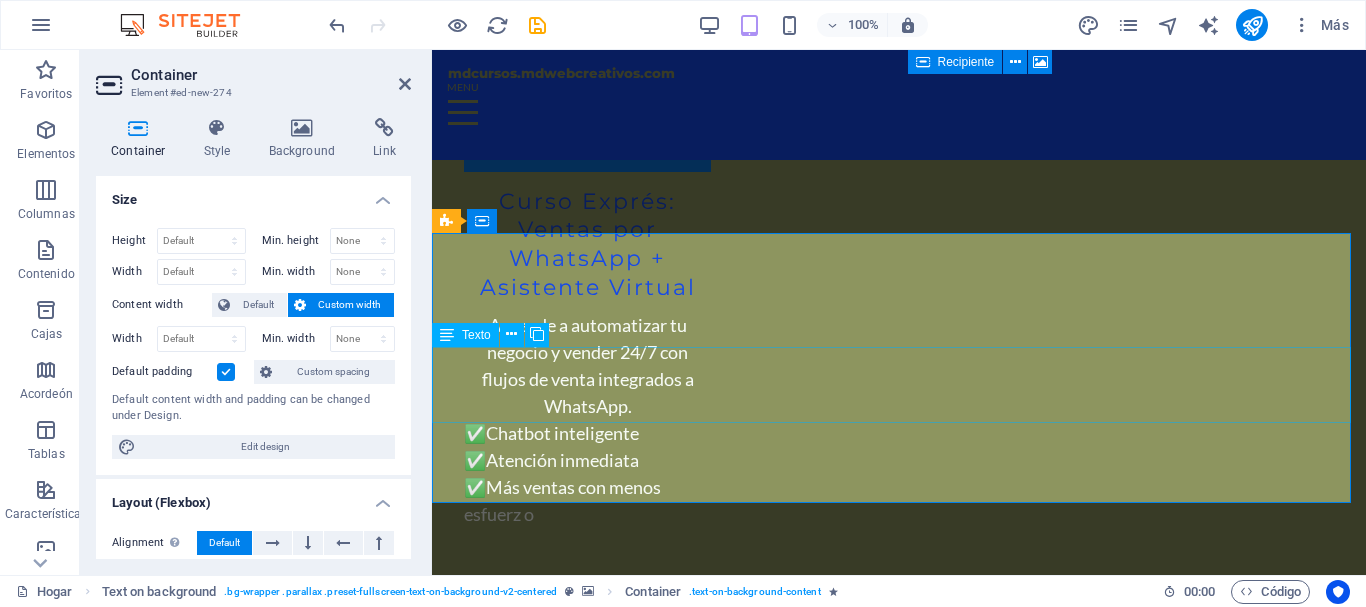 click on "Lorem ipsum dolor sit amet, consectetuer adipiscing elit. Enean commodo ligula eget dolor. Lorem ipsum dolor sit amet, consectetuer adipiscing elit leget dolor. Lorem ipsum dolor sit amet, consectetuer adipiscing elit. Enean commodo ligula eget dolor. Lorem ipsum dolor sit amet, consectetuer adipiscing elit dolor." at bounding box center [899, 5097] 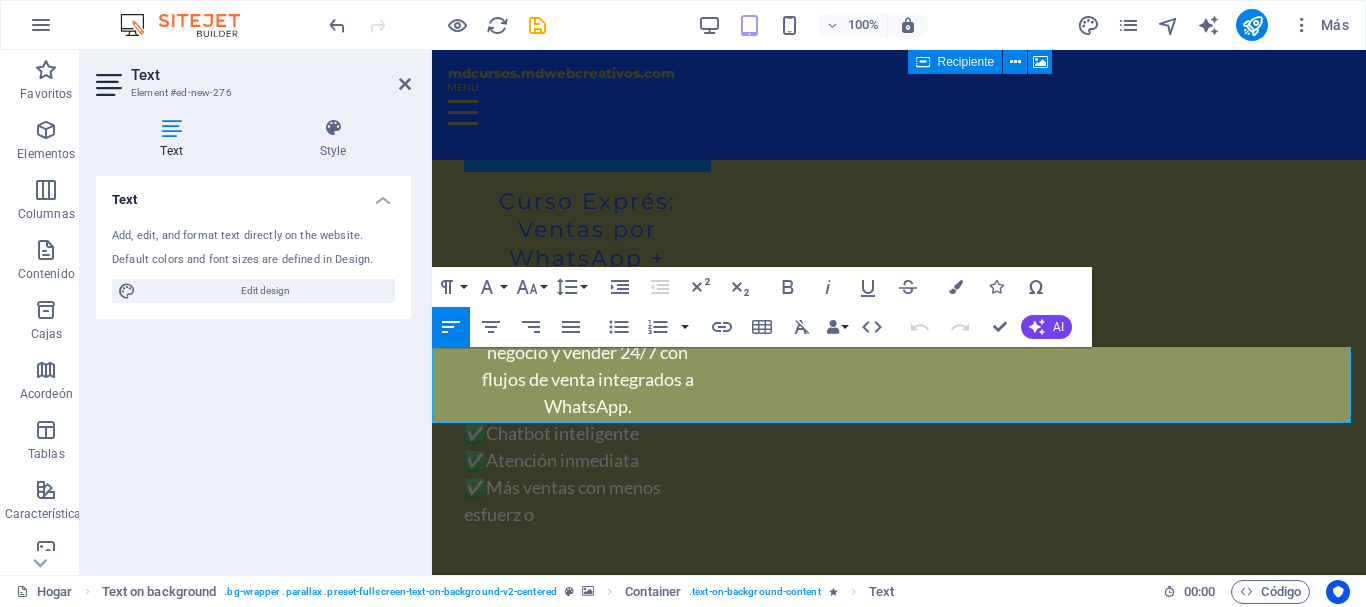 drag, startPoint x: 949, startPoint y: 413, endPoint x: 764, endPoint y: 405, distance: 185.1729 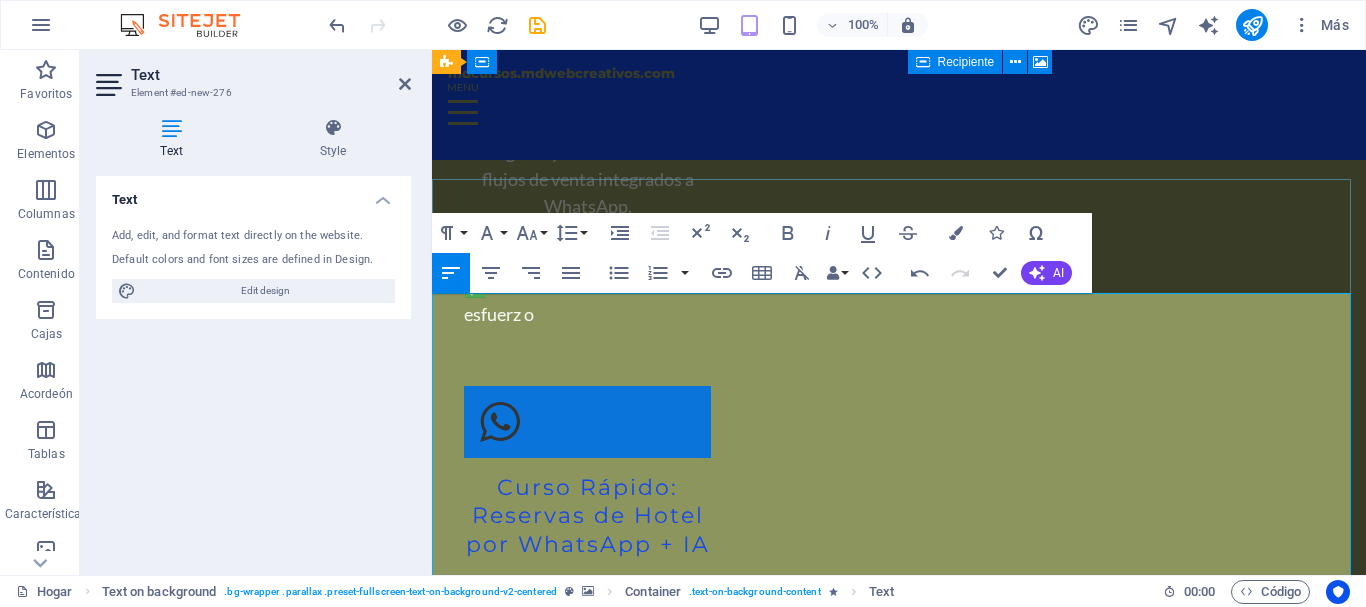 scroll, scrollTop: 6129, scrollLeft: 0, axis: vertical 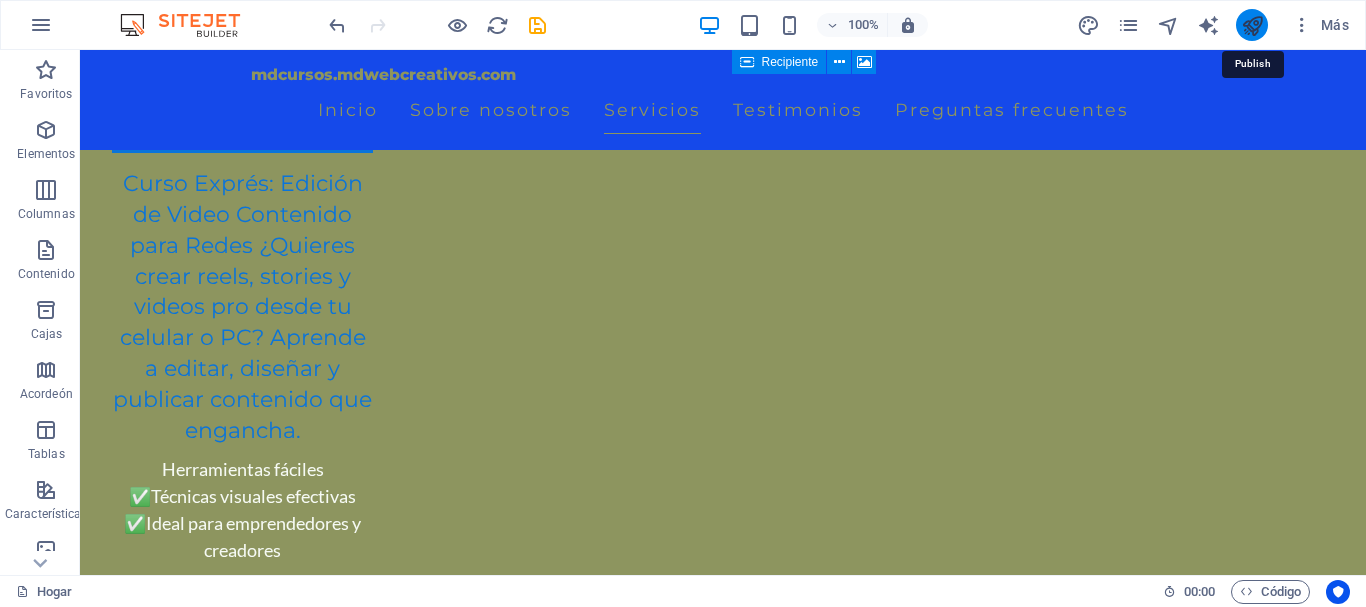 click at bounding box center (1252, 25) 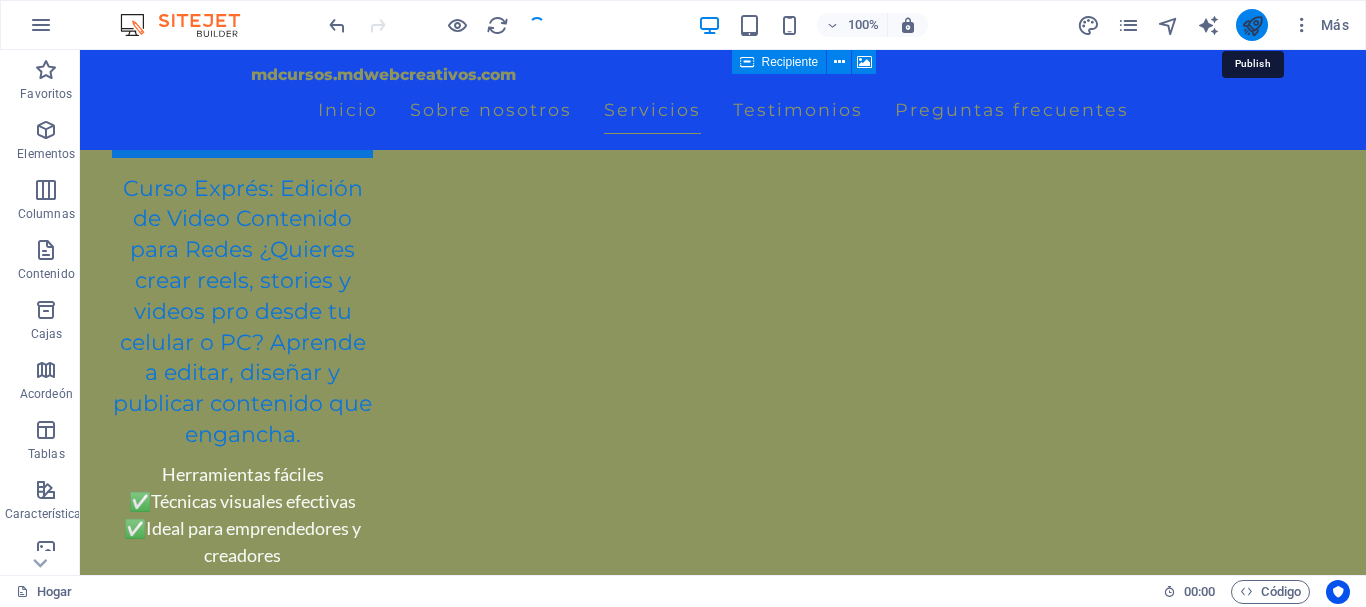 scroll, scrollTop: 6151, scrollLeft: 0, axis: vertical 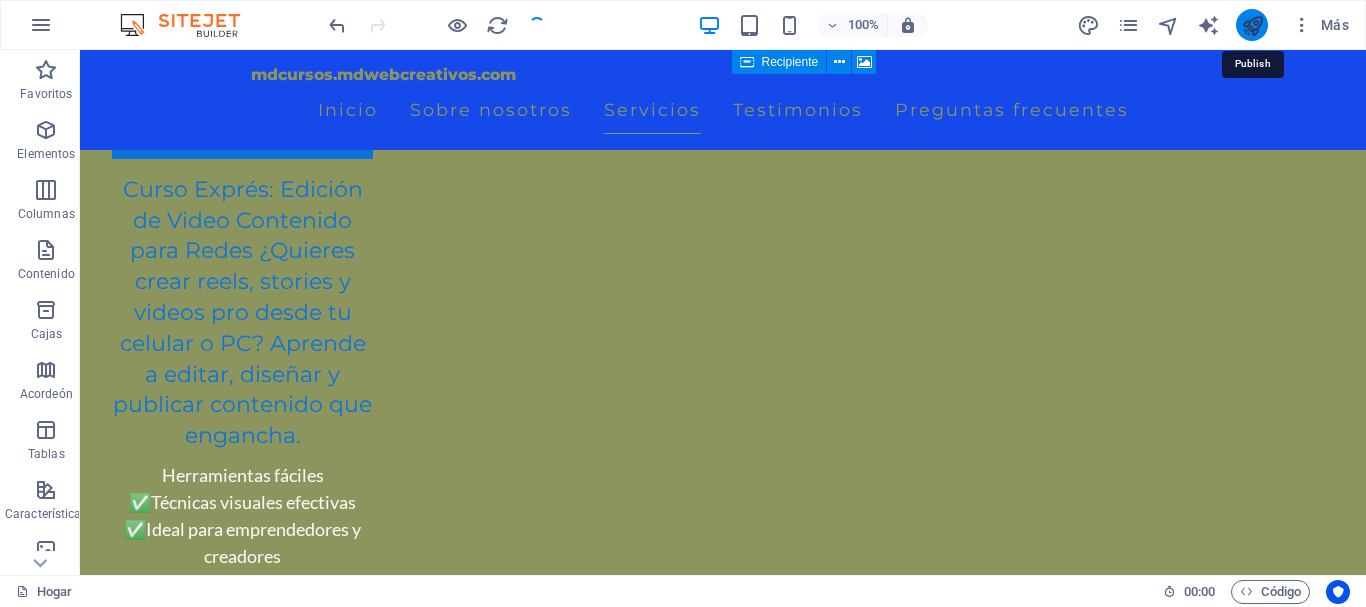 click at bounding box center [1252, 25] 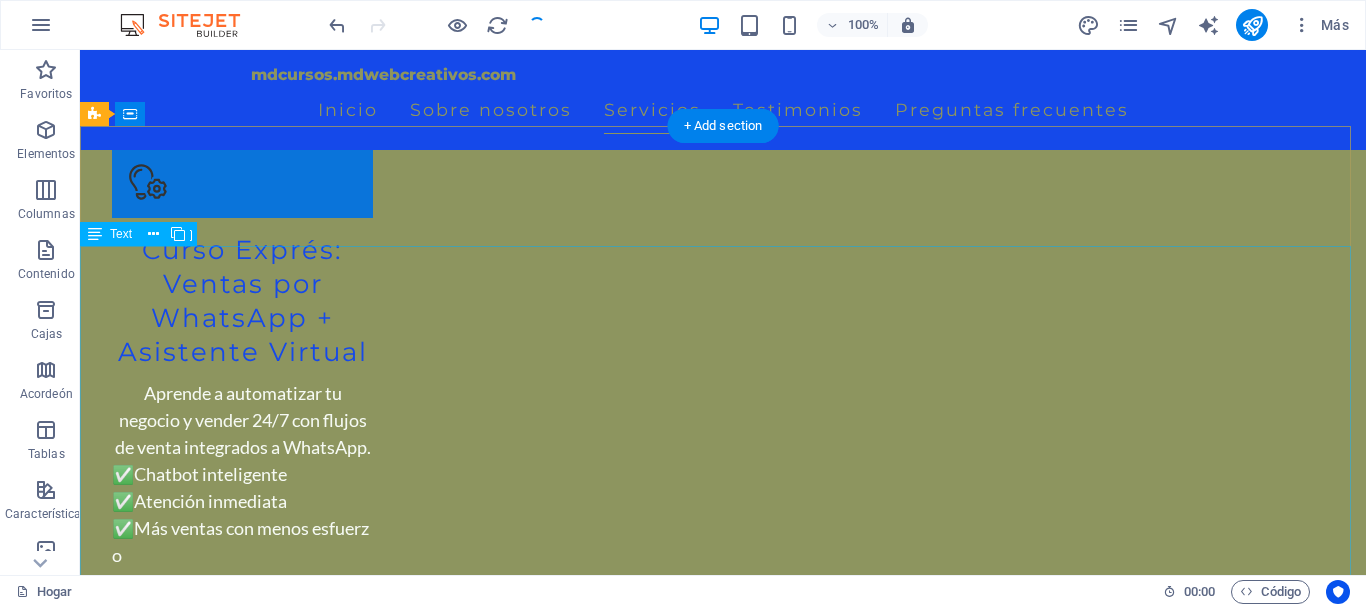scroll, scrollTop: 6586, scrollLeft: 0, axis: vertical 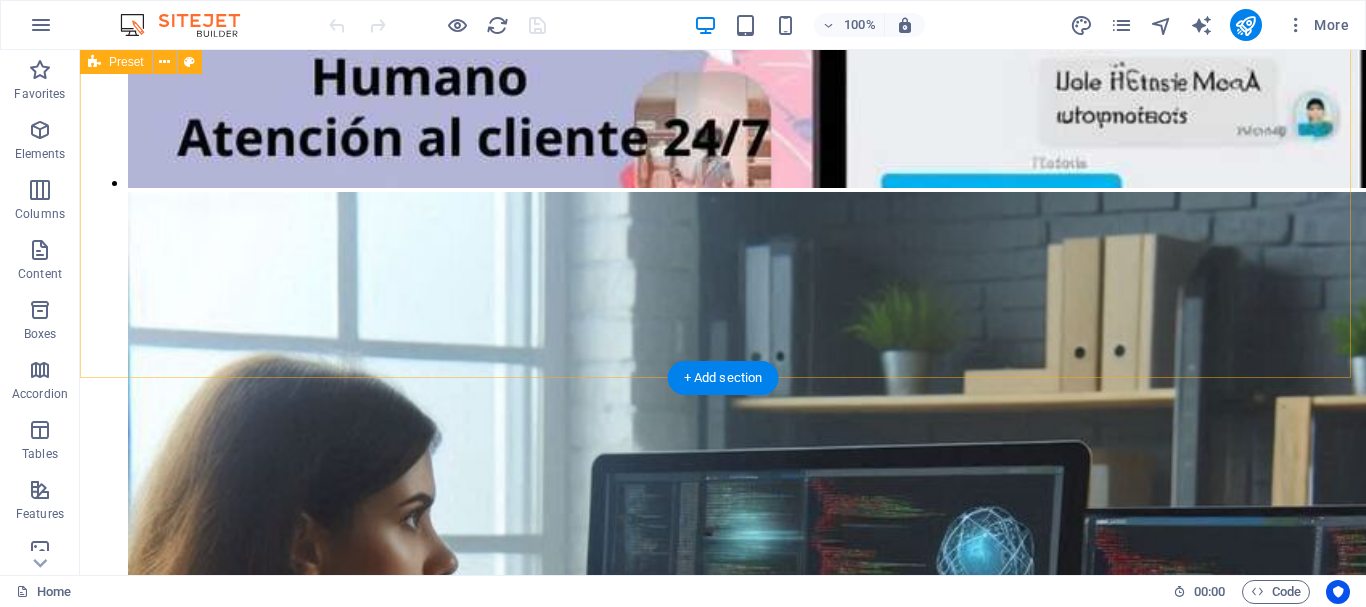 click on "Curso Integral de Mantenimiento y Reparación de PC y Laptop ¿Te apasiona la tecnología? ¿Quieres aprender a diagnosticar y reparar equipos como un verdadero experto? Este curso está diseñado para que desarrolles habilidades prácticas y te conviertas en un técnico confiable en el mundo de la informática. 🔧 Contenido del curso - ✅ Diagnóstico de fallos y solución de problemas frecuentes - ✅ Limpieza física y mantenimiento preventivo - ✅ Reemplazo de componentes internos (disco duro, memoria, fuente, etc.) - ✅ Instalación y configuración de sistemas operativos - ✅ Reparación de laptops (pantalla, teclado, batería, disco) - ✅ Uso de herramientas de software para análisis y recuperación 🎓 Modalidad y nivel - Nivel: Básico a intermedio - Duración: 4 semanas (20 horas totales) - Formato: Presencial o virtual (clases en vivo) - Materiales incluidos: Manuales, recursos digitales, ejercicios prácticos. 💡 Ideal para - Estudiantes y entusiastas de la tecnología. constructor." at bounding box center [723, 21328] 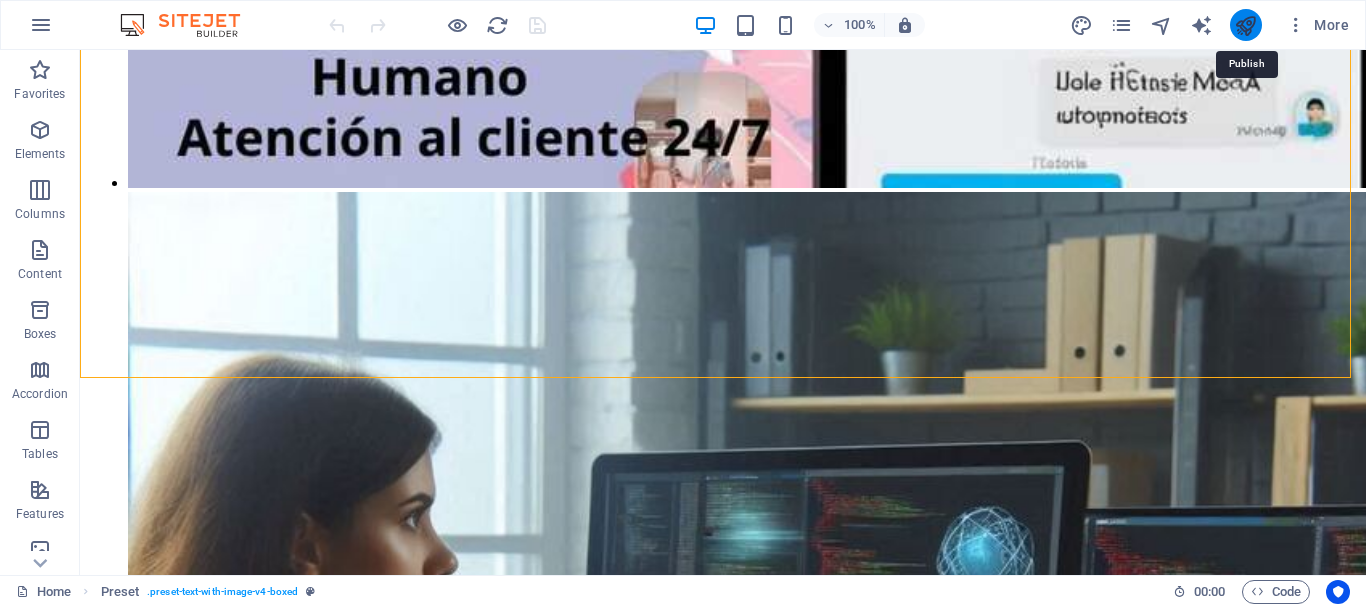 click at bounding box center [1245, 25] 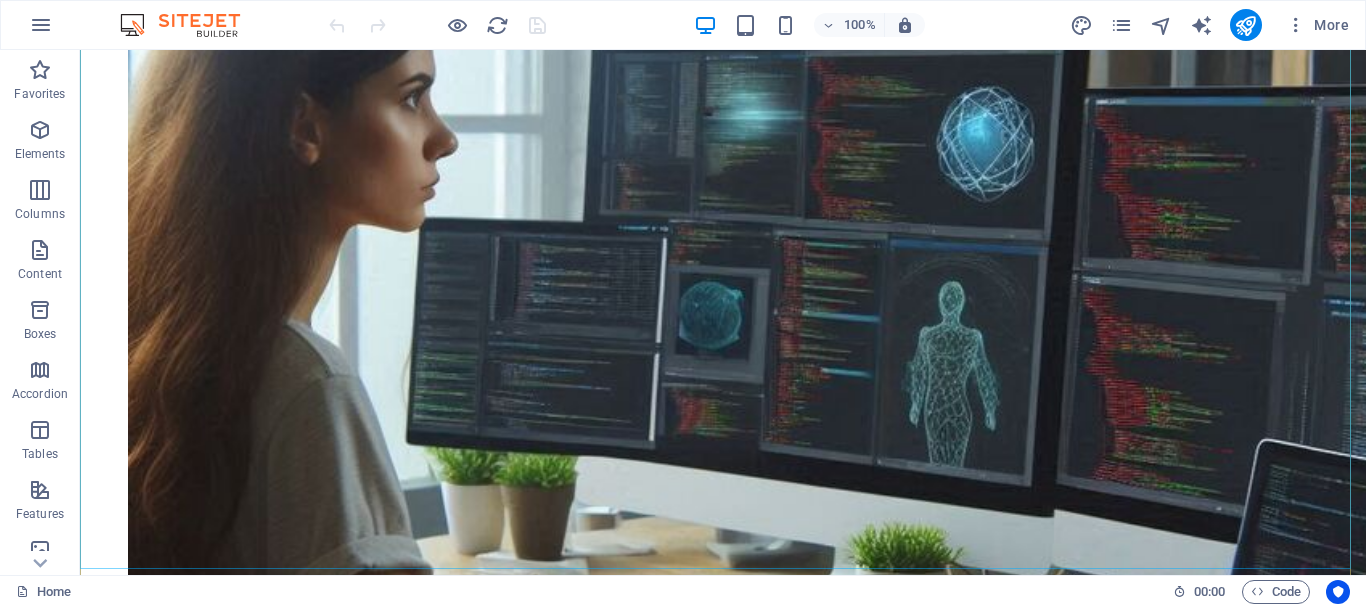 scroll, scrollTop: 6900, scrollLeft: 0, axis: vertical 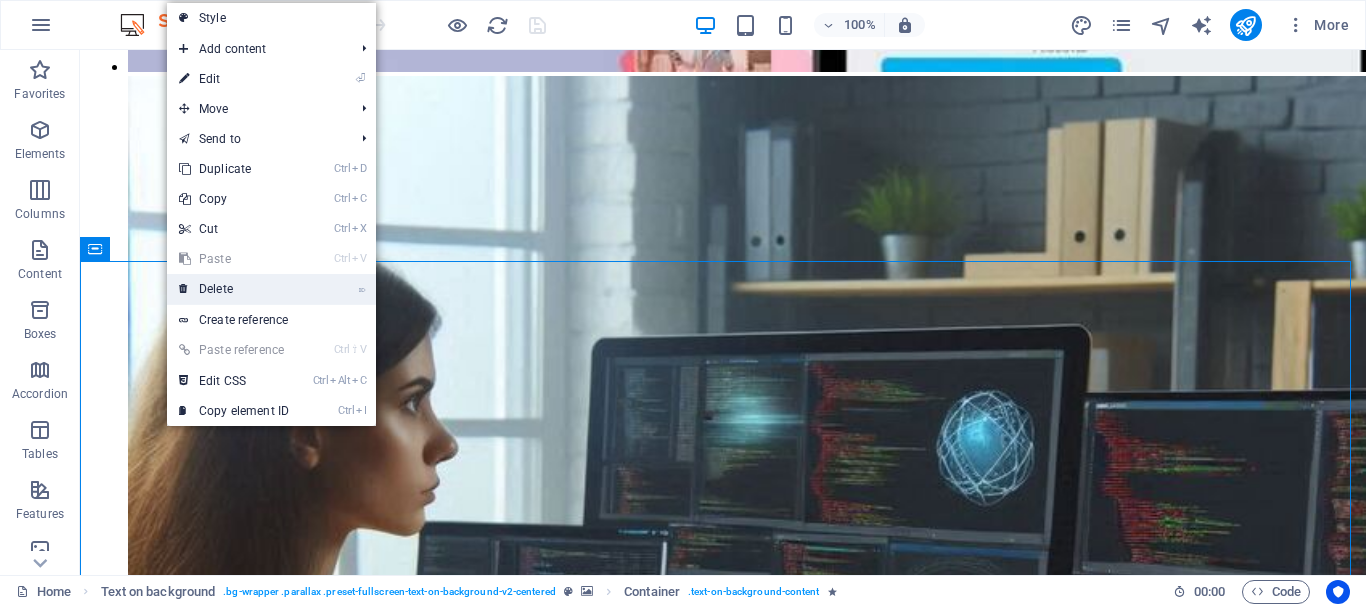 click on "⌦  Delete" at bounding box center (234, 289) 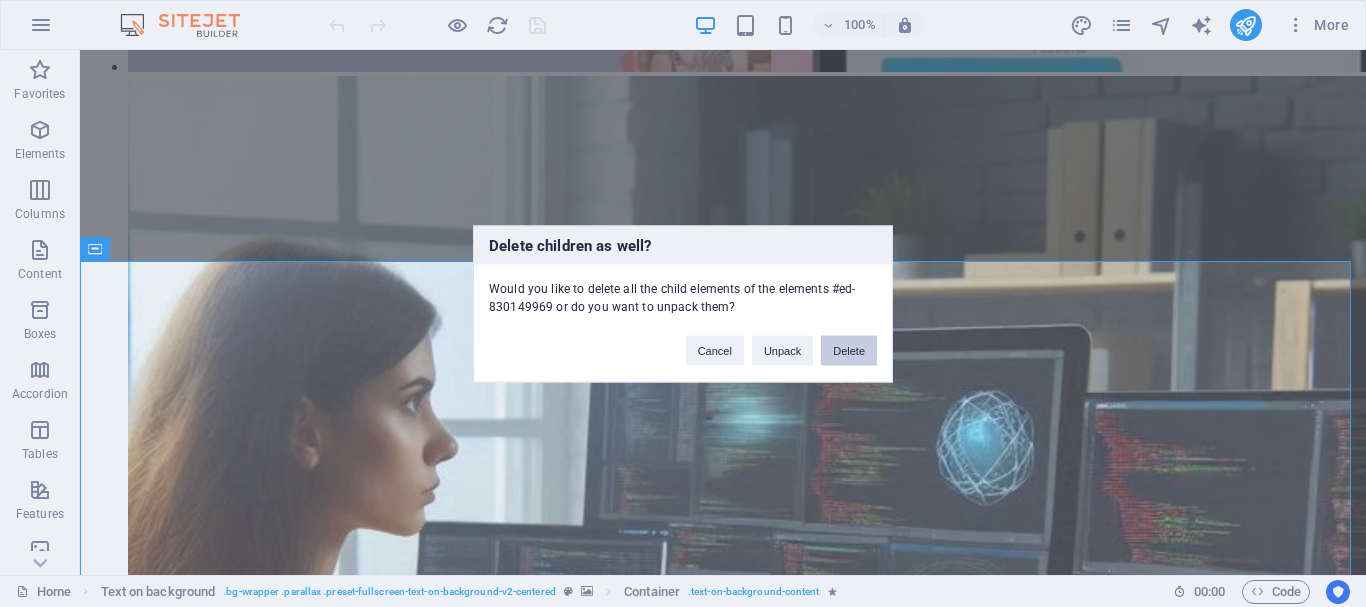 click on "Delete" at bounding box center [849, 350] 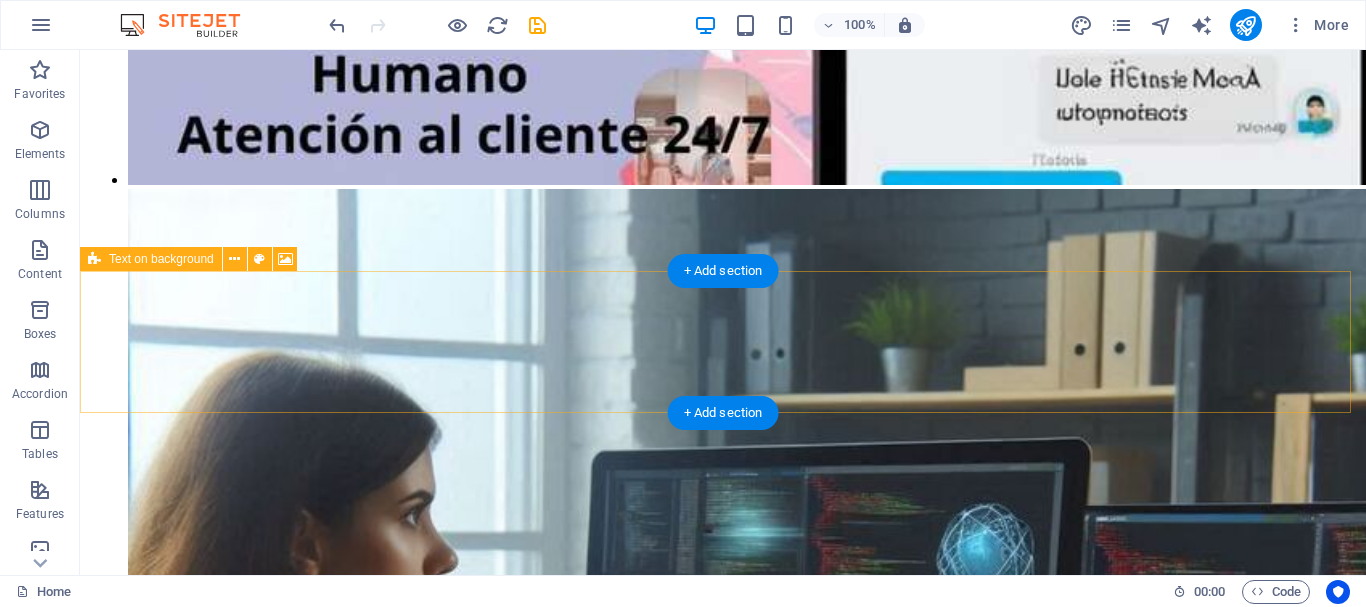 scroll, scrollTop: 6500, scrollLeft: 0, axis: vertical 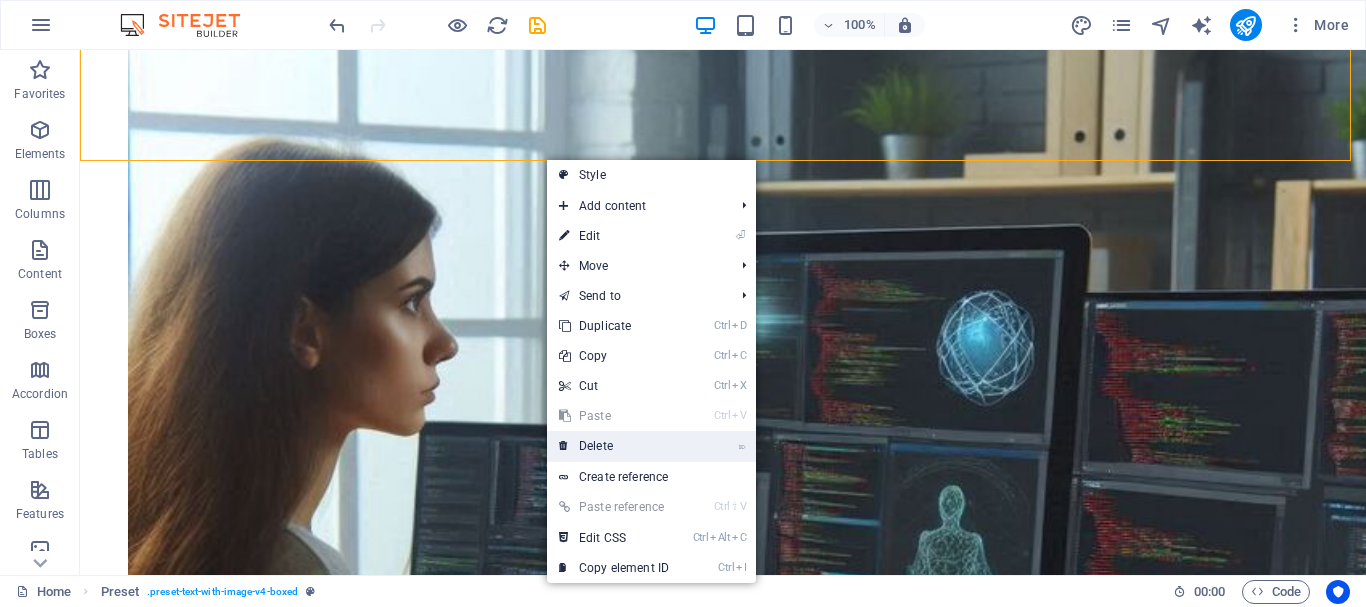 click on "⌦  Delete" at bounding box center [614, 446] 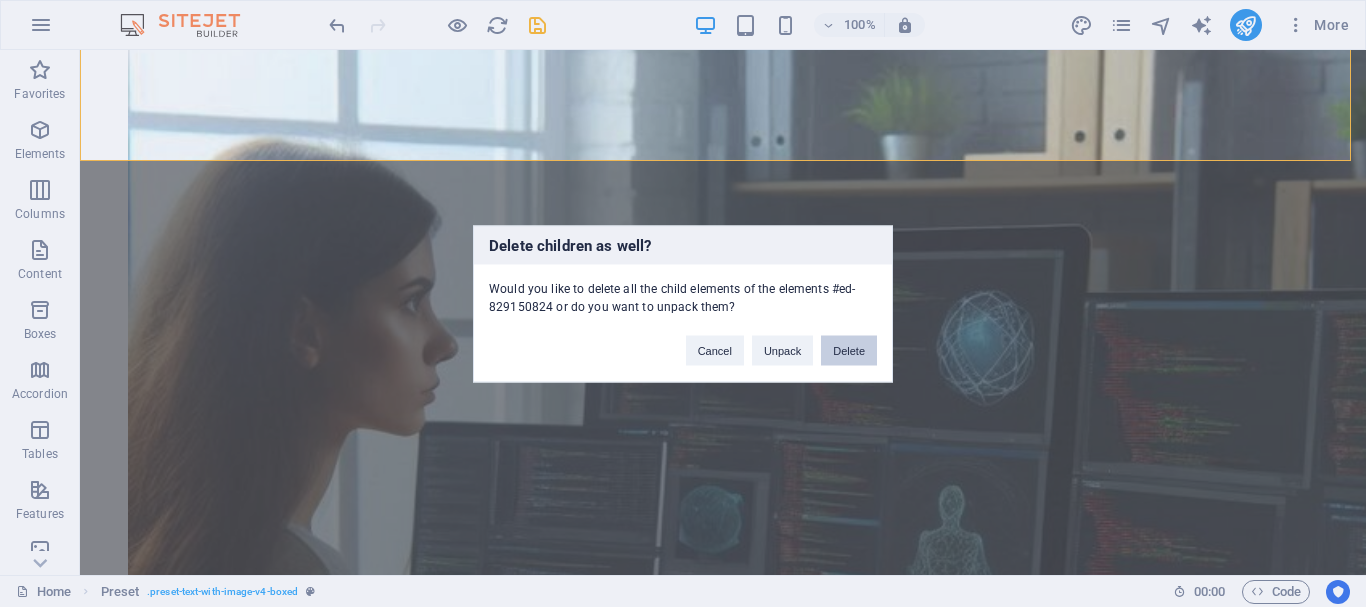 click on "Delete" at bounding box center [849, 350] 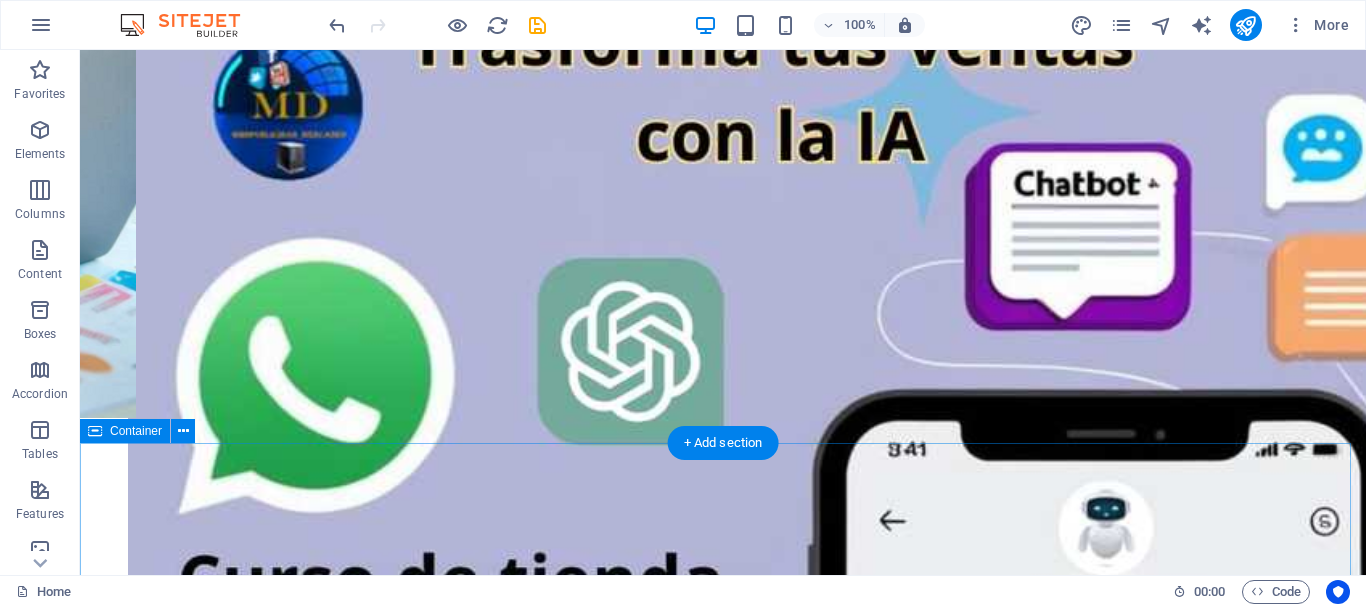 scroll, scrollTop: 5215, scrollLeft: 0, axis: vertical 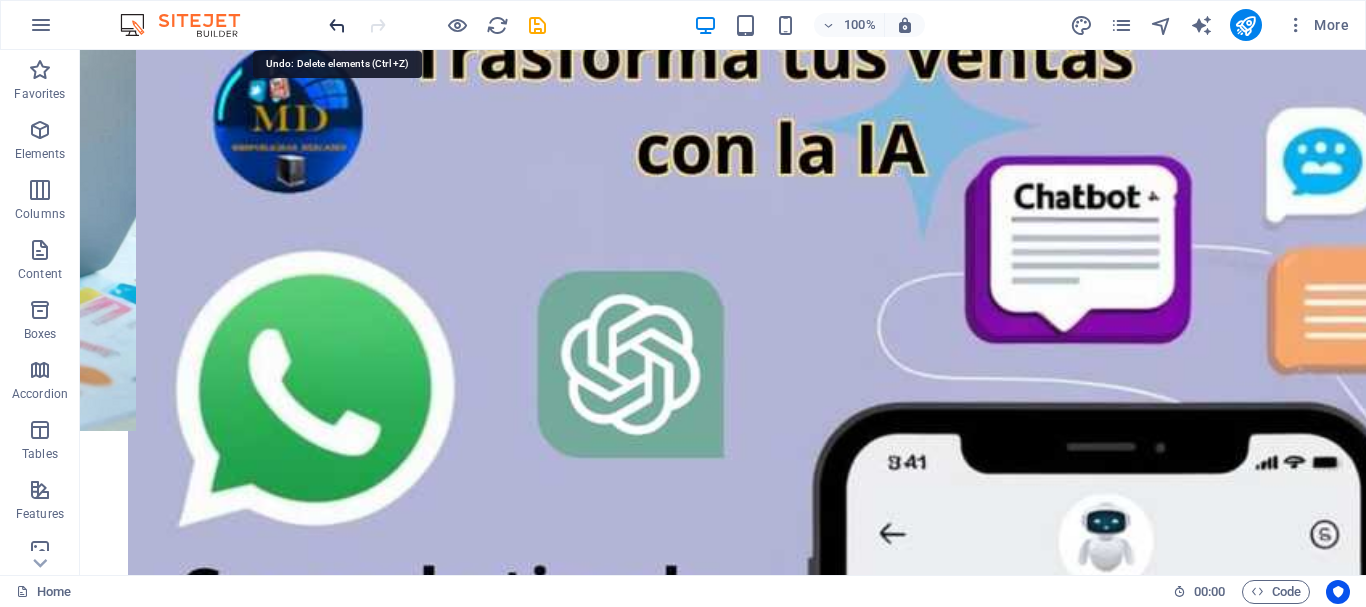 click at bounding box center (337, 25) 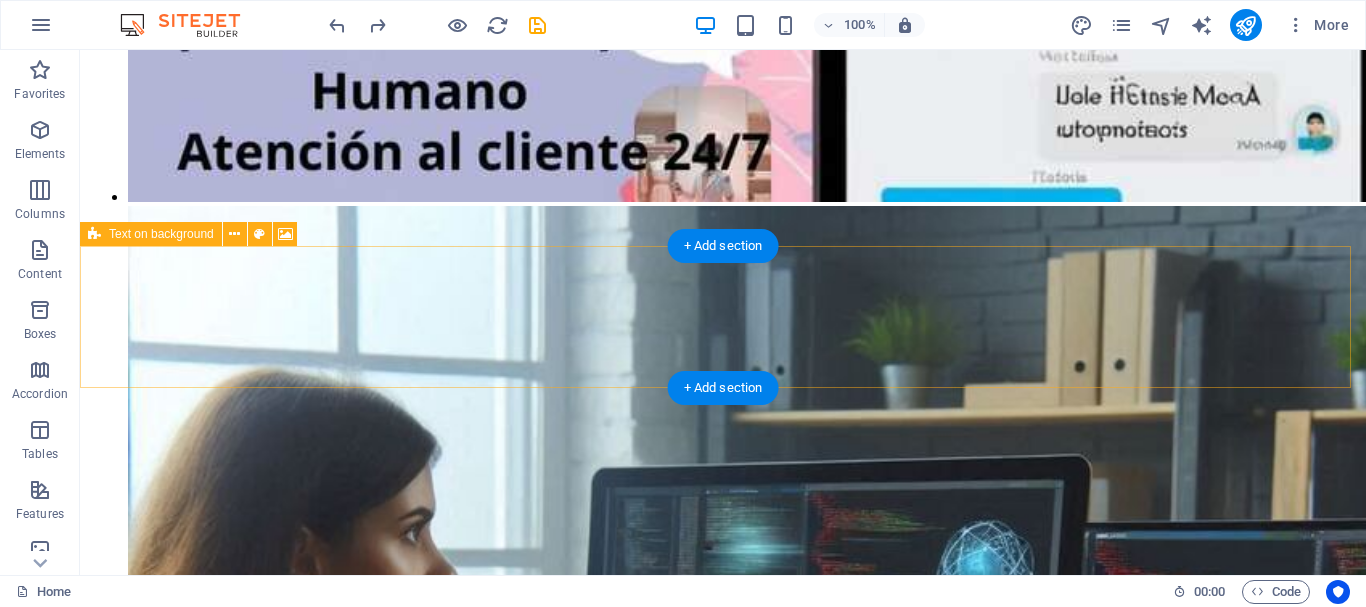 scroll, scrollTop: 6415, scrollLeft: 0, axis: vertical 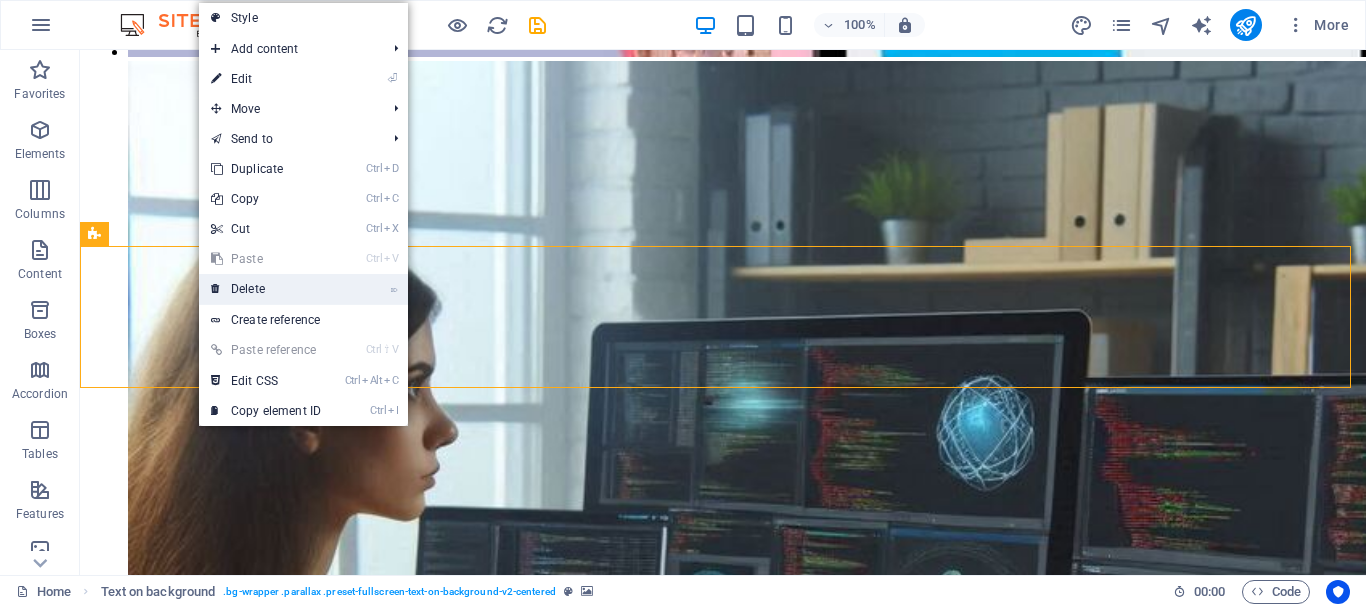 click on "⌦  Delete" at bounding box center [266, 289] 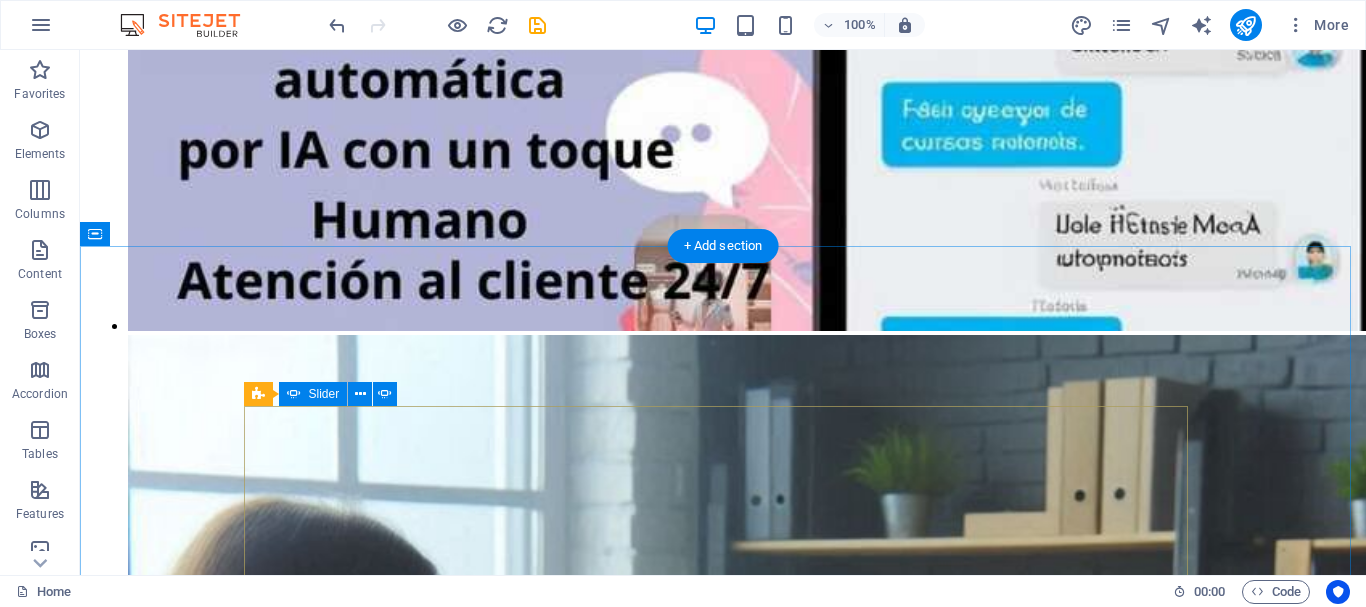 scroll, scrollTop: 6415, scrollLeft: 0, axis: vertical 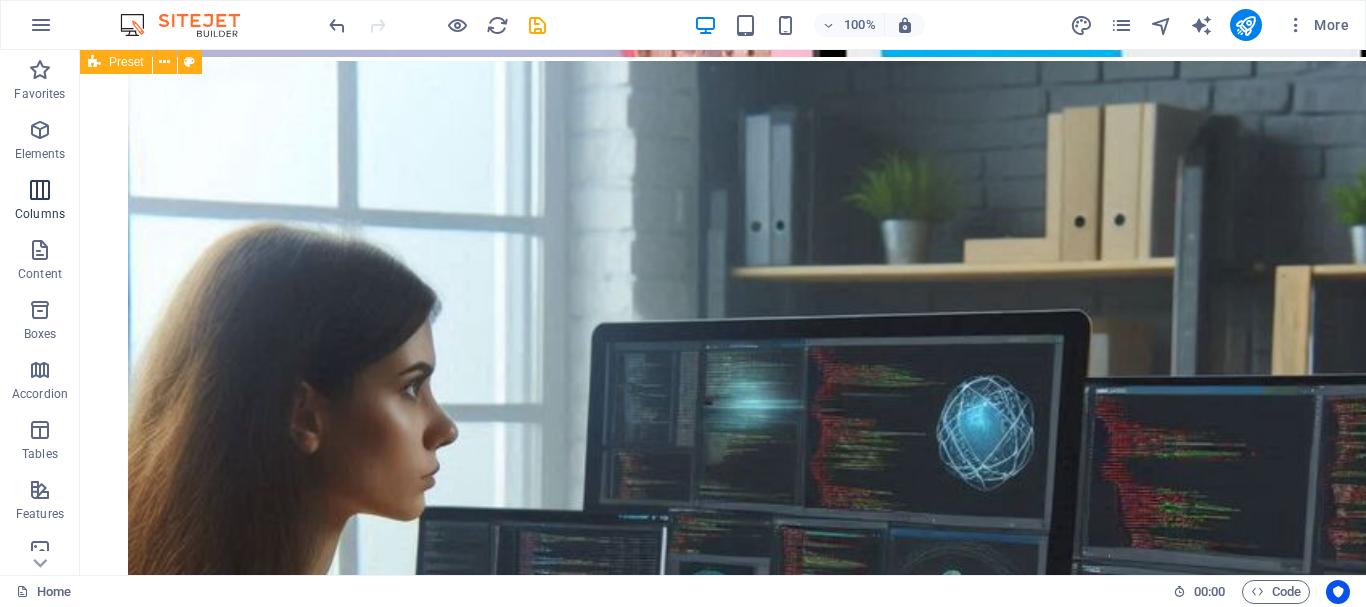 drag, startPoint x: 36, startPoint y: 201, endPoint x: 359, endPoint y: 310, distance: 340.89587 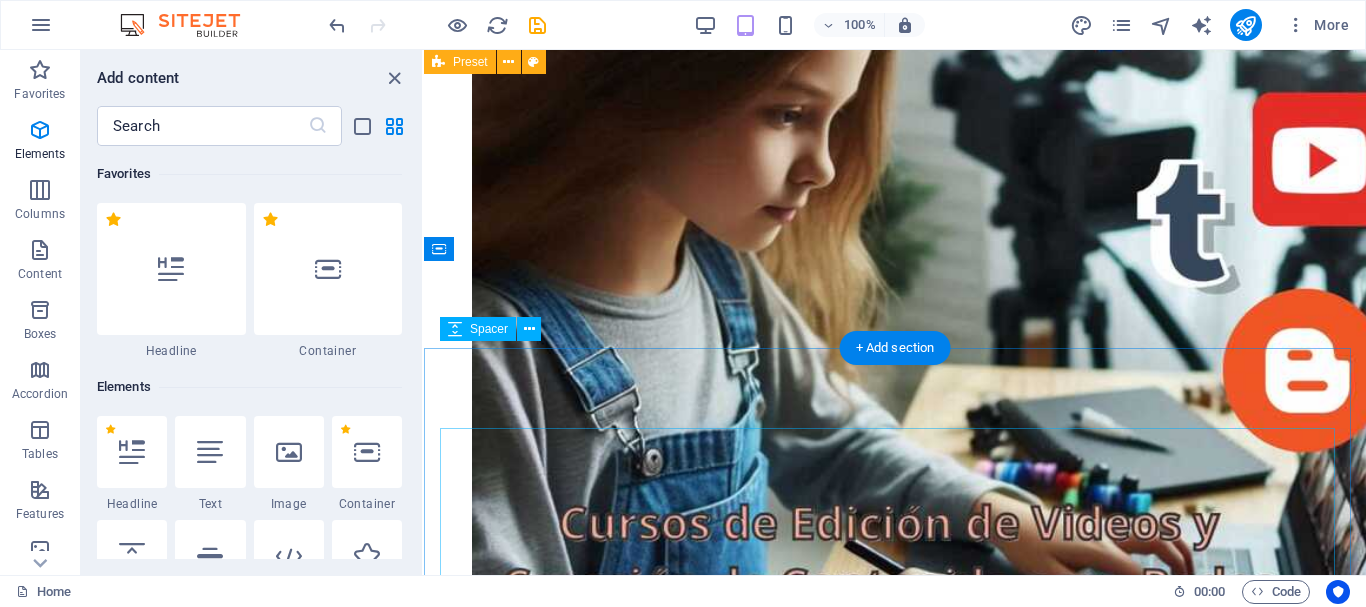 scroll, scrollTop: 990, scrollLeft: 0, axis: vertical 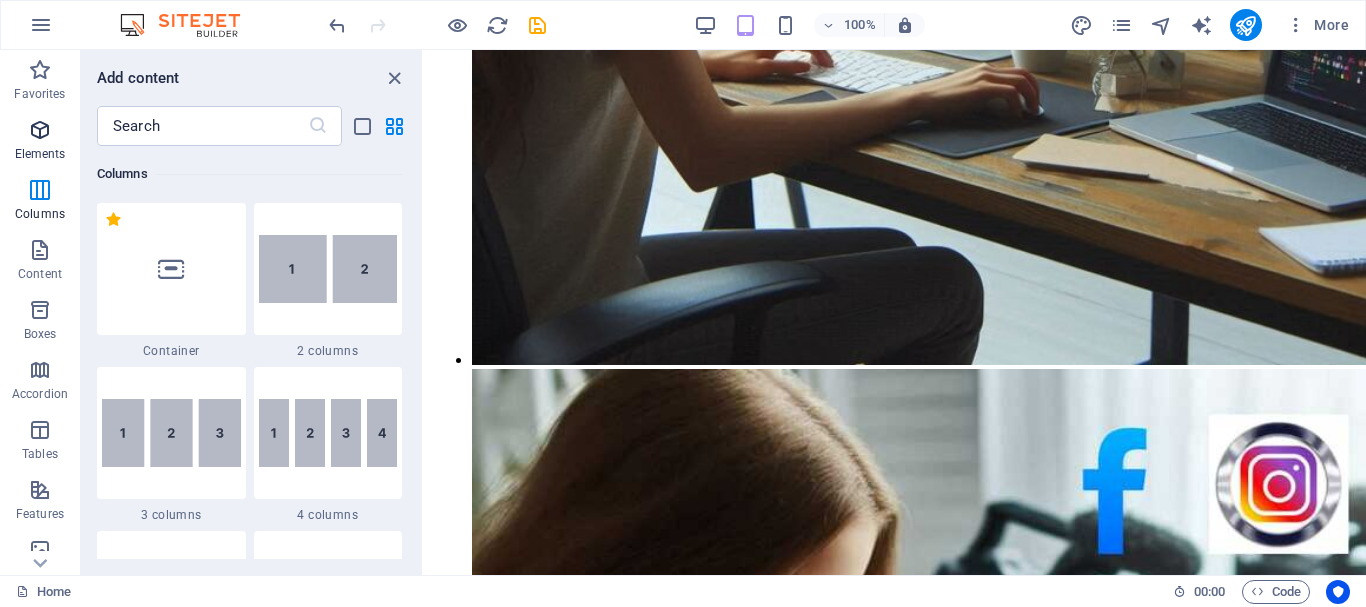 click at bounding box center [40, 130] 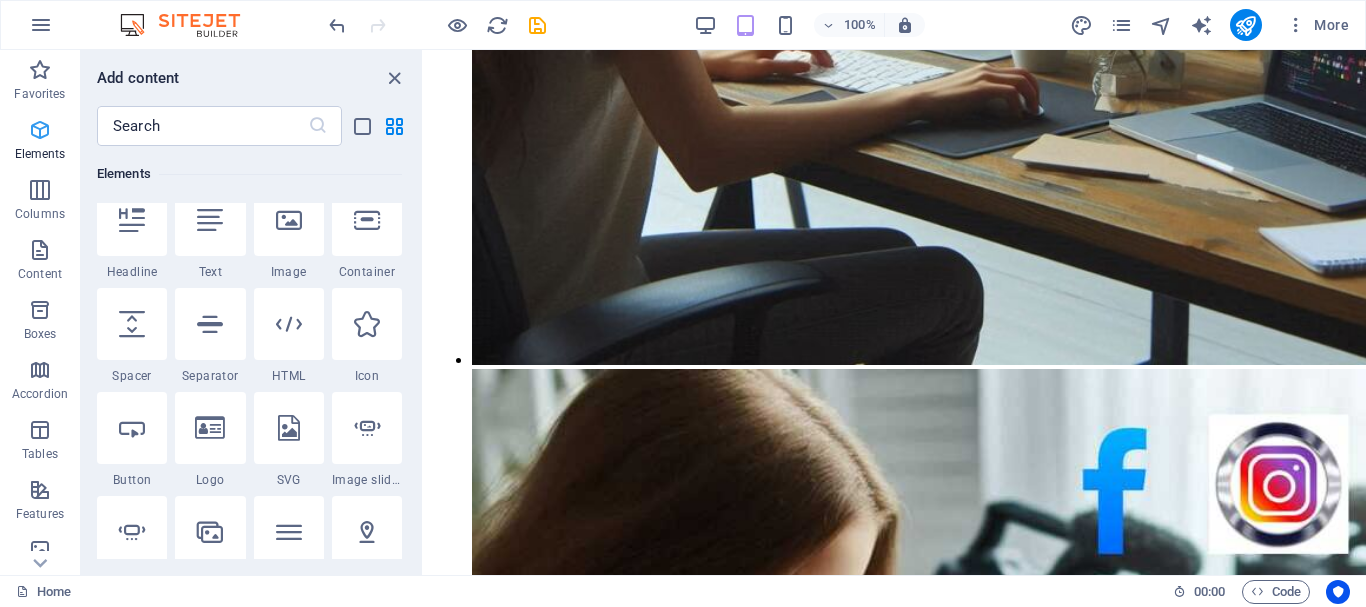 scroll, scrollTop: 213, scrollLeft: 0, axis: vertical 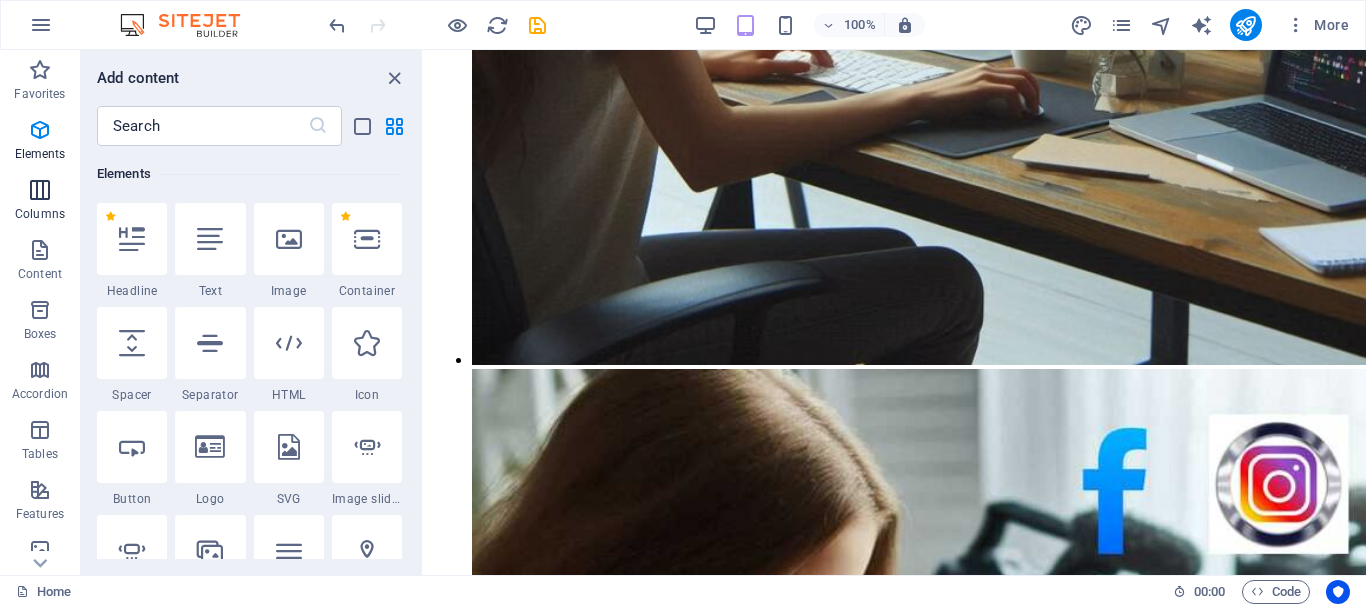 click at bounding box center [40, 190] 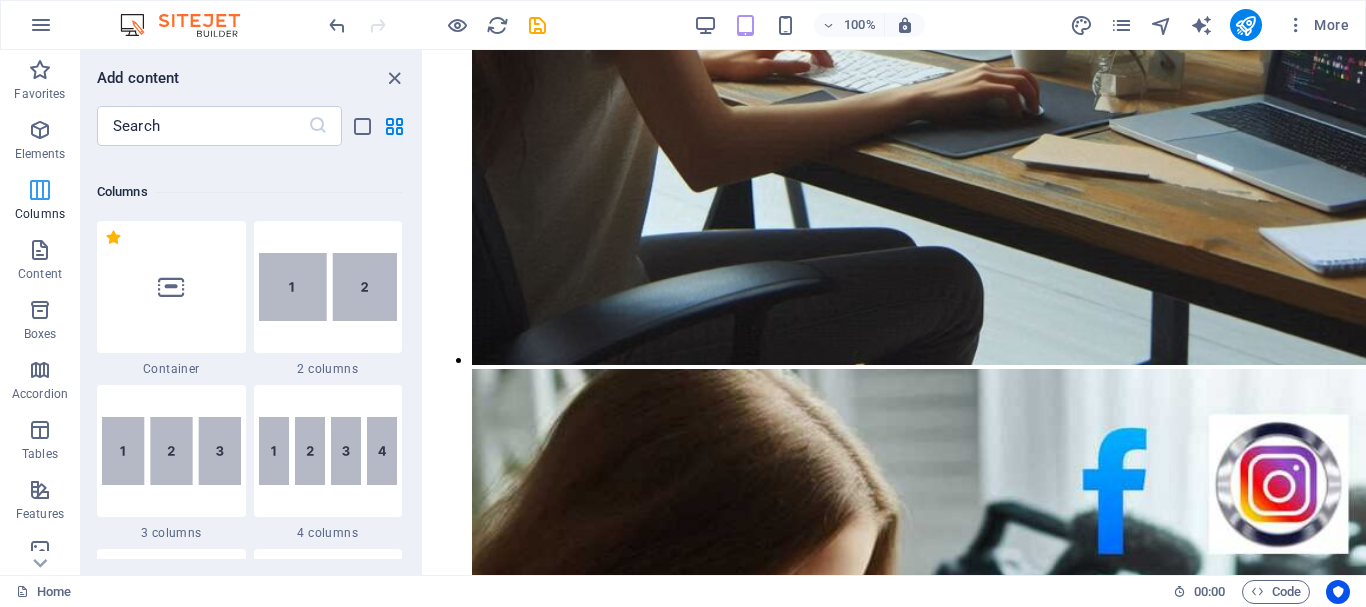 scroll, scrollTop: 990, scrollLeft: 0, axis: vertical 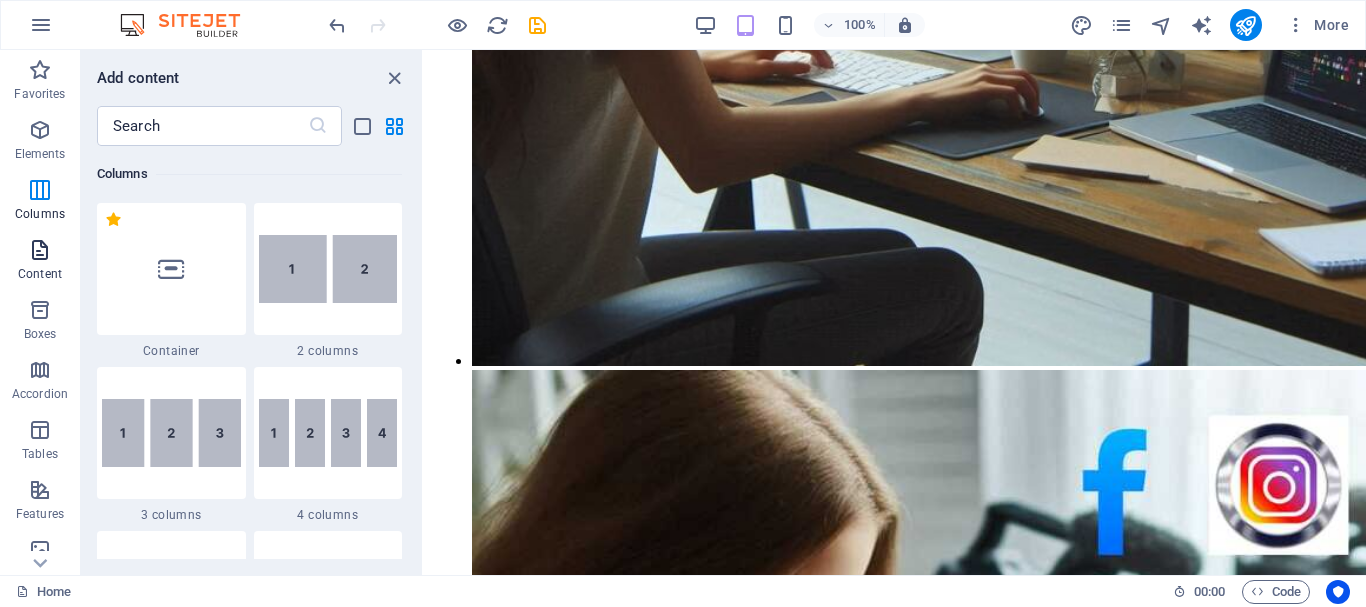 click at bounding box center [40, 250] 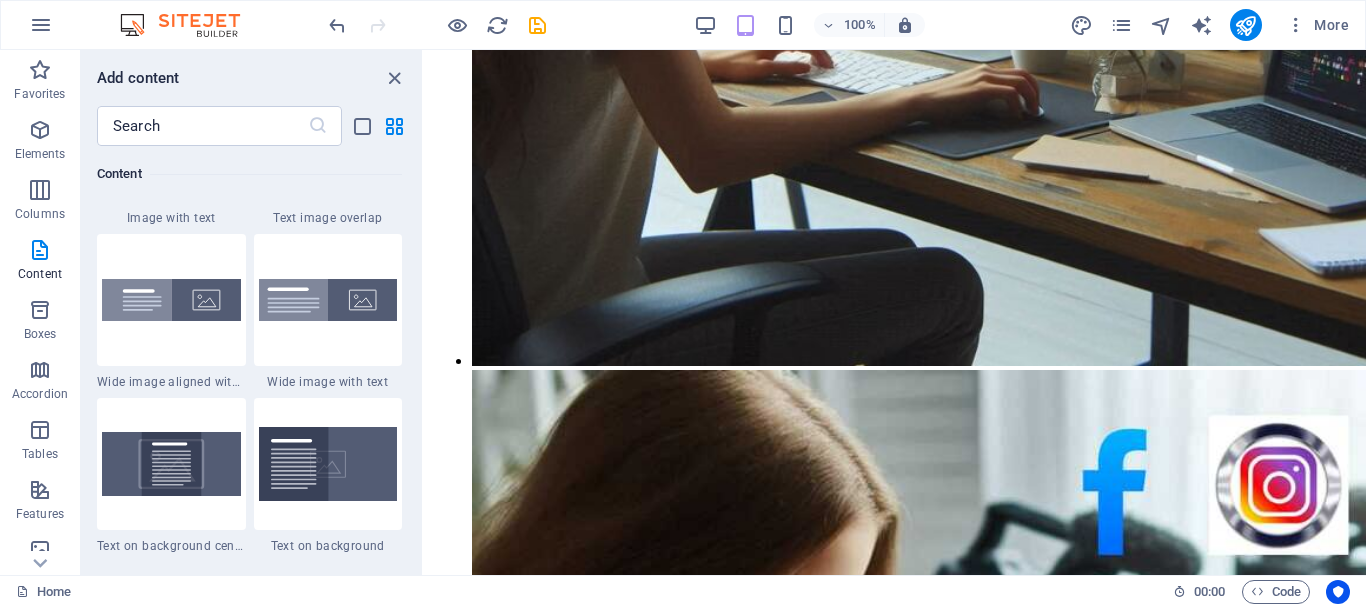 scroll, scrollTop: 3999, scrollLeft: 0, axis: vertical 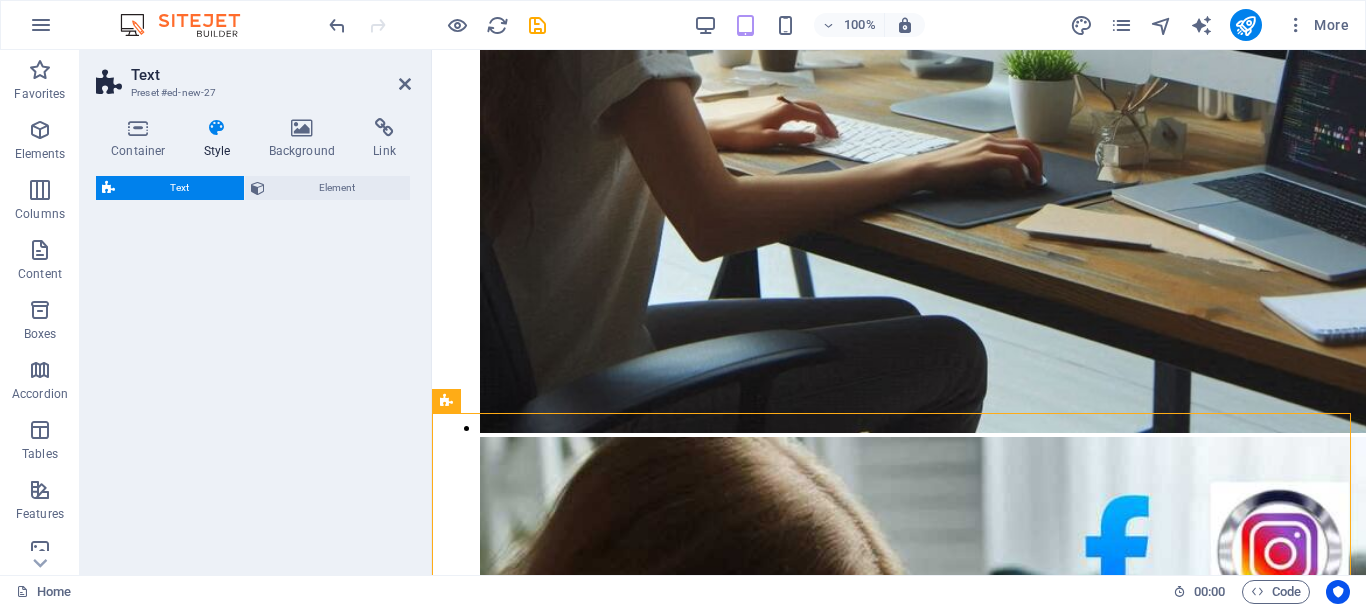 select on "preset-text-v2-default" 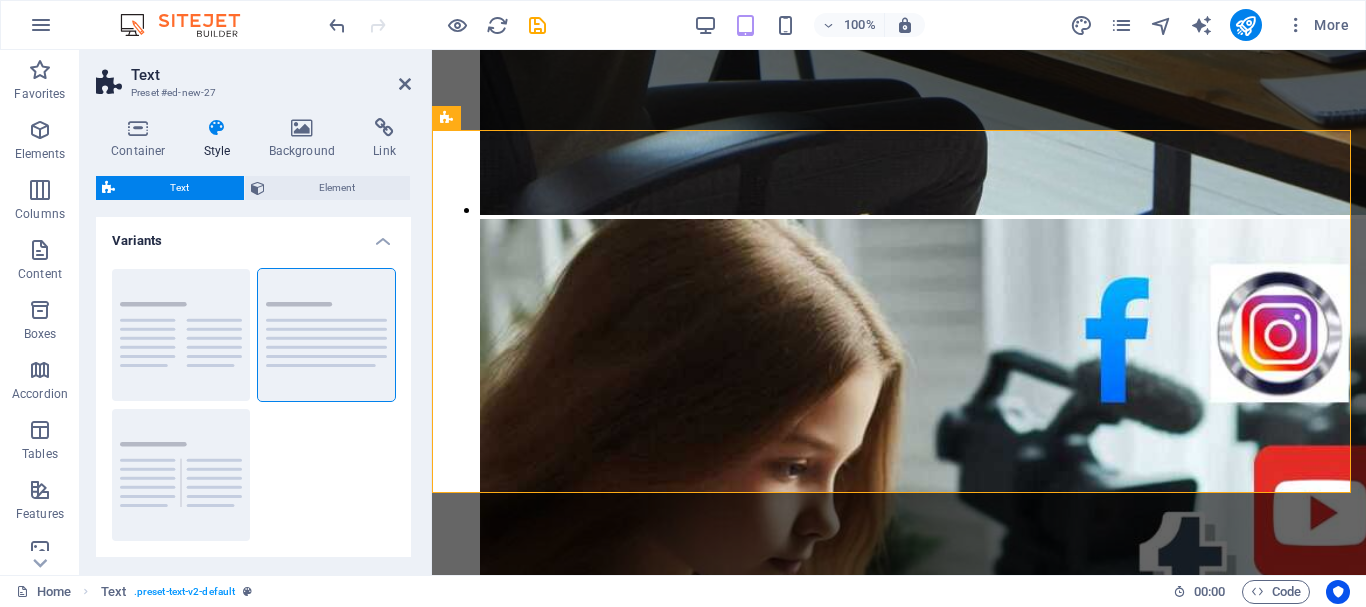scroll, scrollTop: 6149, scrollLeft: 0, axis: vertical 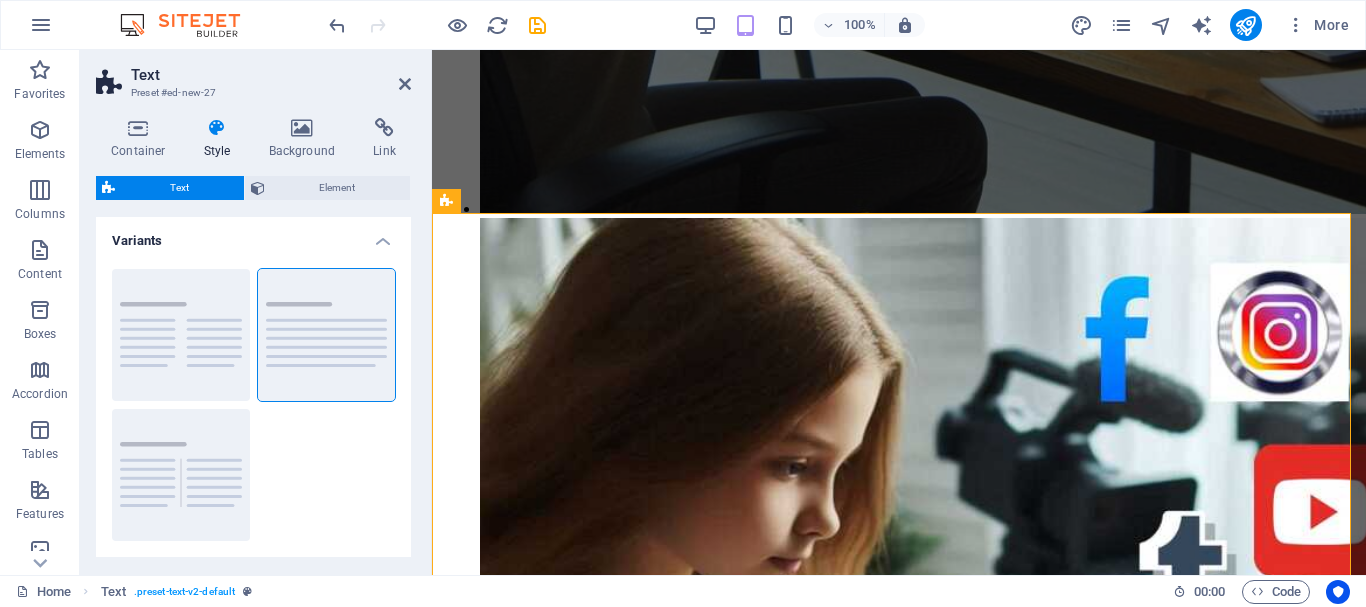 click at bounding box center (217, 128) 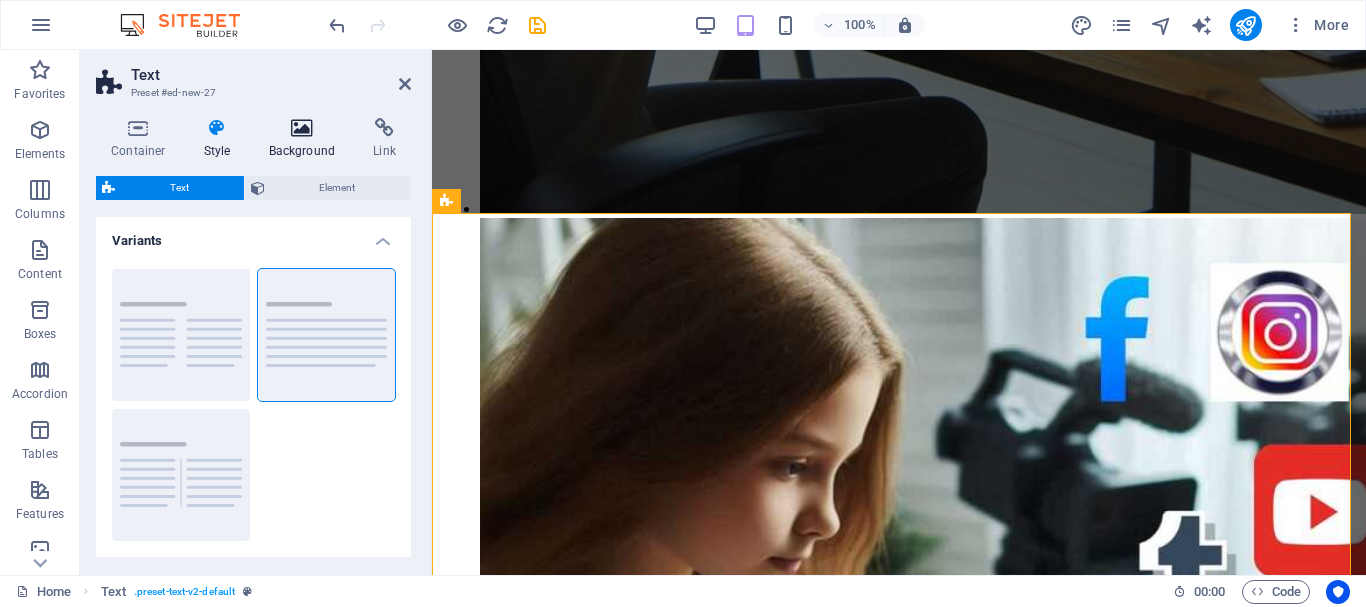 click on "Background" at bounding box center (306, 139) 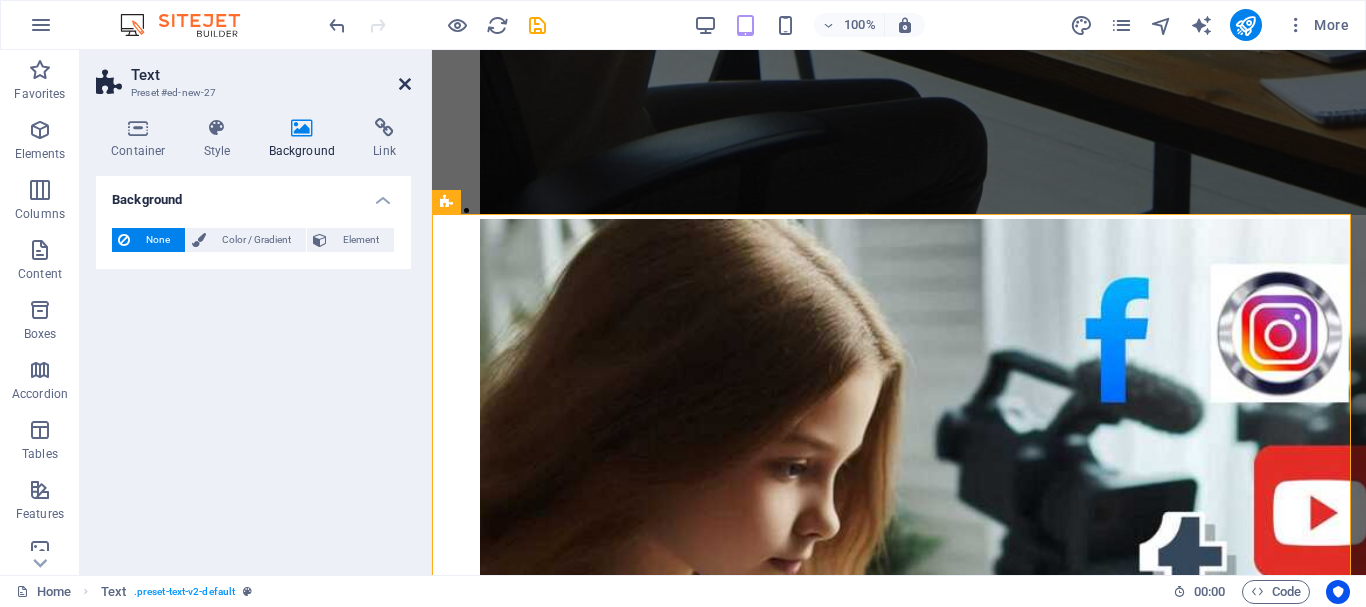 click at bounding box center (405, 84) 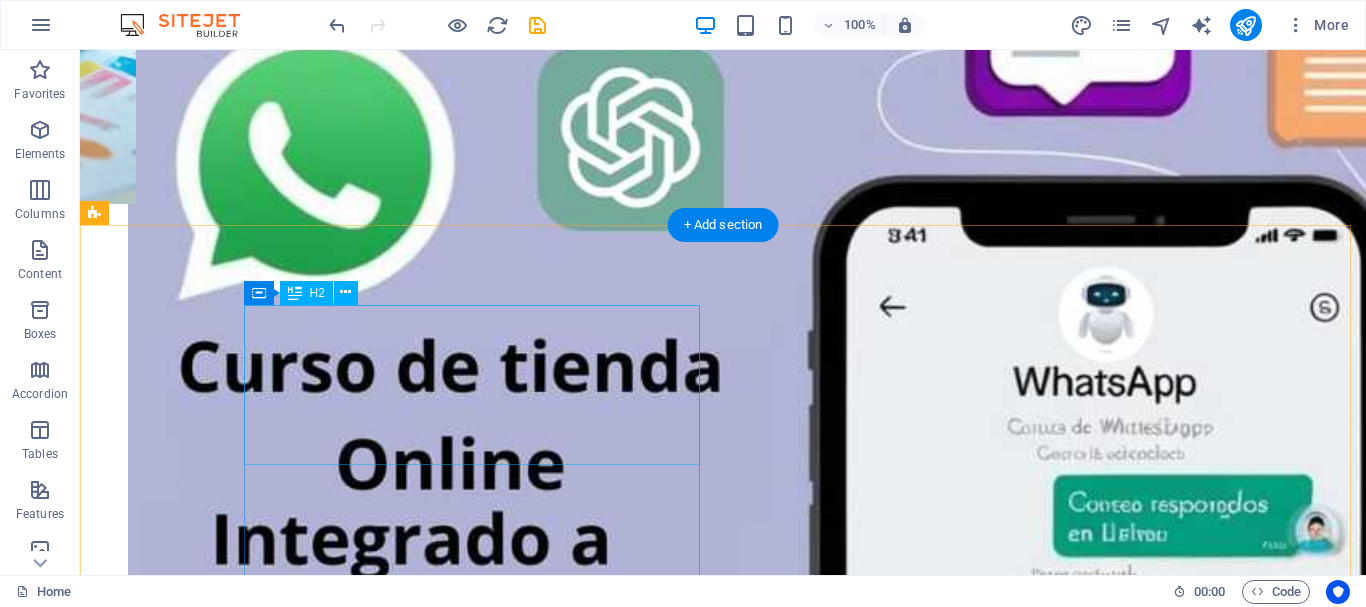 scroll, scrollTop: 5464, scrollLeft: 0, axis: vertical 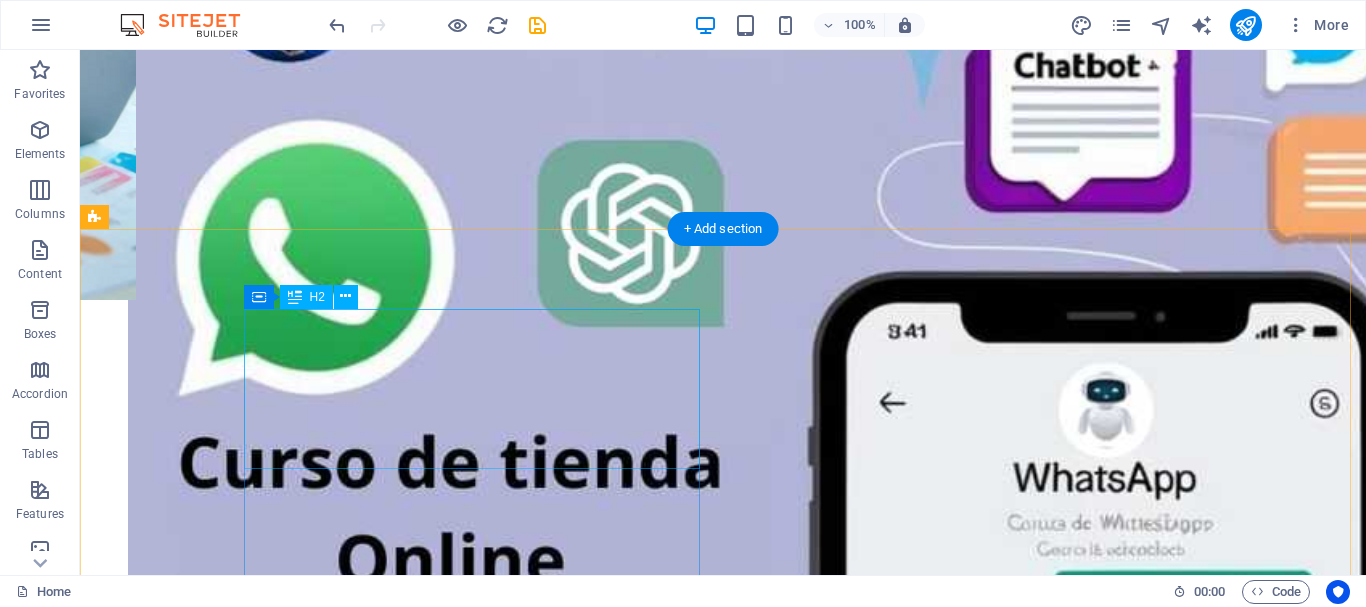 click on "Curso Integral de Mantenimiento y Reparación de PC y Laptop" at bounding box center [723, 21352] 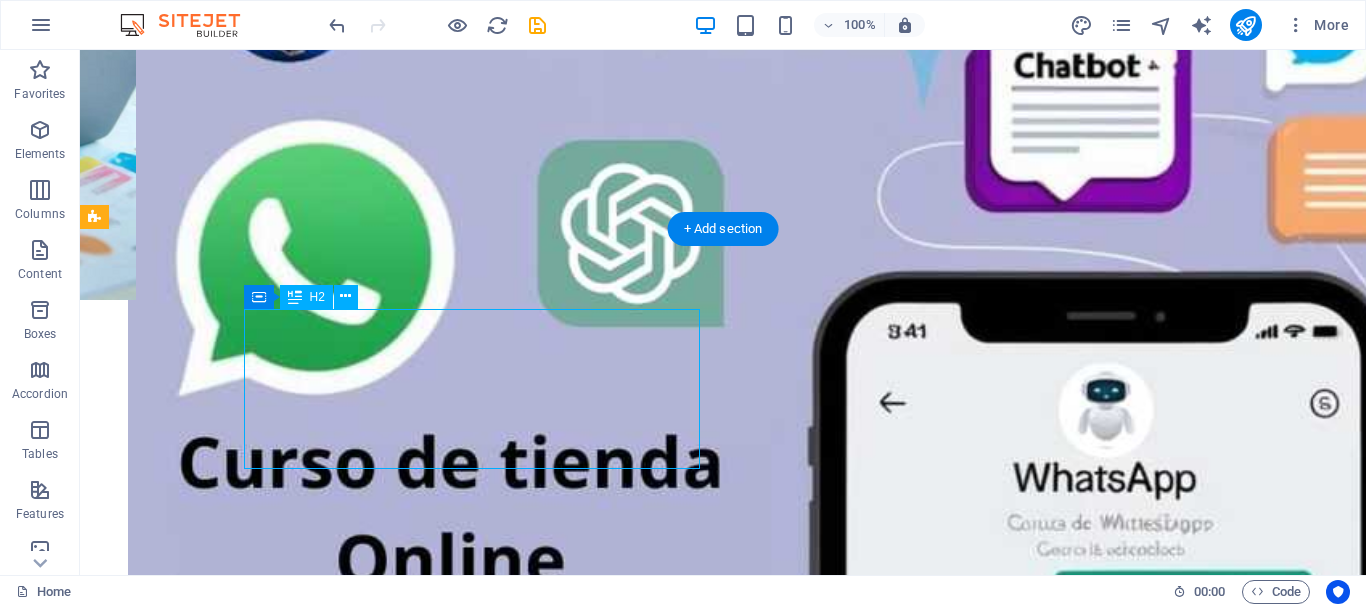 click on "Curso Integral de Mantenimiento y Reparación de PC y Laptop" at bounding box center (723, 21352) 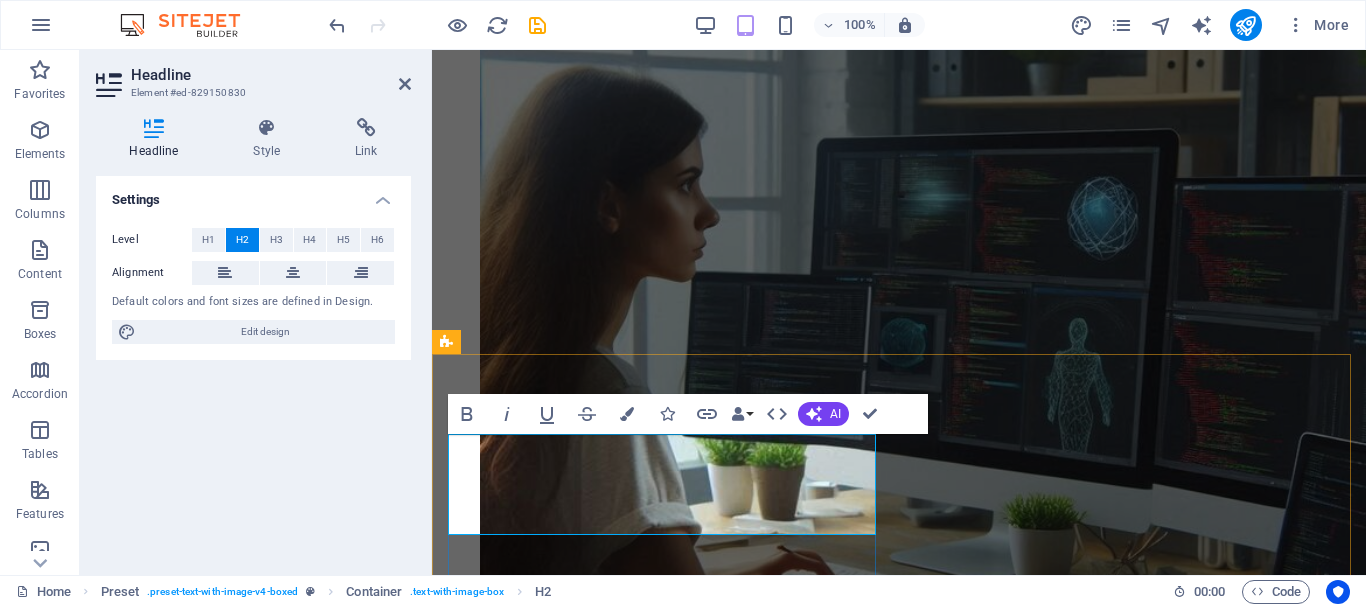 scroll, scrollTop: 5033, scrollLeft: 0, axis: vertical 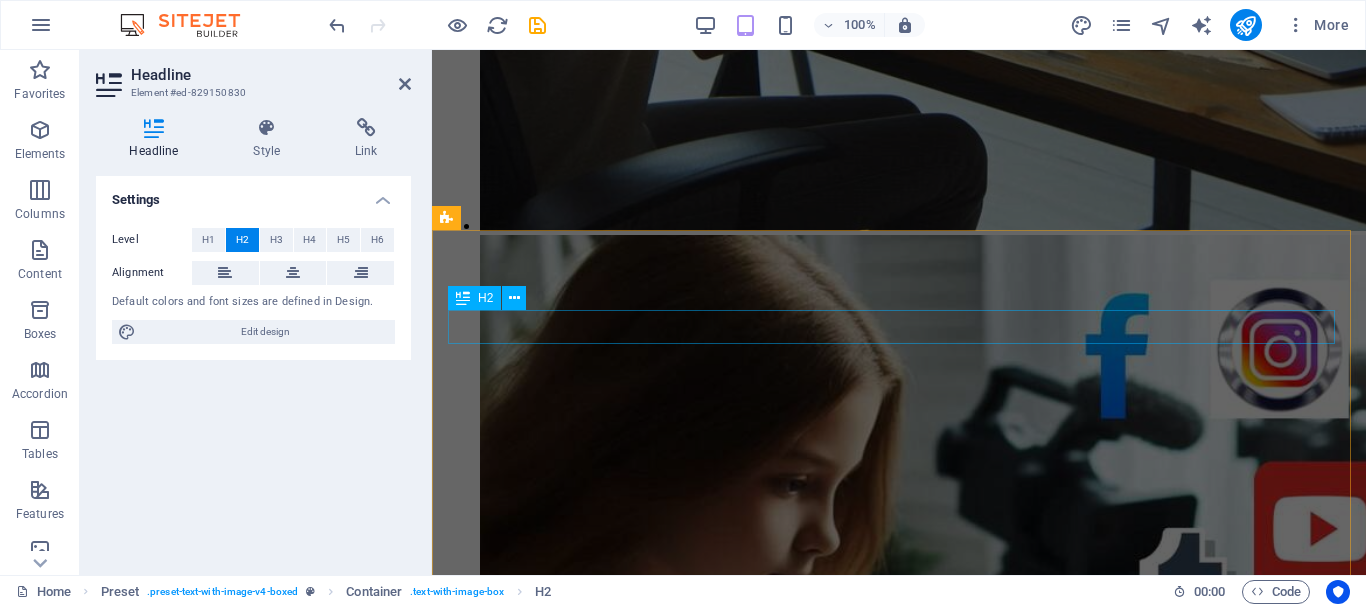 click on "Headline" at bounding box center (899, 16741) 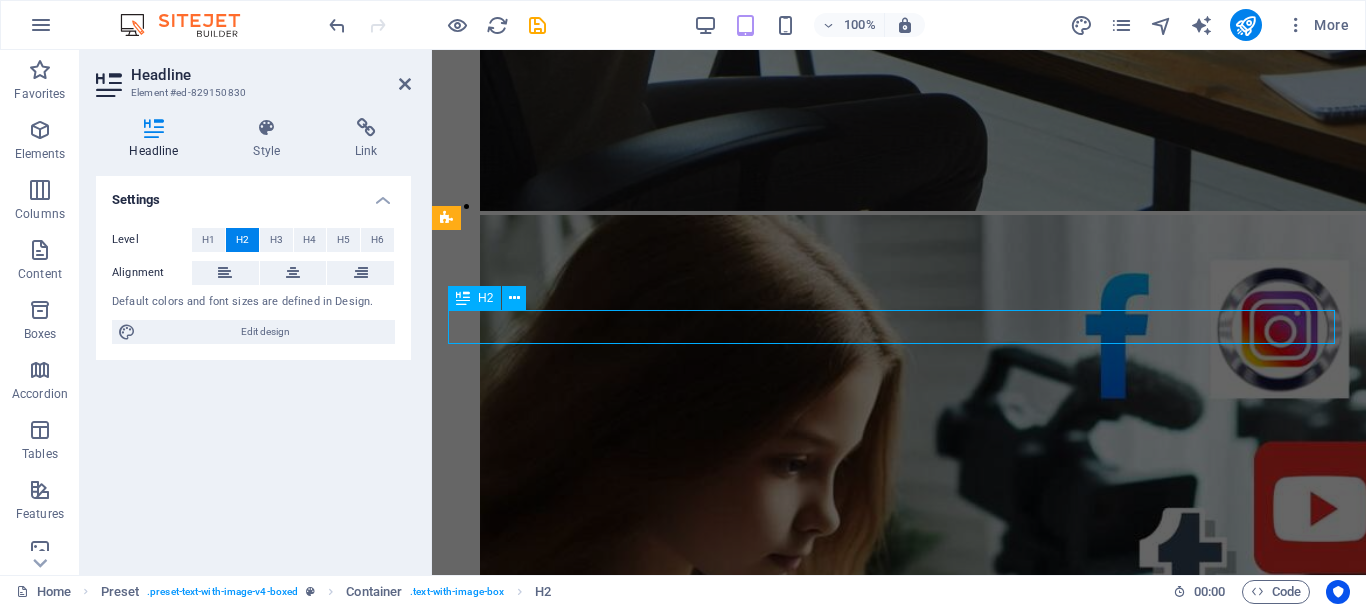 click on "Headline" at bounding box center [899, 16722] 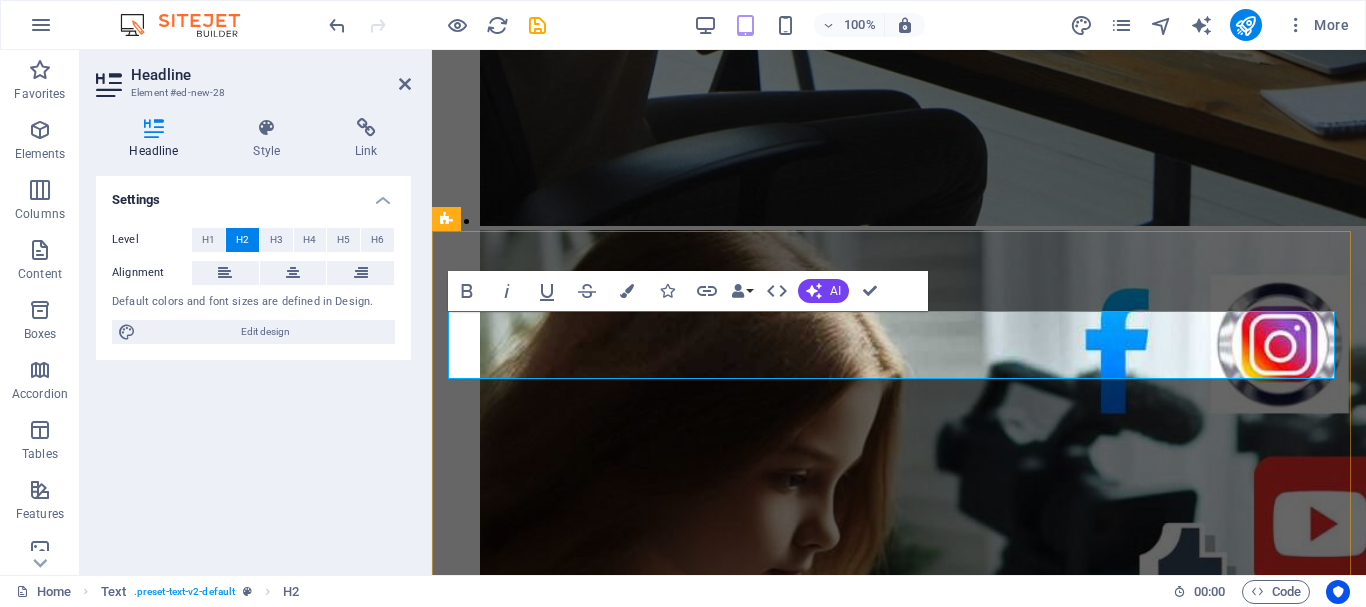 scroll, scrollTop: 6047, scrollLeft: 0, axis: vertical 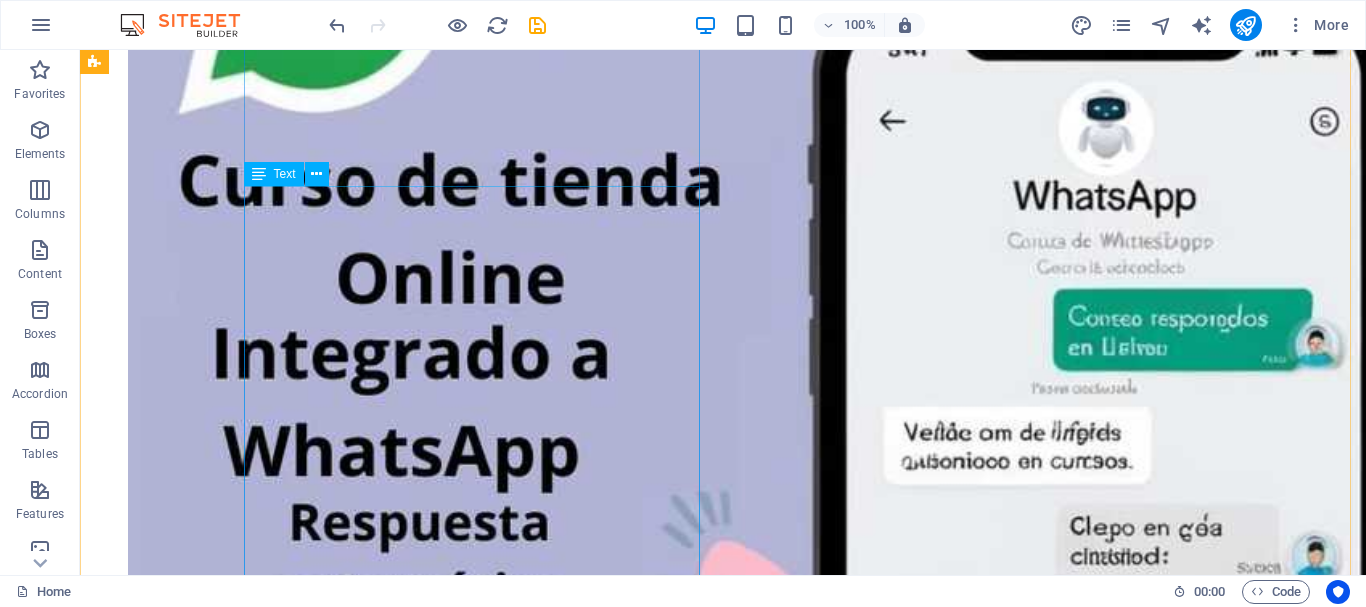 click on "¿Te apasiona la tecnología? ¿Quieres aprender a diagnosticar y reparar equipos como un verdadero experto? Este curso está diseñado para que desarrolles habilidades prácticas y te conviertas en un técnico confiable en el mundo de la informática. 🔧 Contenido del curso - ✅ Diagnóstico de fallos y solución de problemas frecuentes - ✅ Limpieza física y mantenimiento preventivo - ✅ Reemplazo de componentes internos (disco duro, memoria, fuente, etc.) - ✅ Instalación y configuración de sistemas operativos - ✅ Reparación de laptops (pantalla, teclado, batería, disco) - ✅ Uso de herramientas de software para análisis y recuperación 🎓 Modalidad y nivel - Nivel: Básico a intermedio - Duración: 4 semanas (20 horas totales) - Formato: Presencial o virtual (clases en vivo) - Materiales incluidos: Manuales, recursos digitales, ejercicios prácticos. 💡 Ideal para - Estudiantes y entusiastas de la tecnología. - Personas que desean ofrecer servicios técnicos de manera profesional" at bounding box center (723, 21465) 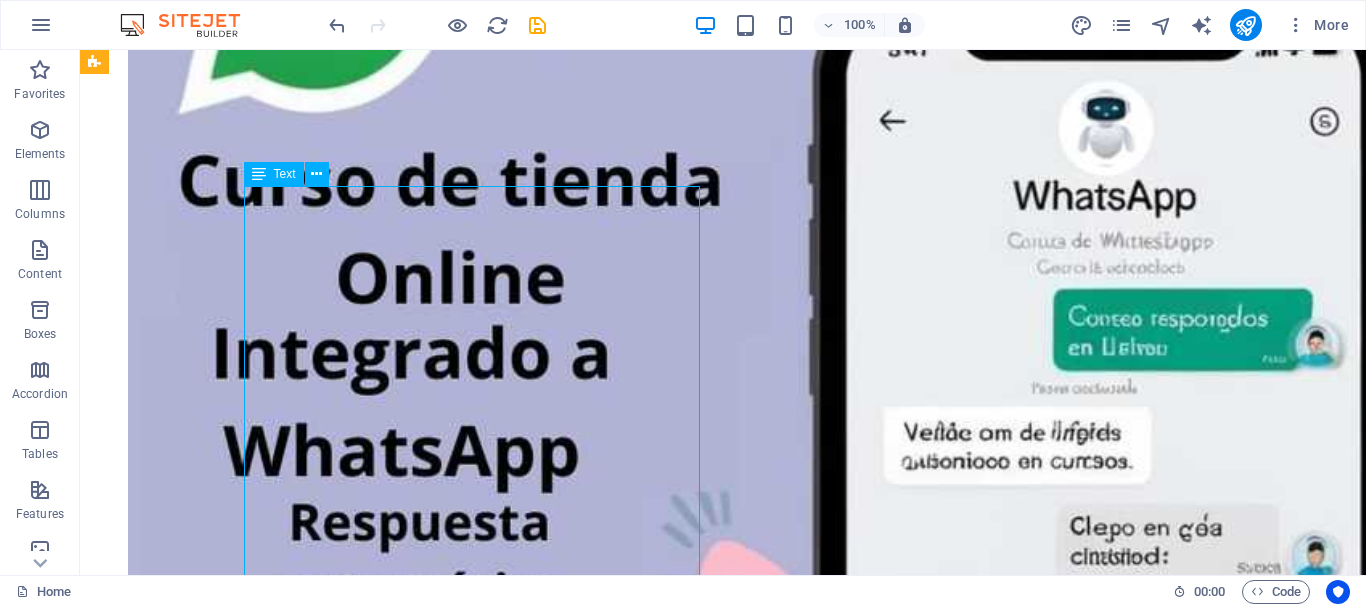 click on "¿Te apasiona la tecnología? ¿Quieres aprender a diagnosticar y reparar equipos como un verdadero experto? Este curso está diseñado para que desarrolles habilidades prácticas y te conviertas en un técnico confiable en el mundo de la informática. 🔧 Contenido del curso - ✅ Diagnóstico de fallos y solución de problemas frecuentes - ✅ Limpieza física y mantenimiento preventivo - ✅ Reemplazo de componentes internos (disco duro, memoria, fuente, etc.) - ✅ Instalación y configuración de sistemas operativos - ✅ Reparación de laptops (pantalla, teclado, batería, disco) - ✅ Uso de herramientas de software para análisis y recuperación 🎓 Modalidad y nivel - Nivel: Básico a intermedio - Duración: 4 semanas (20 horas totales) - Formato: Presencial o virtual (clases en vivo) - Materiales incluidos: Manuales, recursos digitales, ejercicios prácticos. 💡 Ideal para - Estudiantes y entusiastas de la tecnología. - Personas que desean ofrecer servicios técnicos de manera profesional" at bounding box center (723, 21465) 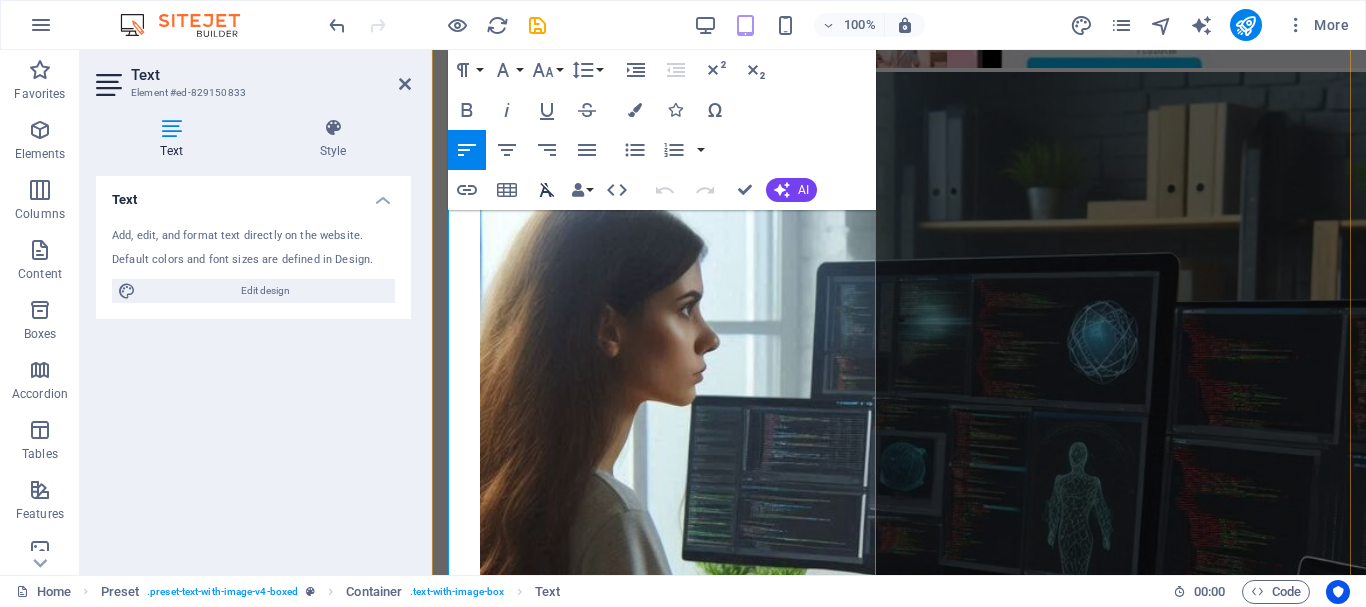 scroll, scrollTop: 5055, scrollLeft: 0, axis: vertical 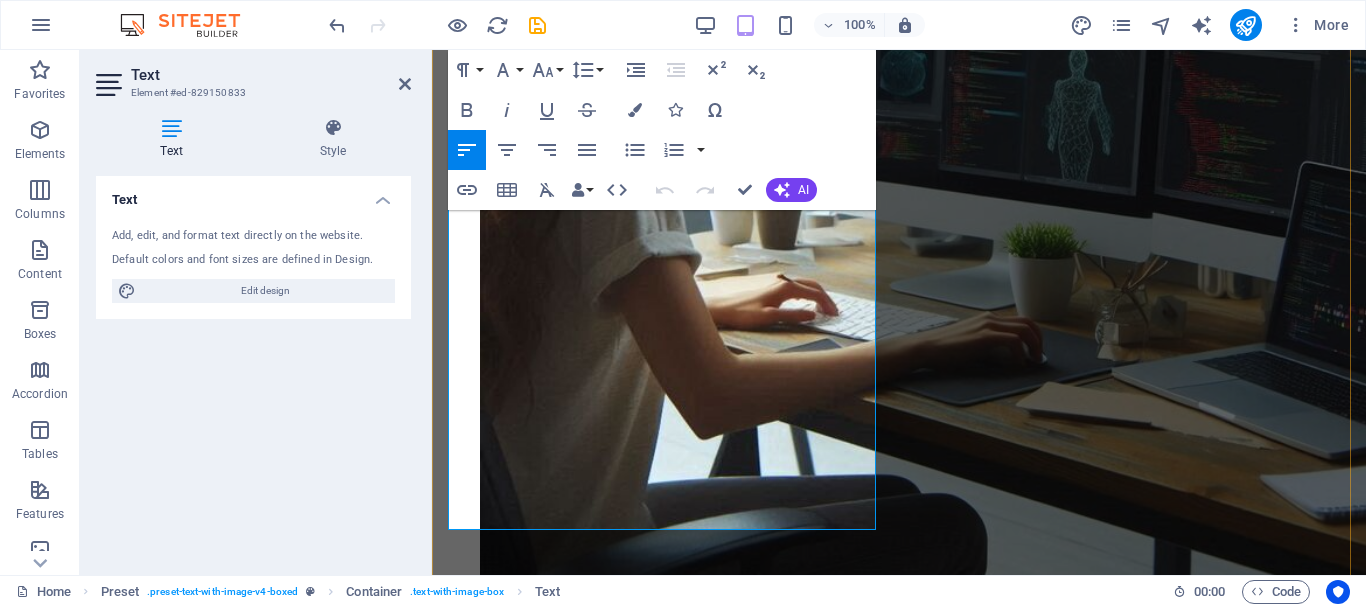 drag, startPoint x: 449, startPoint y: 344, endPoint x: 670, endPoint y: 511, distance: 277.0018 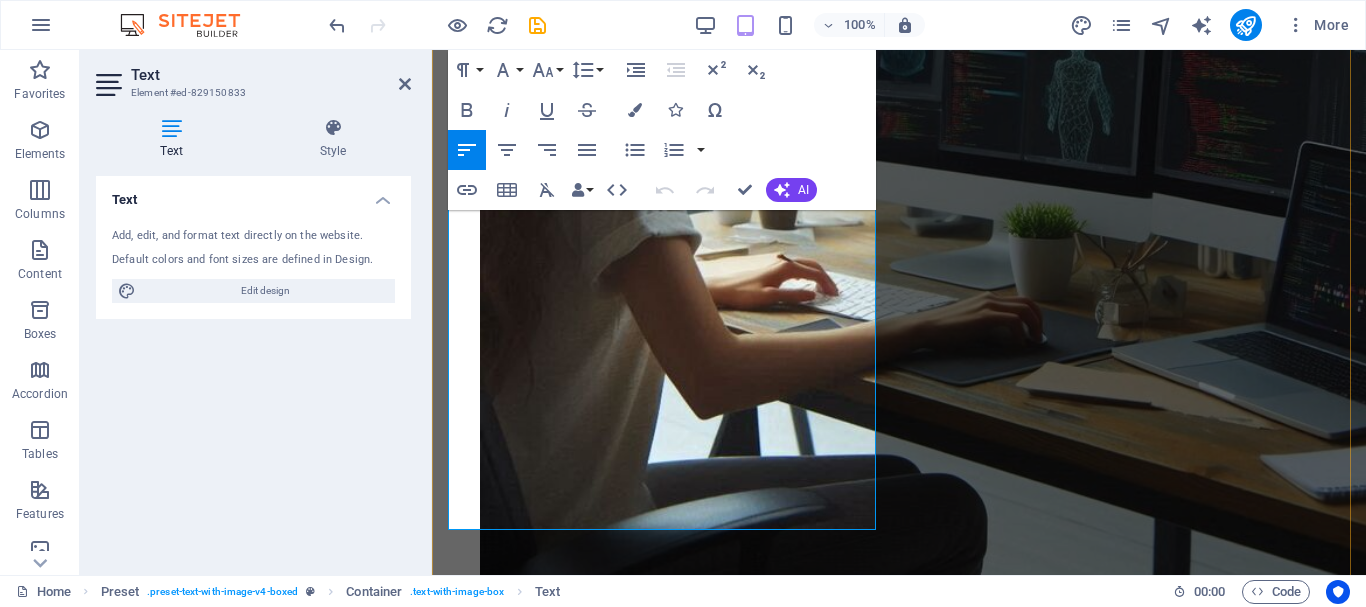 scroll, scrollTop: 5753, scrollLeft: 0, axis: vertical 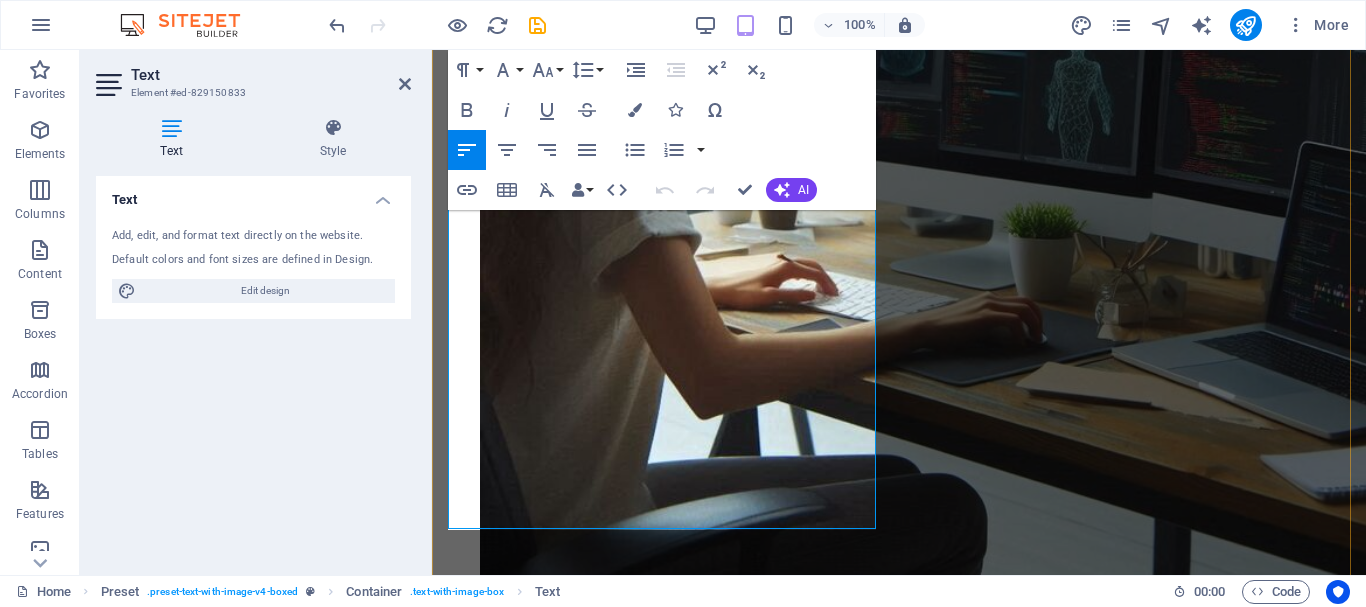 copy on "¿Te apasiona la tecnología? ¿Quieres aprender a diagnosticar y reparar equipos como un verdadero experto? Este curso está diseñado para que desarrolles habilidades prácticas y te conviertas en un técnico confiable en el mundo de la informática. 🔧 Contenido del curso - ✅ Diagnóstico de fallos y solución de problemas frecuentes - ✅ Limpieza física y mantenimiento preventivo - ✅ Reemplazo de componentes internos (disco duro, memoria, fuente, etc.) - ✅ Instalación y configuración de sistemas operativos - ✅ Reparación de laptops (pantalla, teclado, batería, disco) - ✅ Uso de herramientas de software para análisis y recuperación 🎓 Modalidad y nivel - Nivel: Básico a intermedio - Duración: 4 semanas (20 horas totales) - Formato: Presencial o virtual (clases en vivo) - Materiales incluidos: Manuales, recursos digitales, ejercicios prácticos. 💡 Ideal para - Estudiantes y entusiastas de la tecnología. - Personas que desean ofrecer servicios técnicos de manera profesional - Quienes buscan mantener sus propios equipos..." 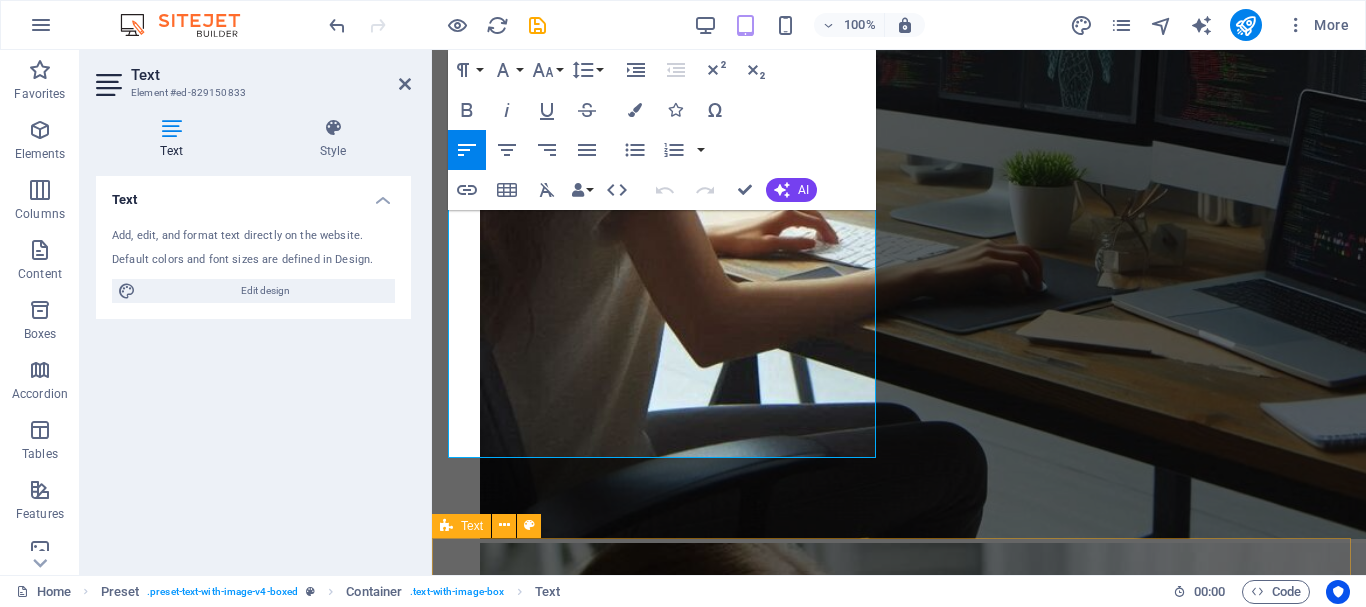 scroll, scrollTop: 5953, scrollLeft: 0, axis: vertical 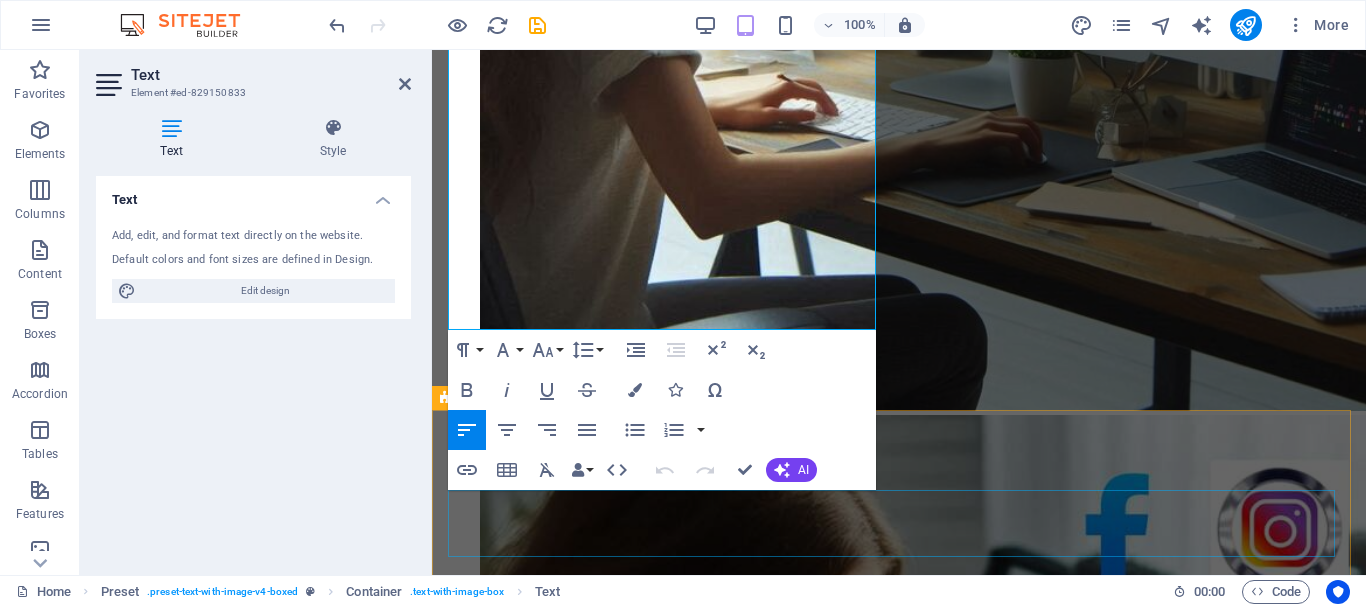 click on "Curso Integral de Mantenimiento y Reparación de PC y Laptop" at bounding box center (899, 16921) 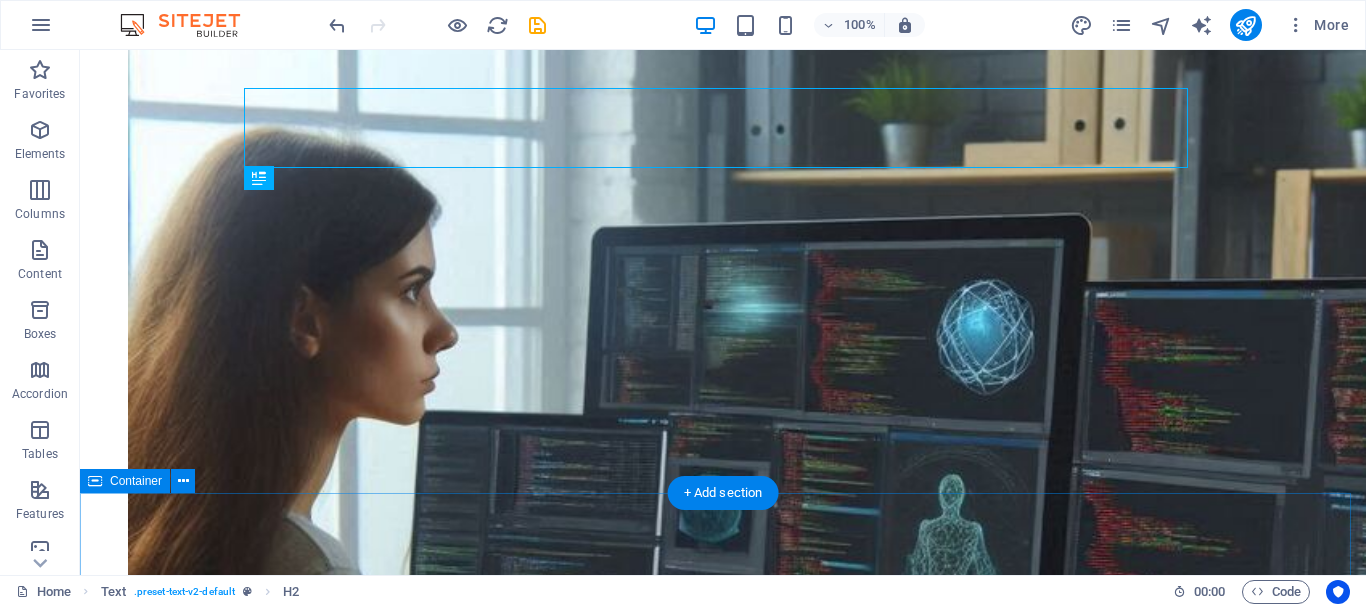 scroll, scrollTop: 6668, scrollLeft: 0, axis: vertical 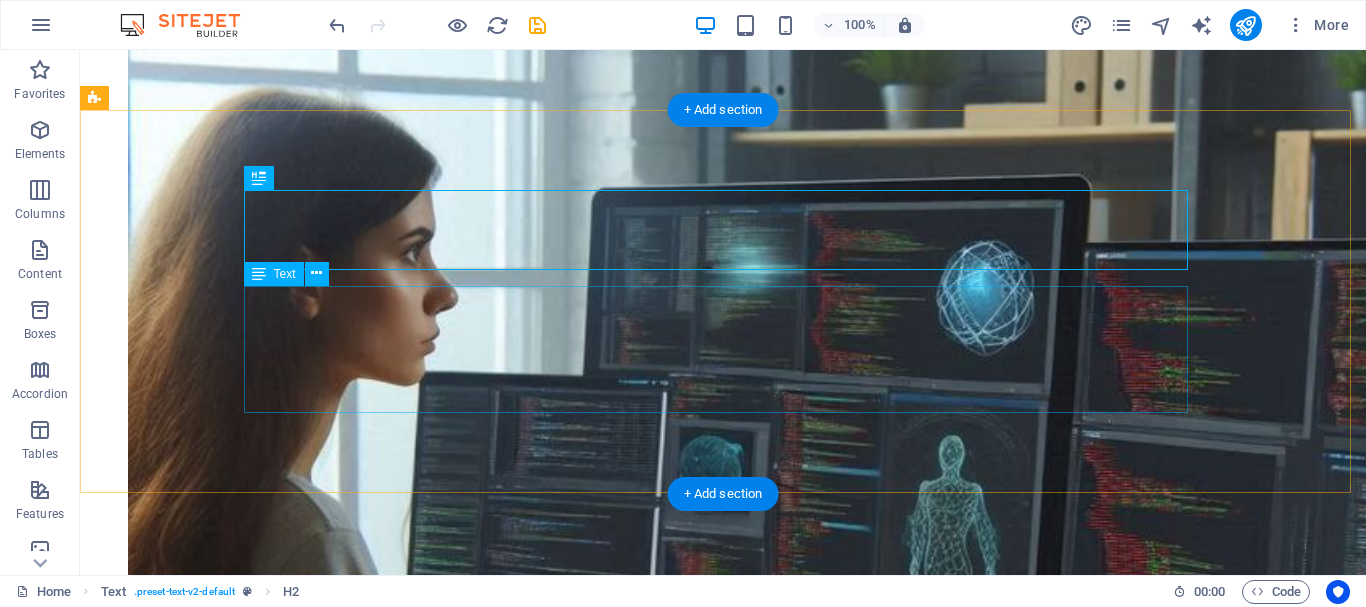 click on "Lorem ipsum dolor sitope amet, consectetur adipisicing elitip. Massumenda, dolore, cum vel modi asperiores consequatur suscipit quidem ducimus eveniet iure expedita consecteture odiogil voluptatum similique fugit voluptates atem accusamus quae quas dolorem tenetur facere tempora maiores adipisci reiciendis accusantium voluptatibus id voluptate tempore dolor harum nisi amet! Nobis, eaque. Aenean commodo ligula eget dolor. Lorem ipsum dolor sit amet, consectetuer adipiscing elit leget odiogil voluptatum similique fugit voluptates dolor. Libero assumenda, dolore, cum vel modi asperiores consequatur." at bounding box center [723, 22125] 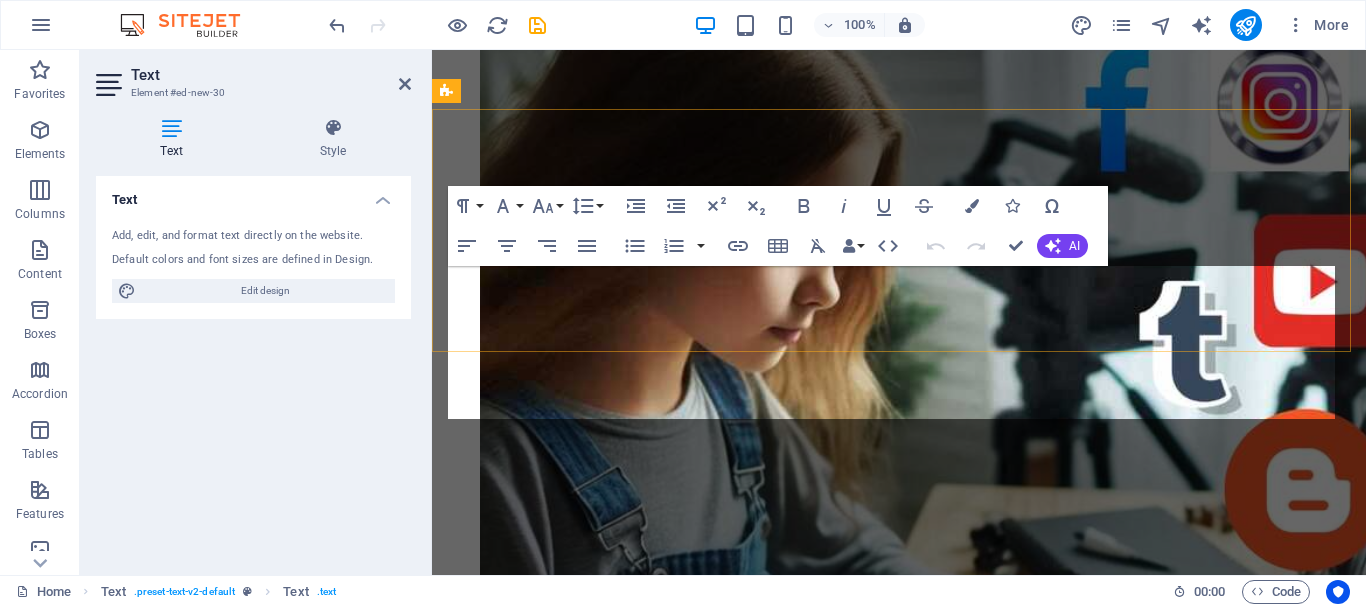 scroll, scrollTop: 6260, scrollLeft: 0, axis: vertical 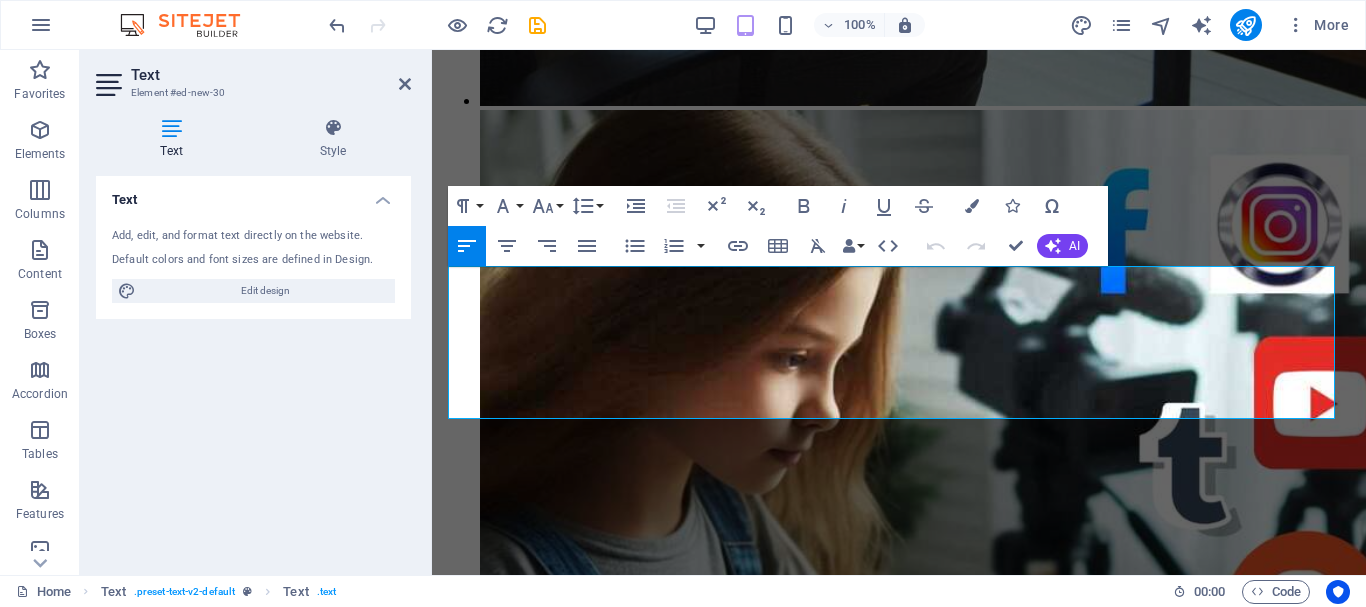 drag, startPoint x: 683, startPoint y: 405, endPoint x: 859, endPoint y: 322, distance: 194.58931 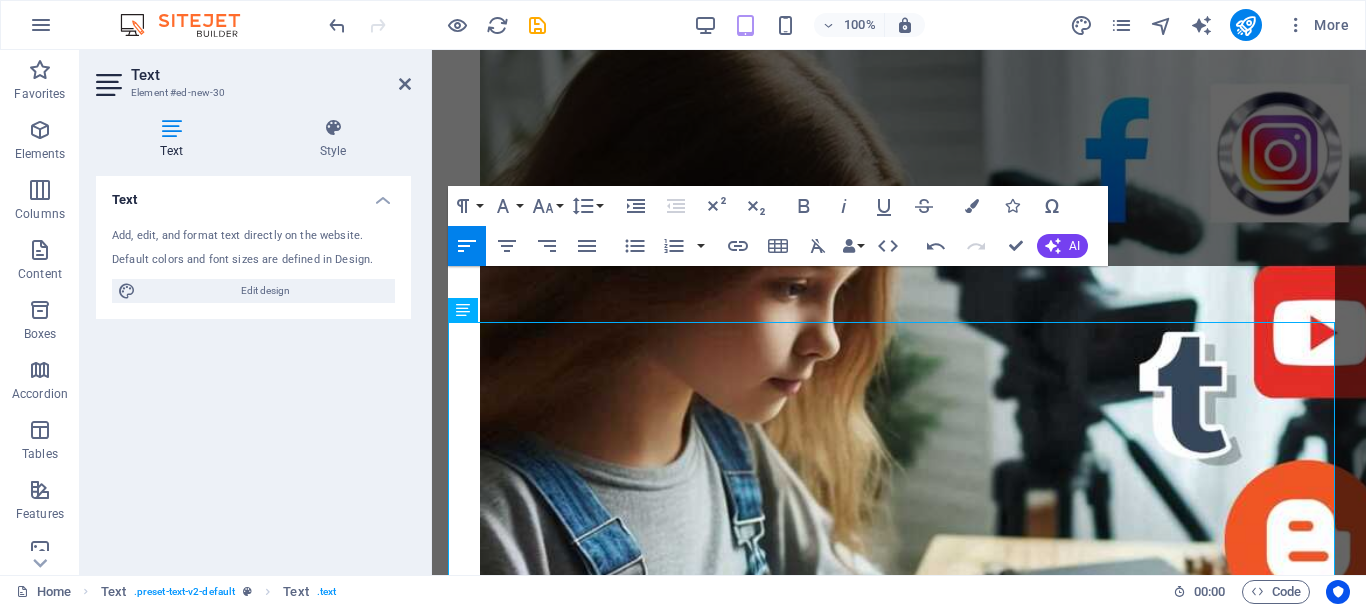 scroll, scrollTop: 6176, scrollLeft: 0, axis: vertical 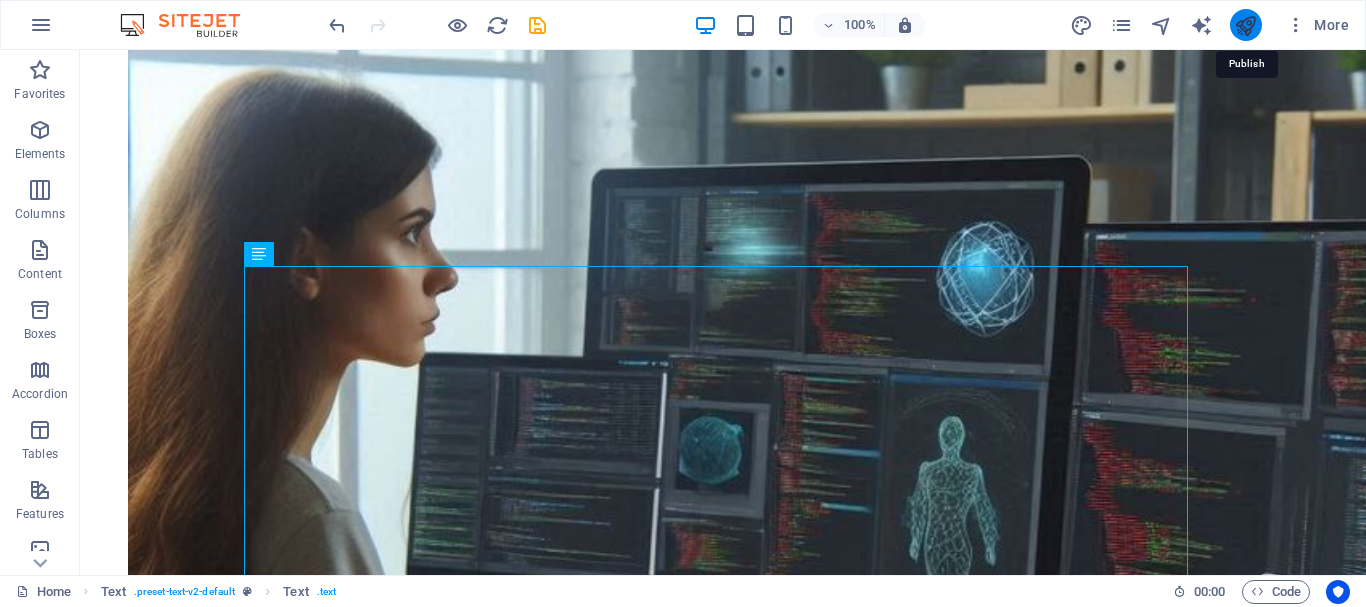 click at bounding box center (1245, 25) 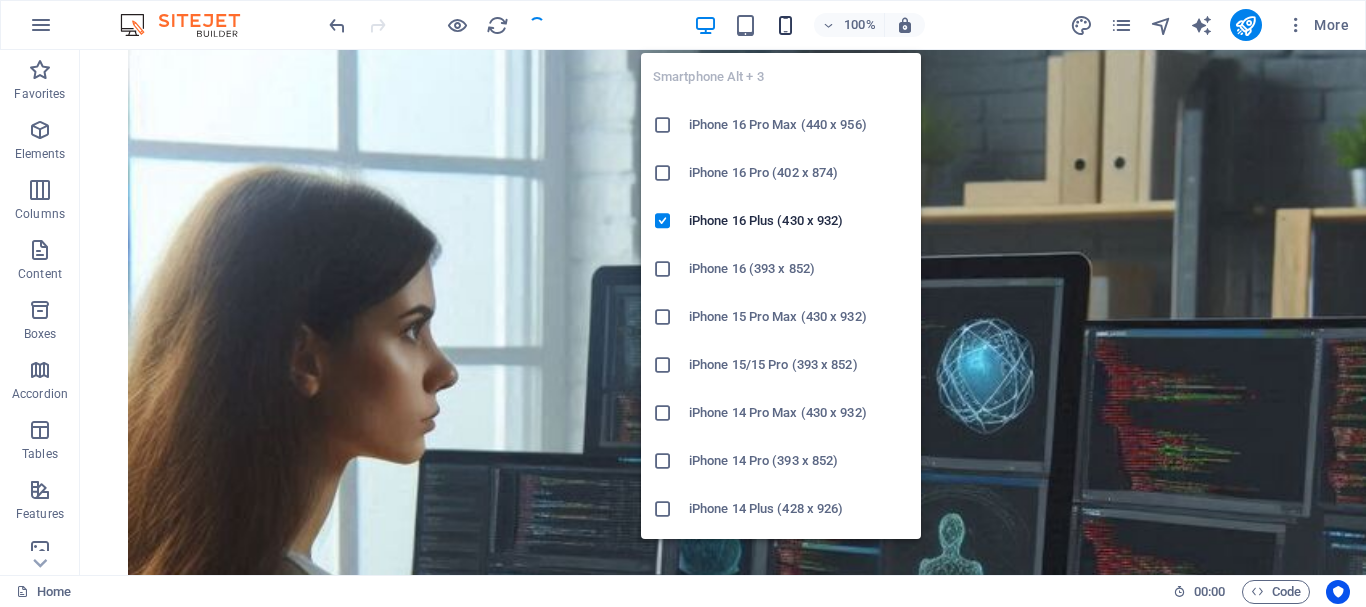 scroll, scrollTop: 6471, scrollLeft: 0, axis: vertical 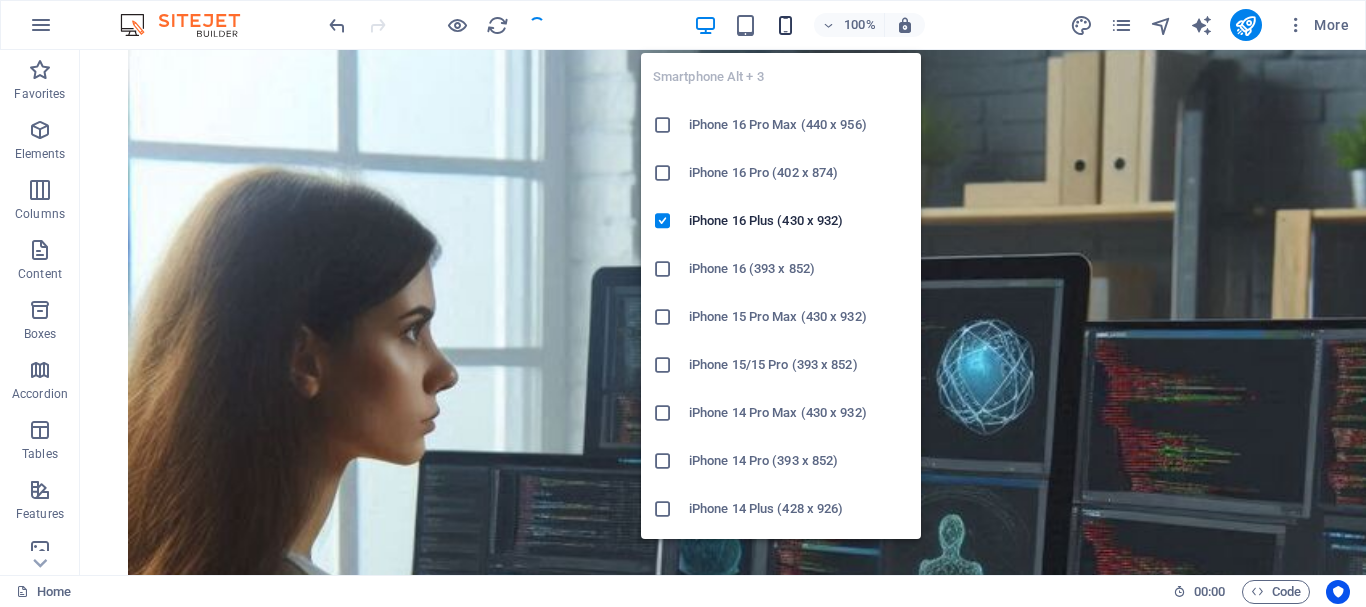 click at bounding box center [785, 25] 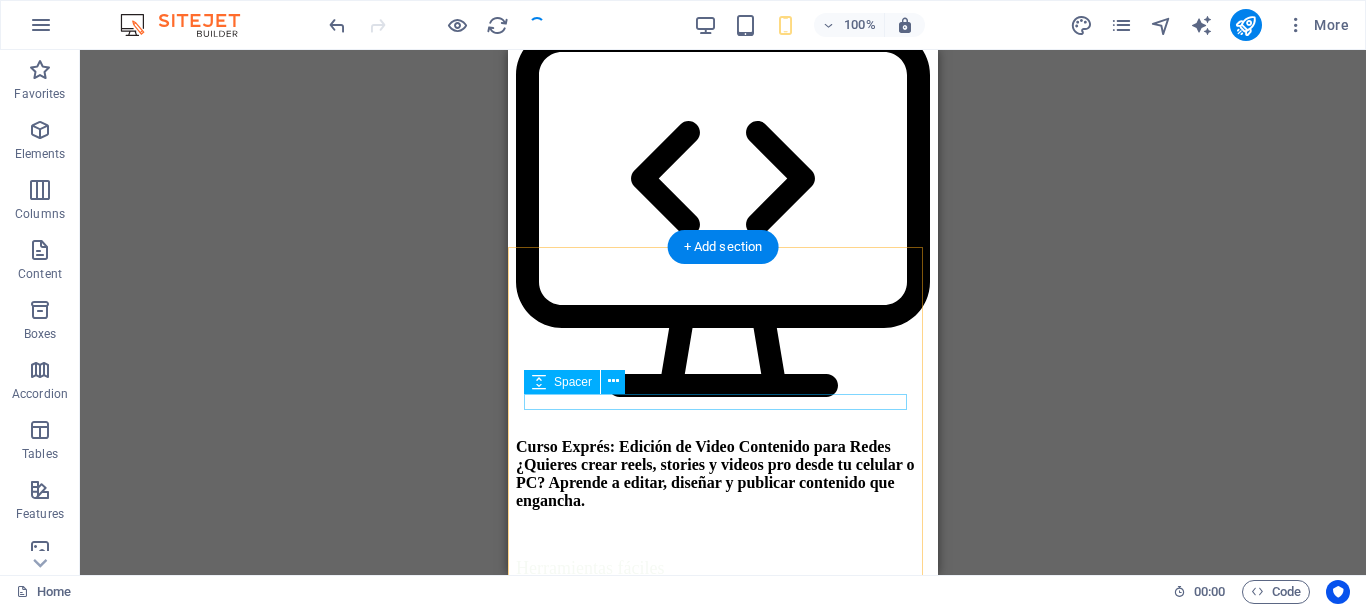 scroll, scrollTop: 7992, scrollLeft: 0, axis: vertical 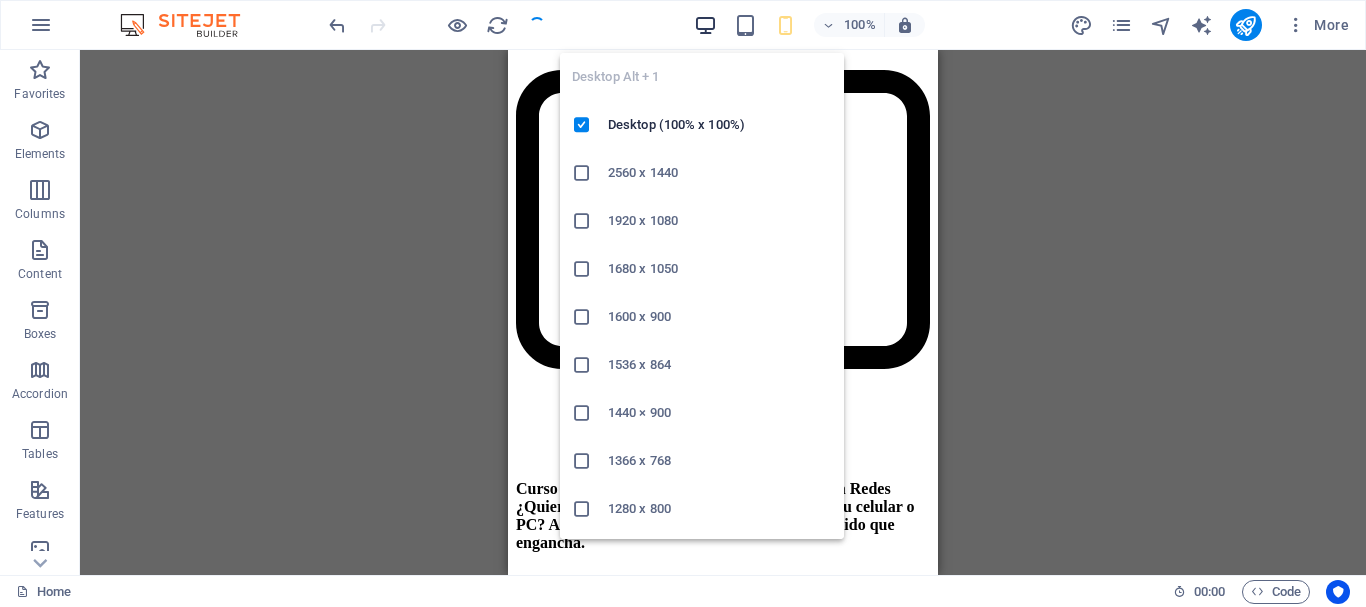 click at bounding box center [705, 25] 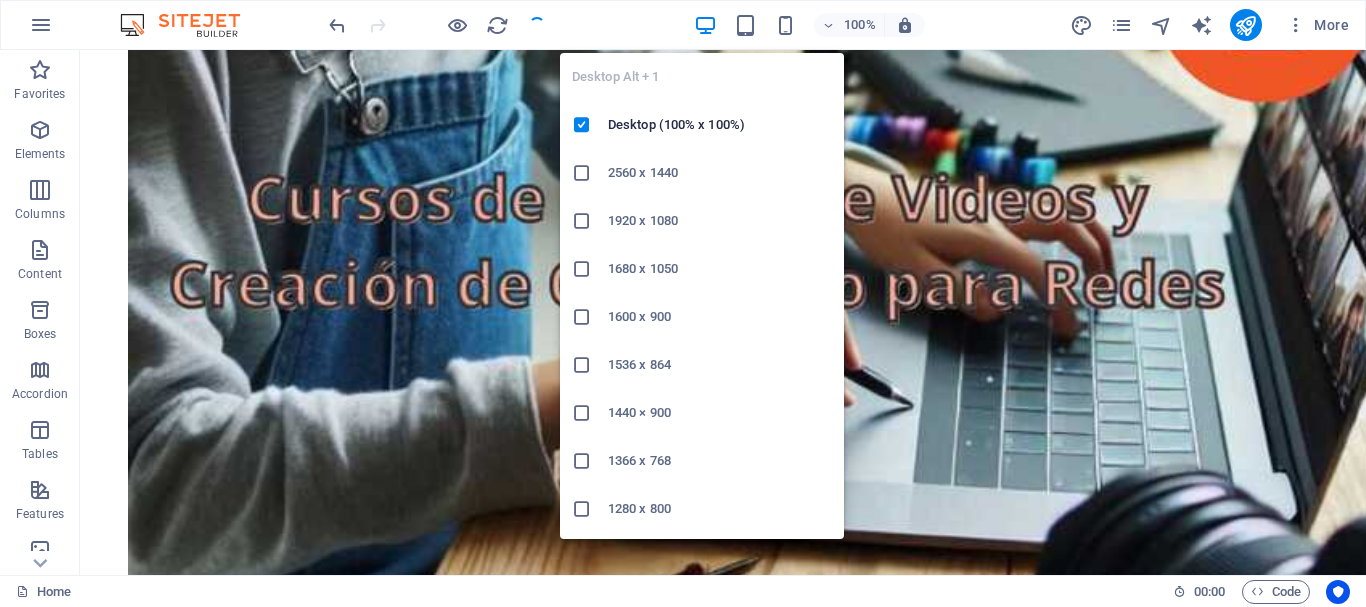 scroll, scrollTop: 8587, scrollLeft: 0, axis: vertical 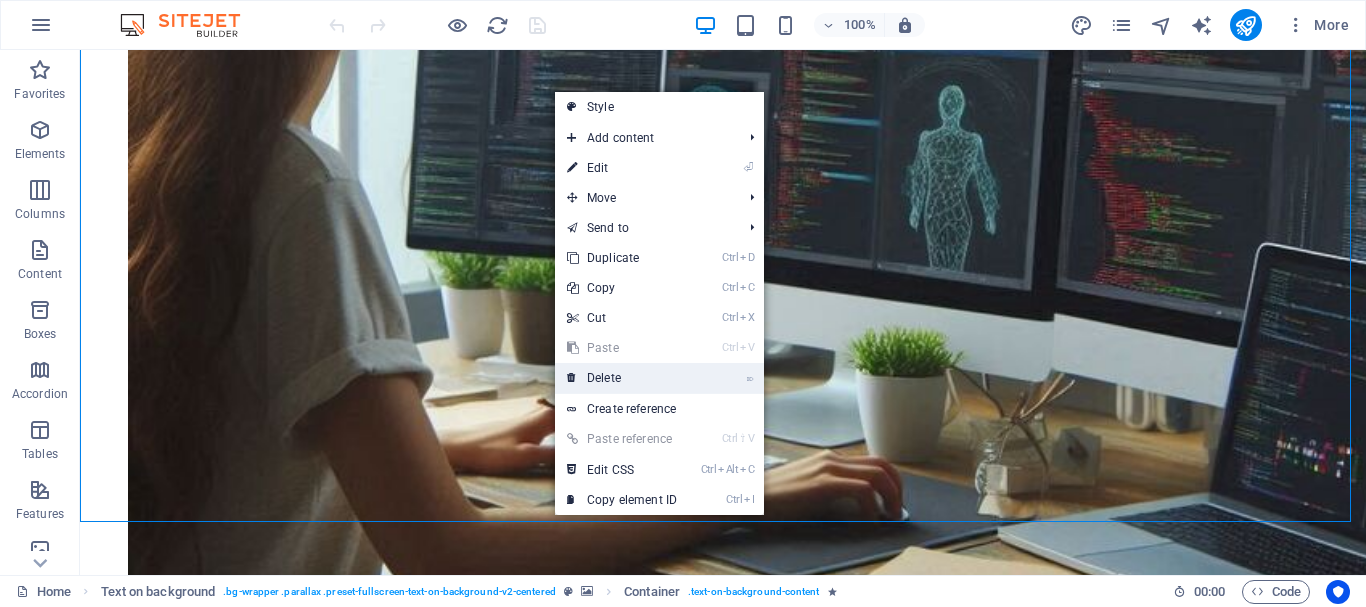 click on "⌦  Delete" at bounding box center (622, 378) 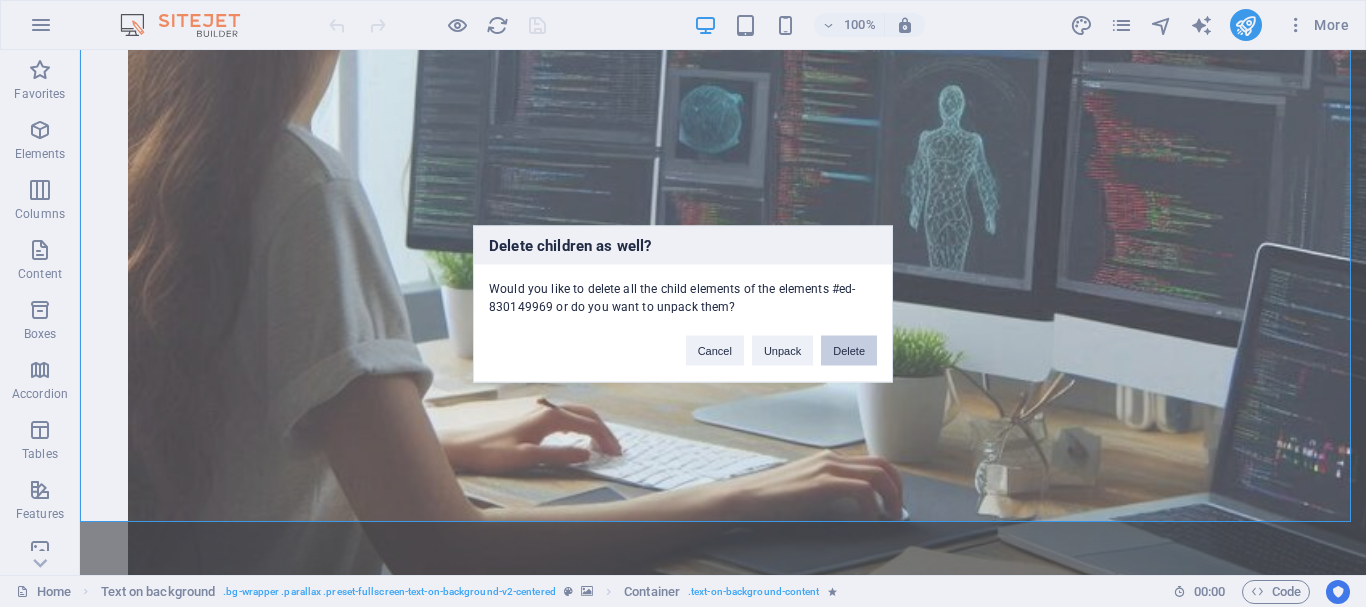 click on "Delete" at bounding box center [849, 350] 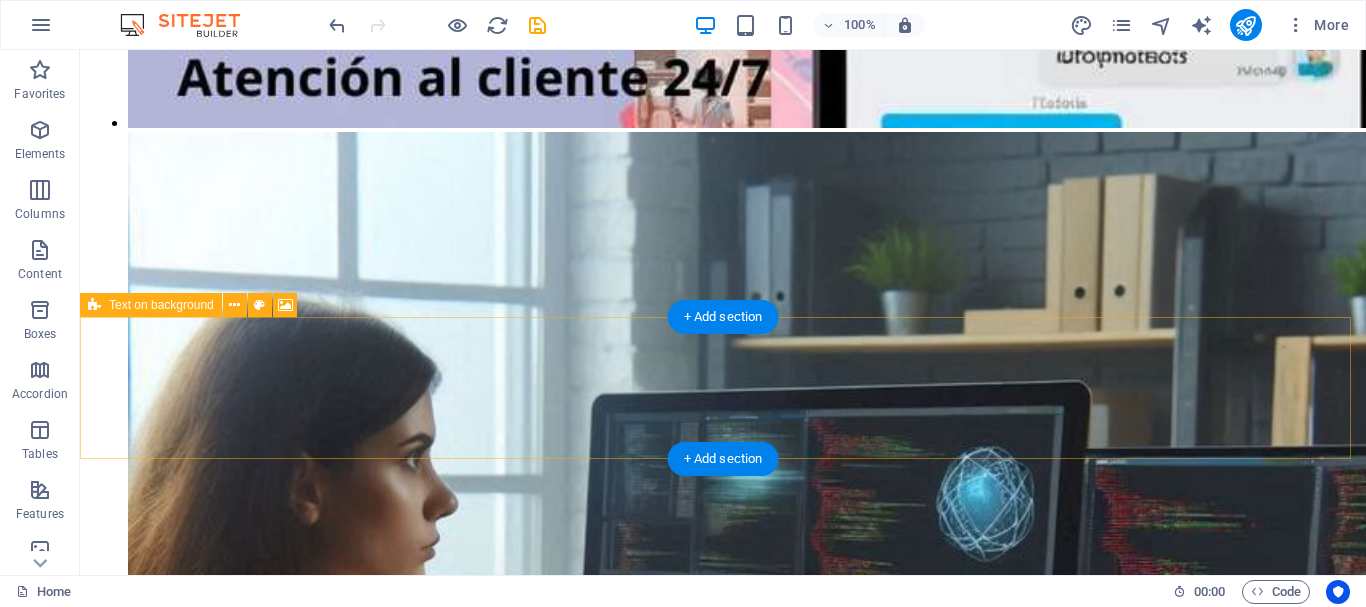 scroll, scrollTop: 6400, scrollLeft: 0, axis: vertical 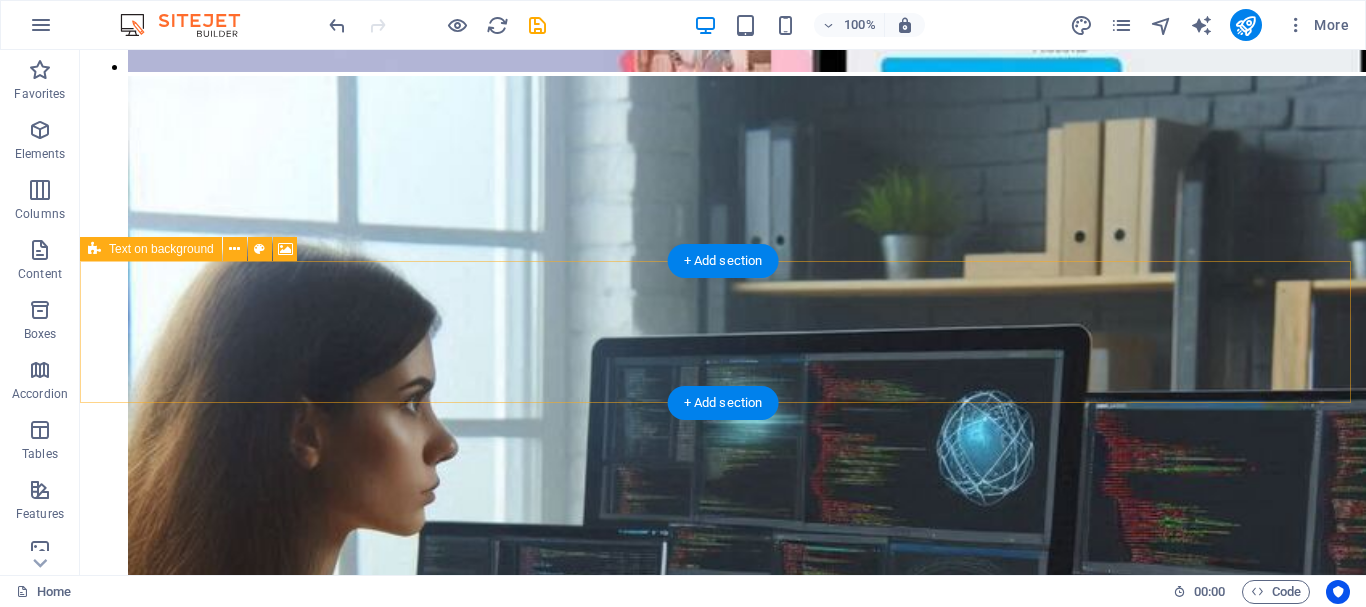 click on "Drop content here or  Add elements  Paste clipboard" at bounding box center (723, 22544) 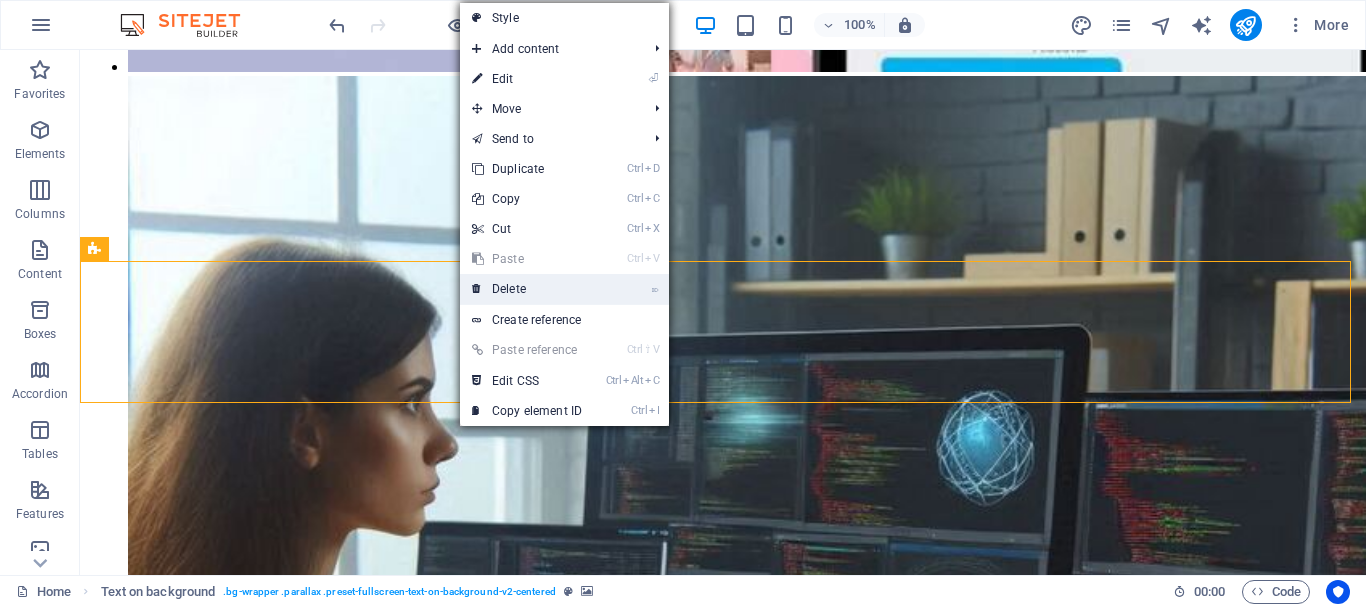 click on "⌦  Delete" at bounding box center (527, 289) 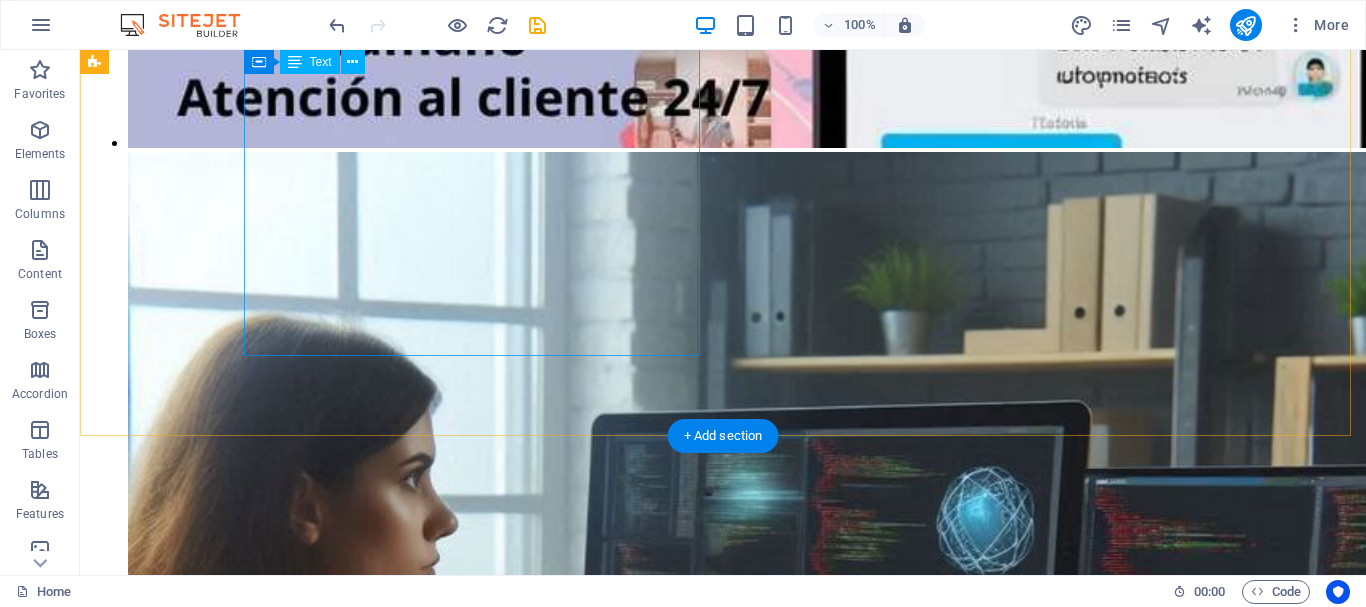 scroll, scrollTop: 6200, scrollLeft: 0, axis: vertical 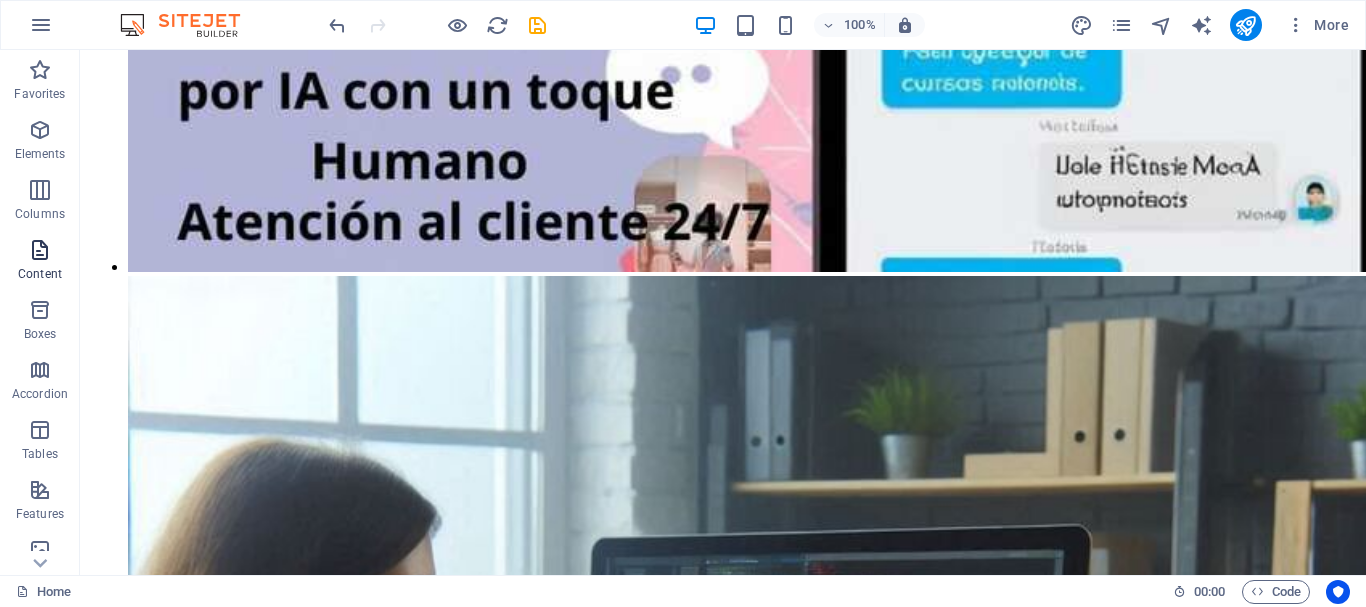 click at bounding box center [40, 250] 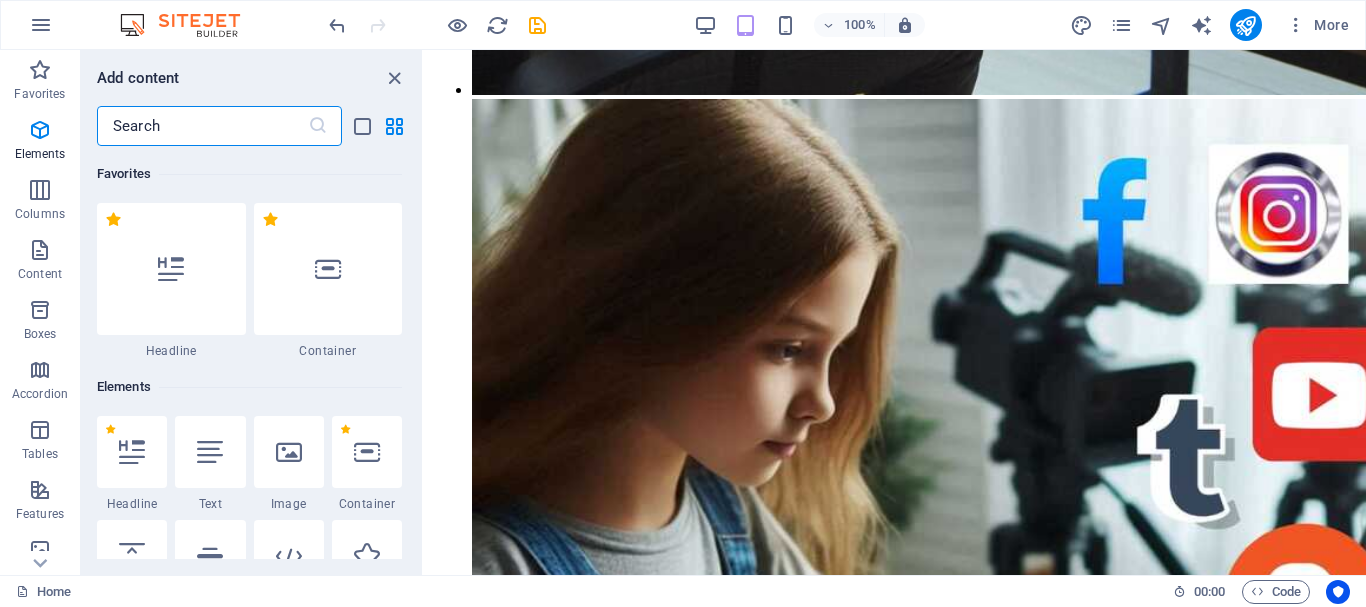 scroll, scrollTop: 3499, scrollLeft: 0, axis: vertical 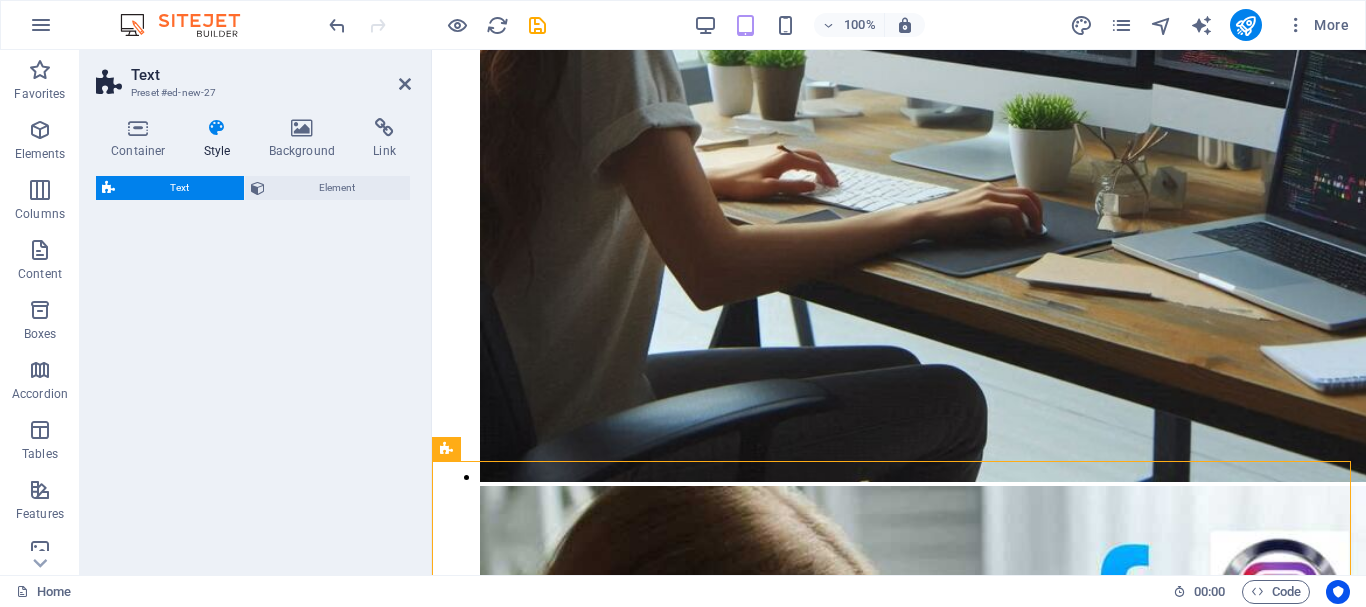 select on "preset-text-v2-default" 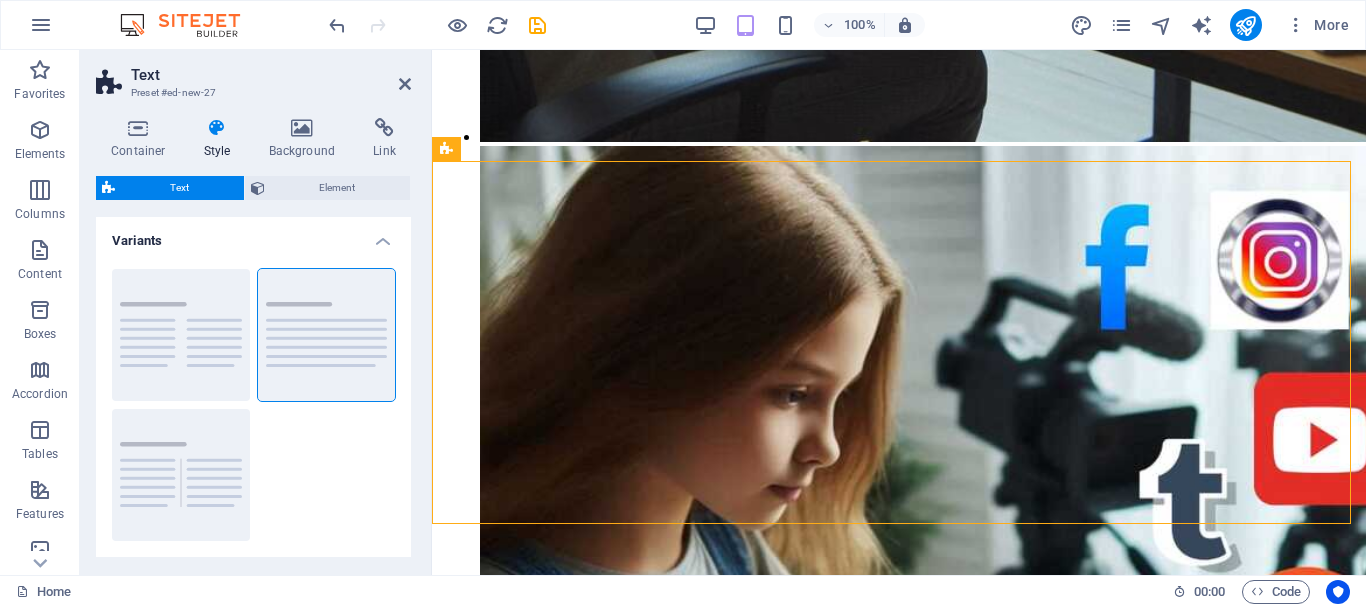 scroll, scrollTop: 6201, scrollLeft: 0, axis: vertical 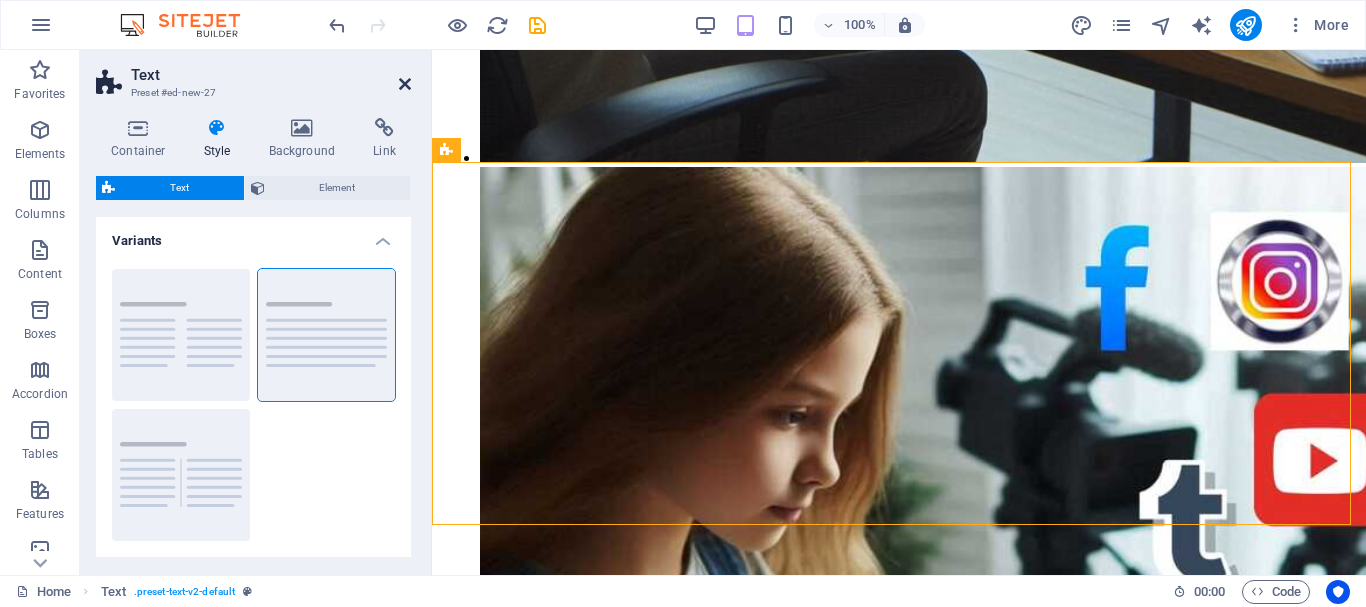 click at bounding box center [405, 84] 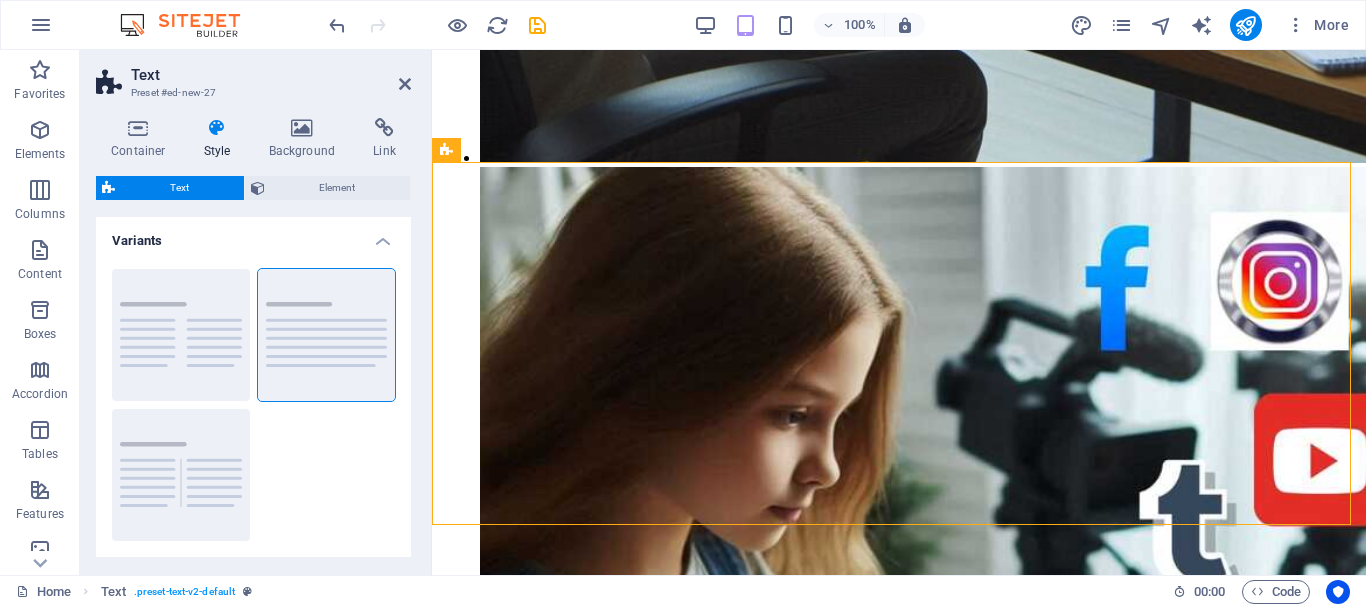select 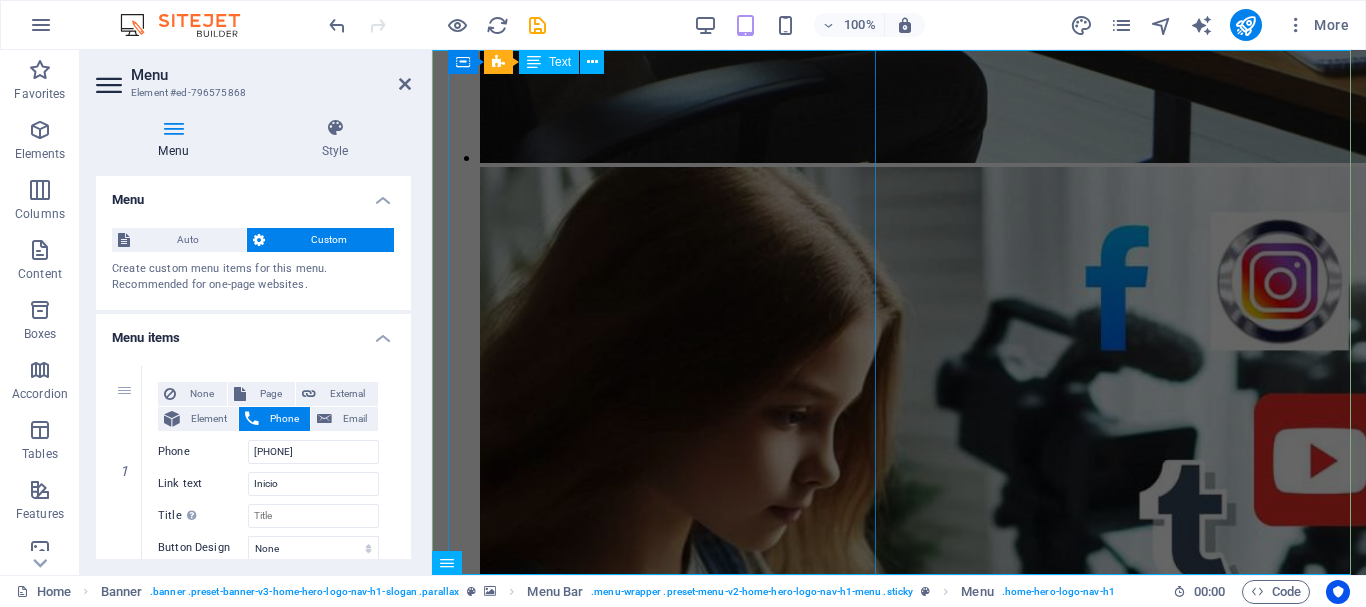 scroll, scrollTop: 5676, scrollLeft: 0, axis: vertical 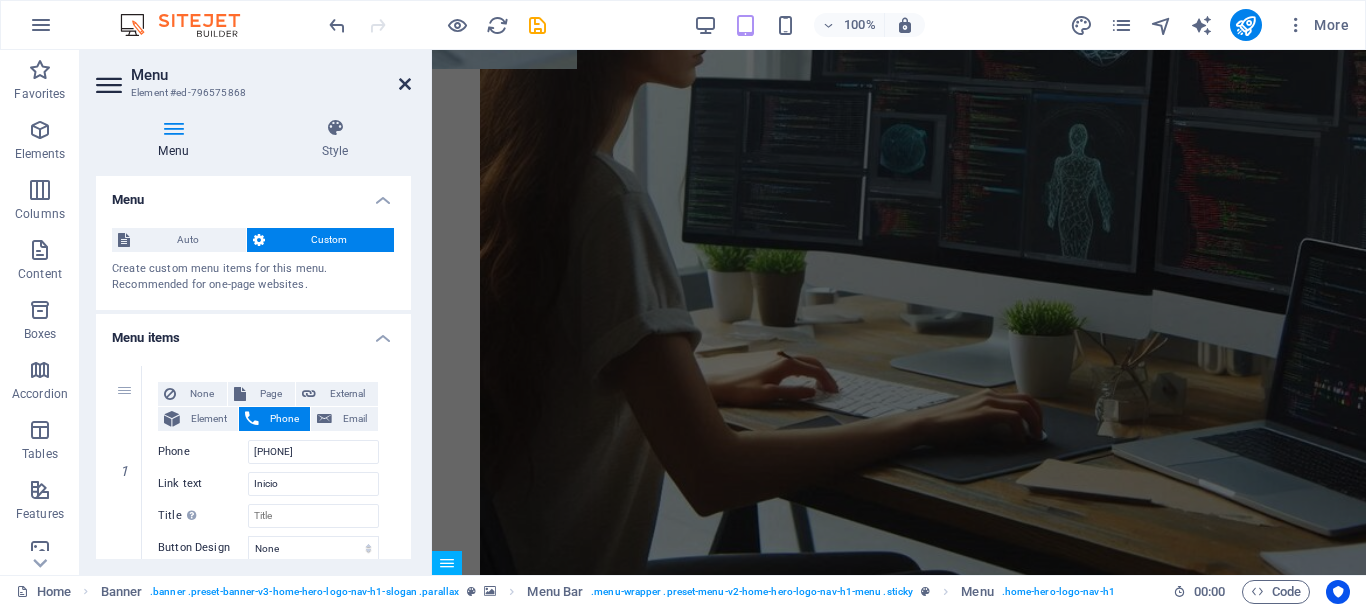 click at bounding box center [405, 84] 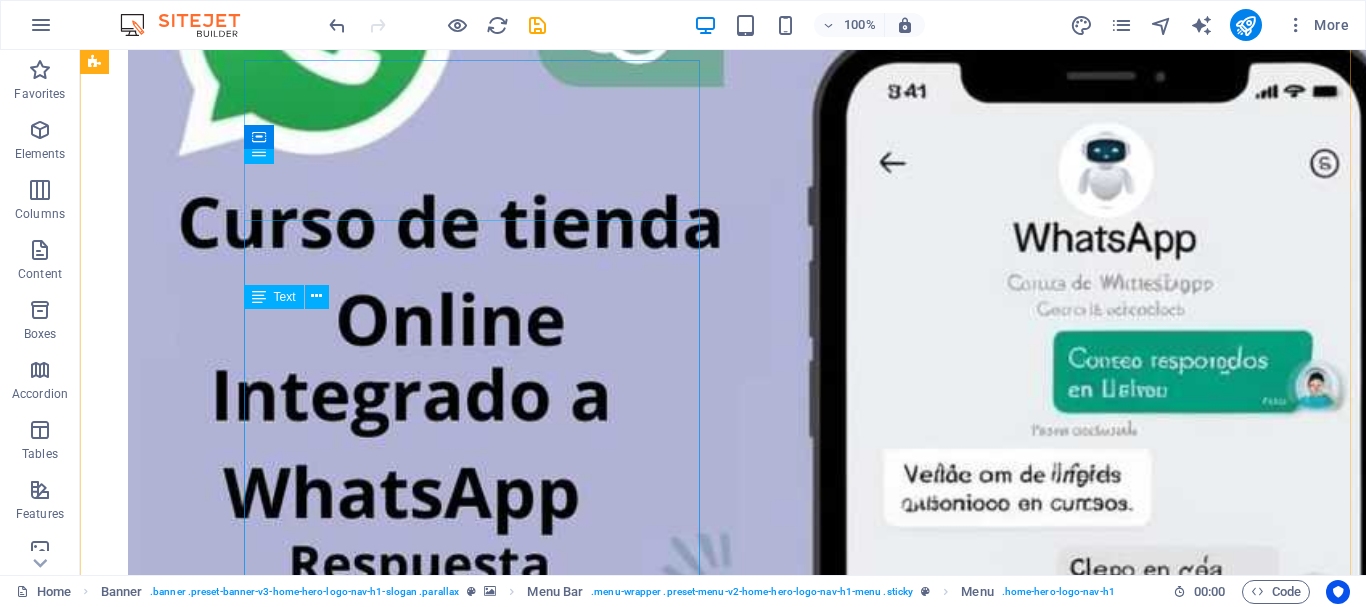 scroll, scrollTop: 5603, scrollLeft: 0, axis: vertical 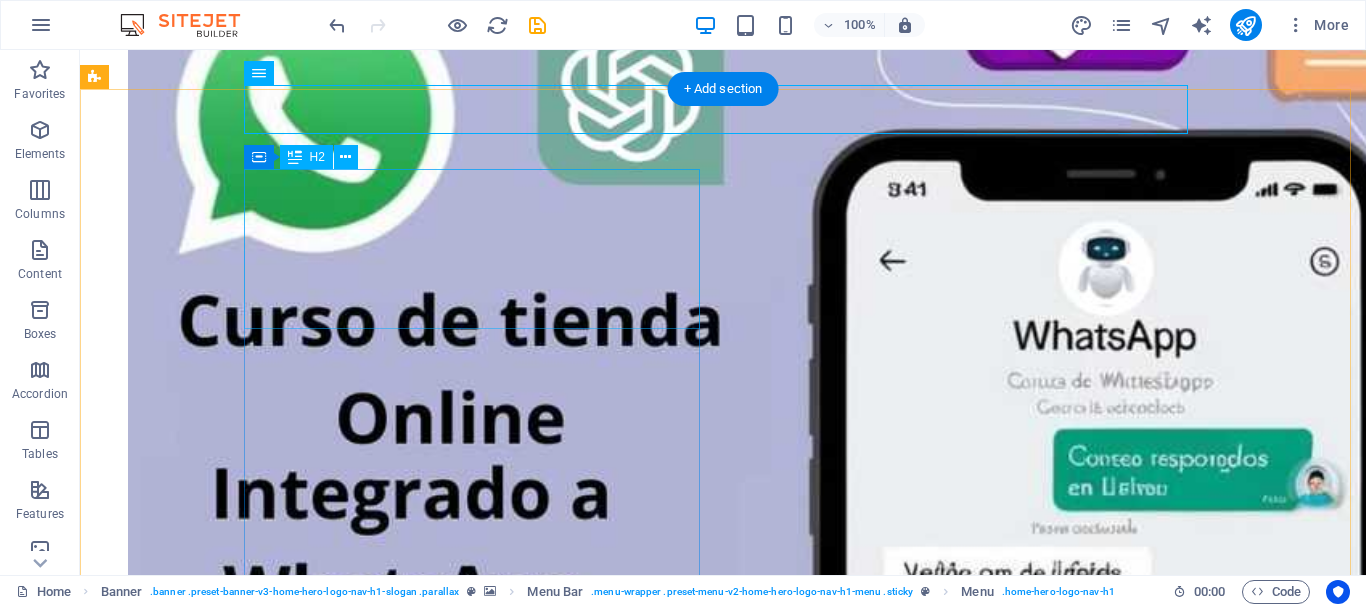 click on "Curso Integral de Mantenimiento y Reparación de PC y Laptop" at bounding box center [723, 21210] 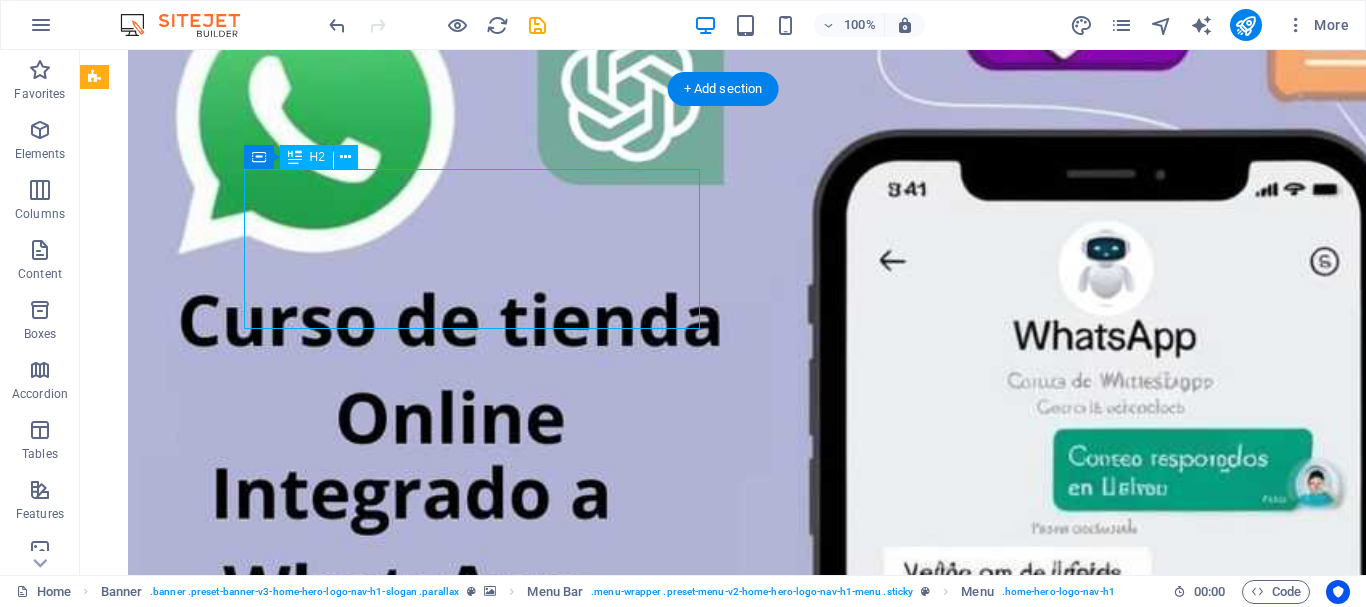 click on "Curso Integral de Mantenimiento y Reparación de PC y Laptop" at bounding box center [723, 21210] 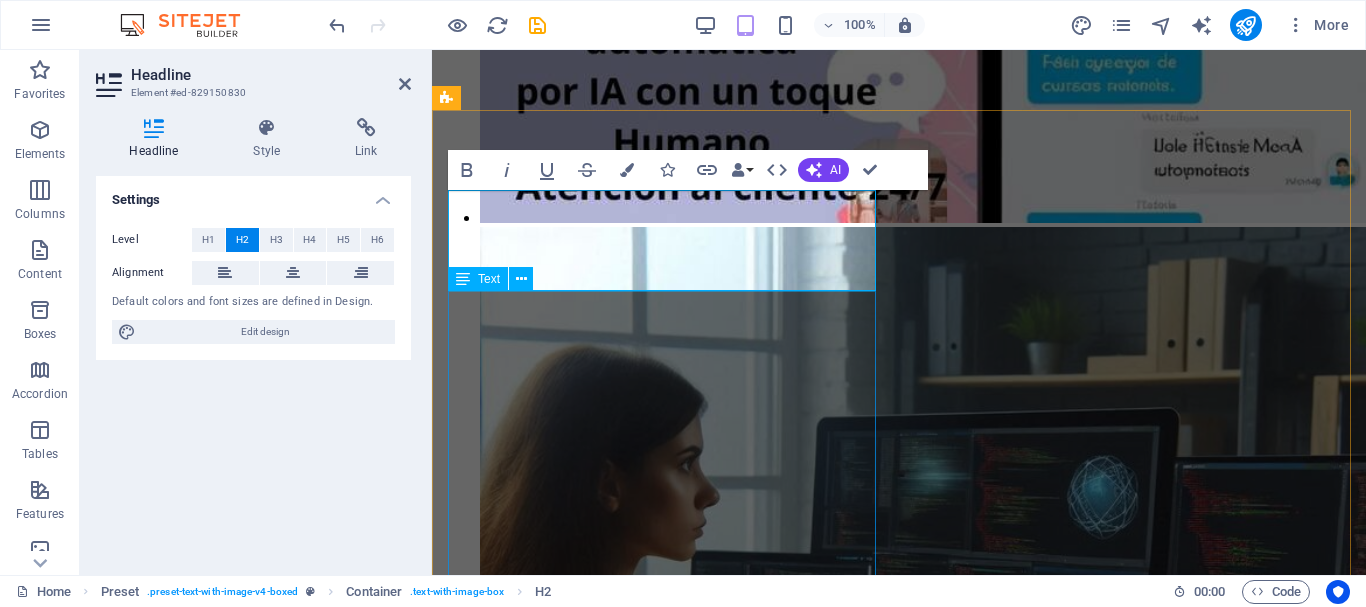 scroll, scrollTop: 5002, scrollLeft: 0, axis: vertical 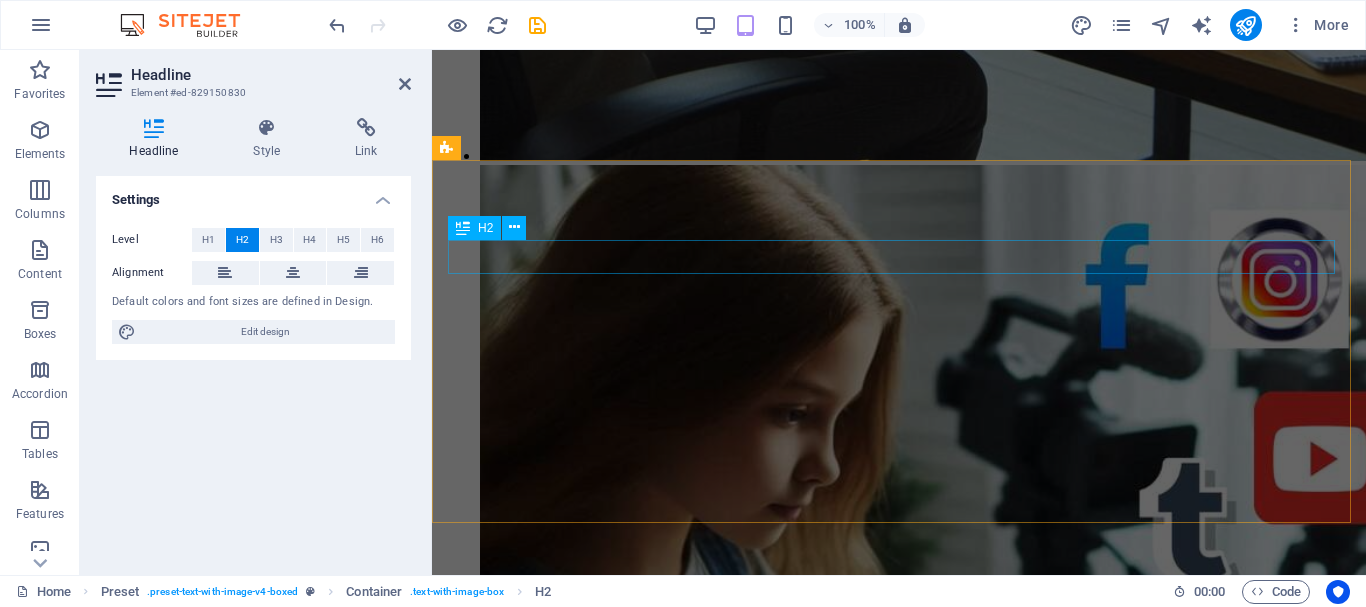 click on "Headline" at bounding box center (899, 16671) 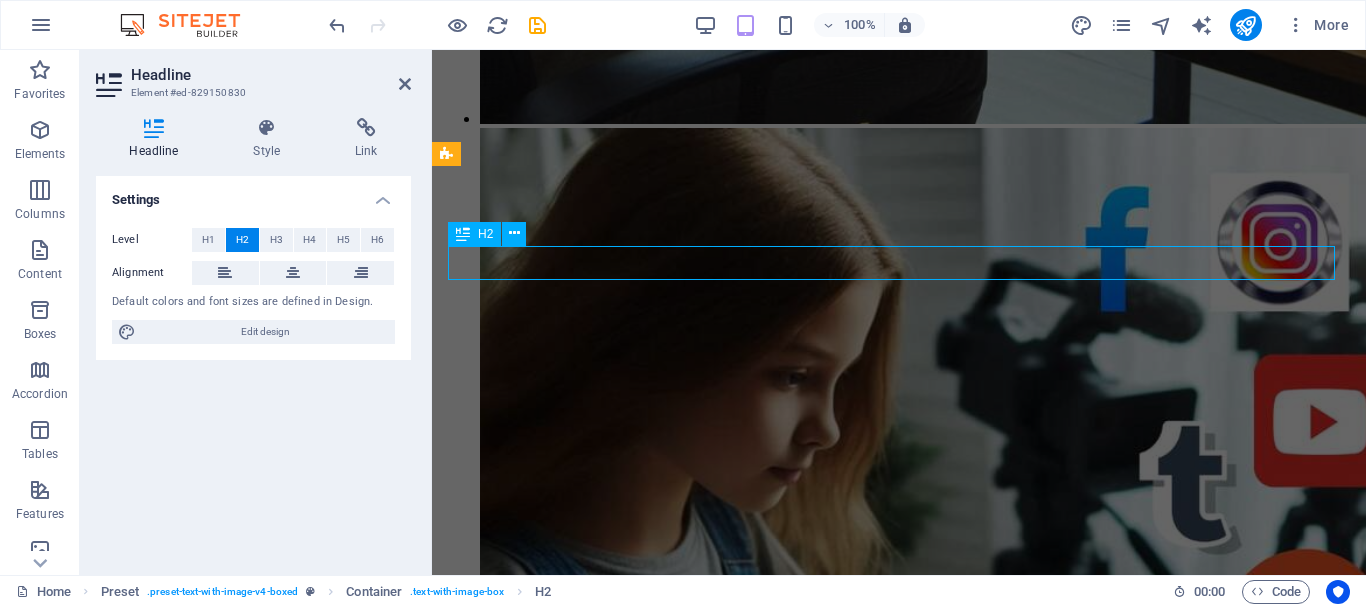 click on "Headline" at bounding box center [899, 16634] 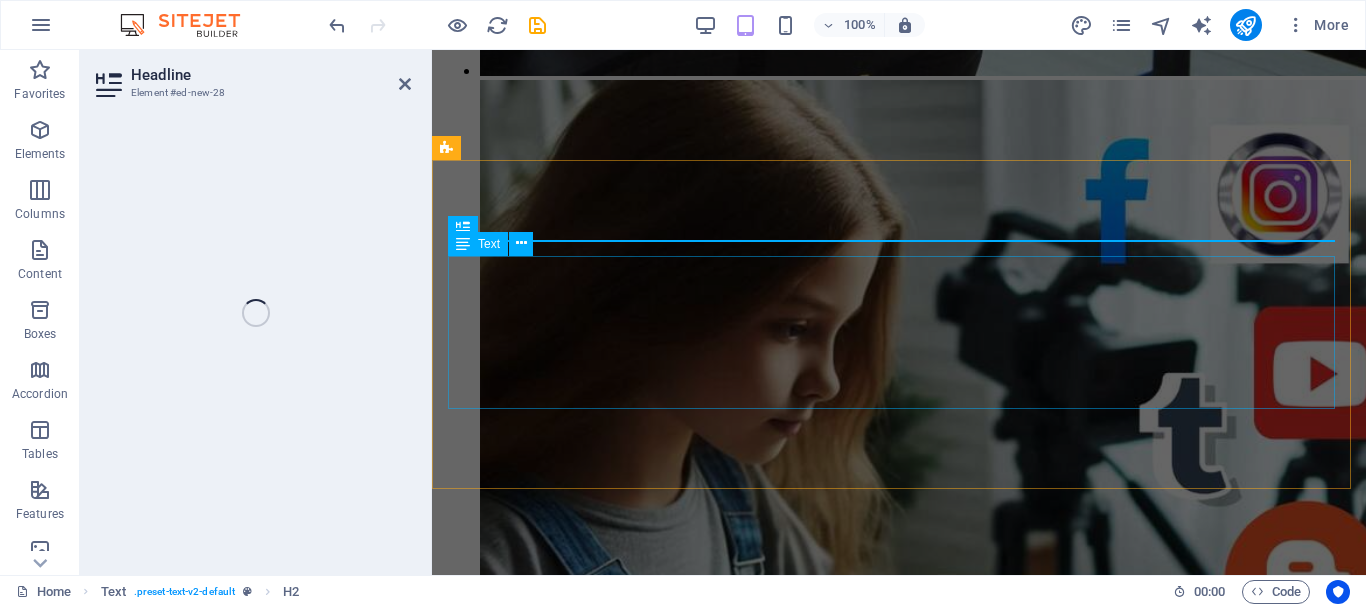 scroll, scrollTop: 6119, scrollLeft: 0, axis: vertical 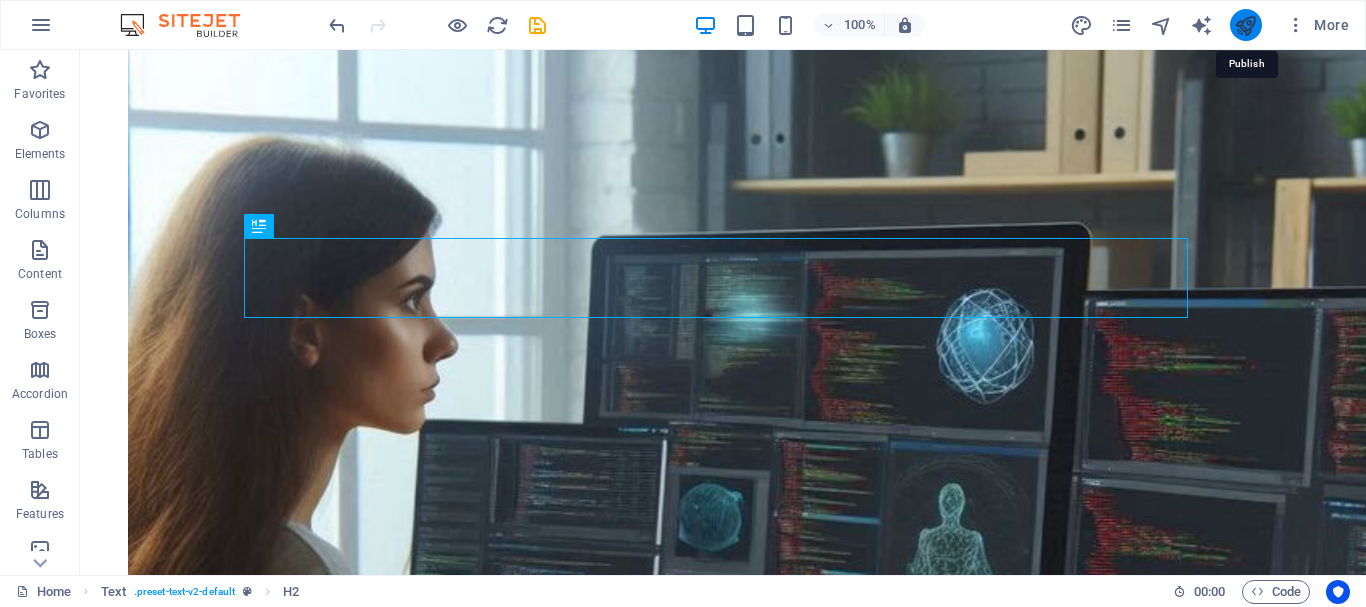 click at bounding box center (1245, 25) 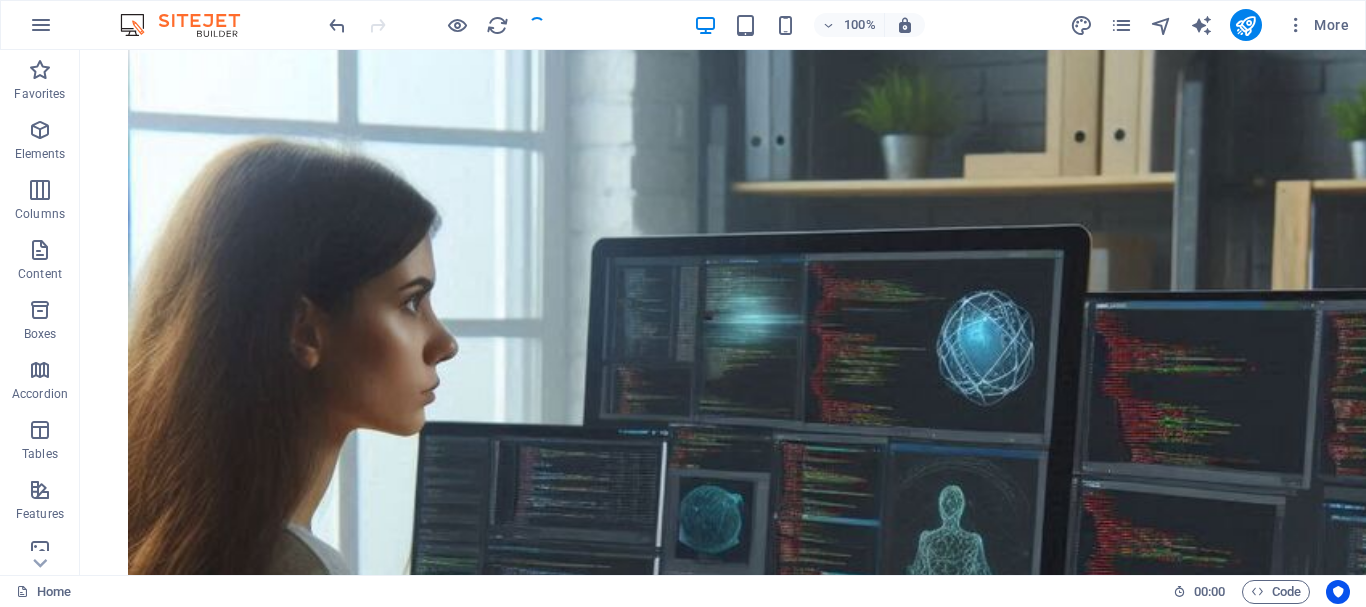 scroll, scrollTop: 6619, scrollLeft: 0, axis: vertical 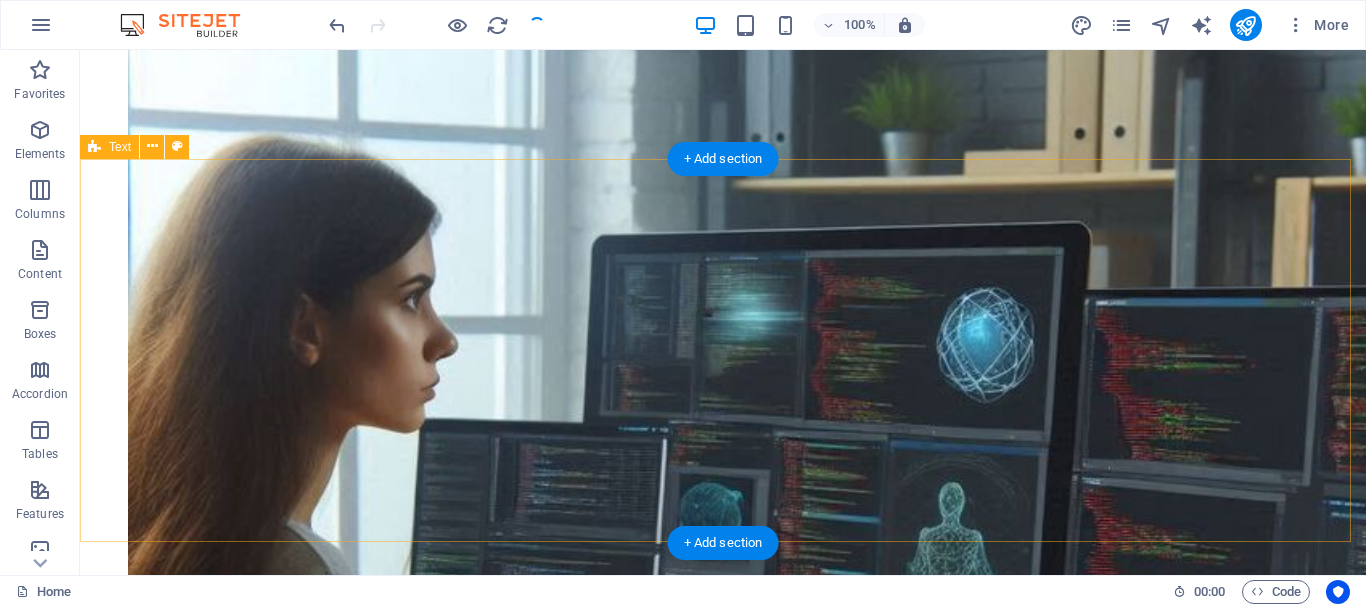 click on "Curso Integral de Mantenimiento y Reparación de PC y Laptop Lorem ipsum dolor sitope amet, consectetur adipisicing elitip. Massumenda, dolore, cum vel modi asperiores consequatur suscipit quidem ducimus eveniet iure expedita consecteture odiogil voluptatum similique fugit voluptates atem accusamus quae quas dolorem tenetur facere tempora maiores adipisci reiciendis accusantium voluptatibus id voluptate tempore dolor harum nisi amet! Nobis, eaque. Aenean commodo ligula eget dolor. Lorem ipsum dolor sit amet, consectetuer adipiscing elit leget odiogil voluptatum similique fugit voluptates dolor. Libero assumenda, dolore, cum vel modi asperiores consequatur." at bounding box center (723, 22132) 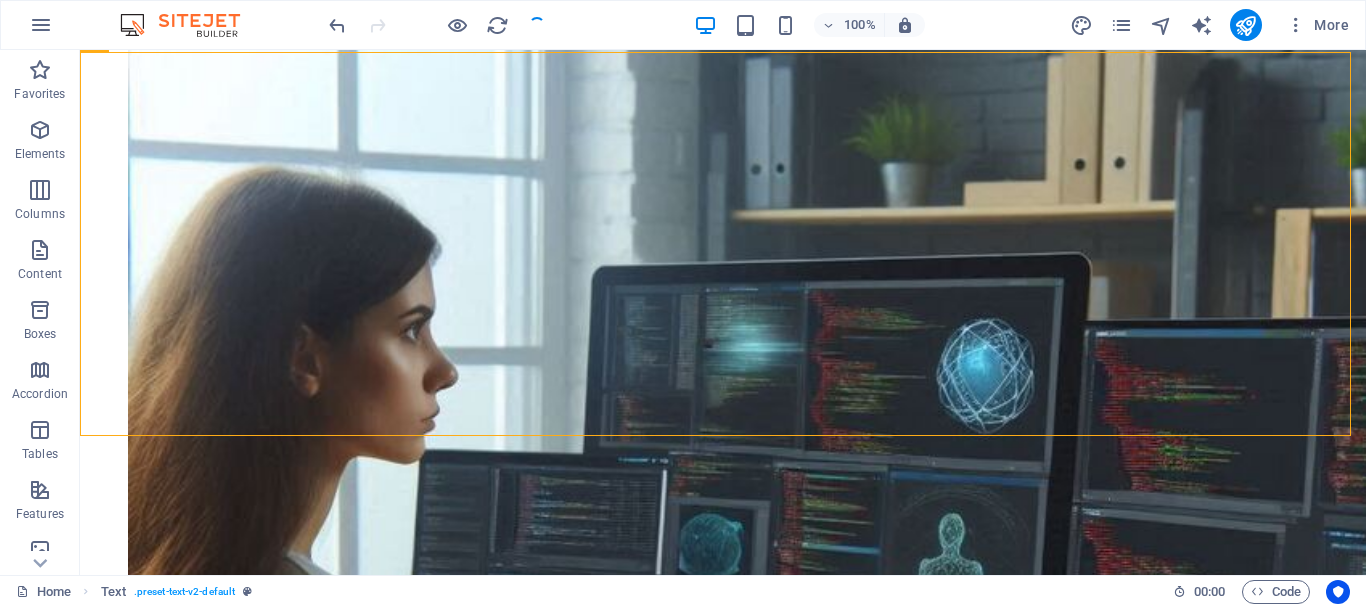 scroll, scrollTop: 6619, scrollLeft: 0, axis: vertical 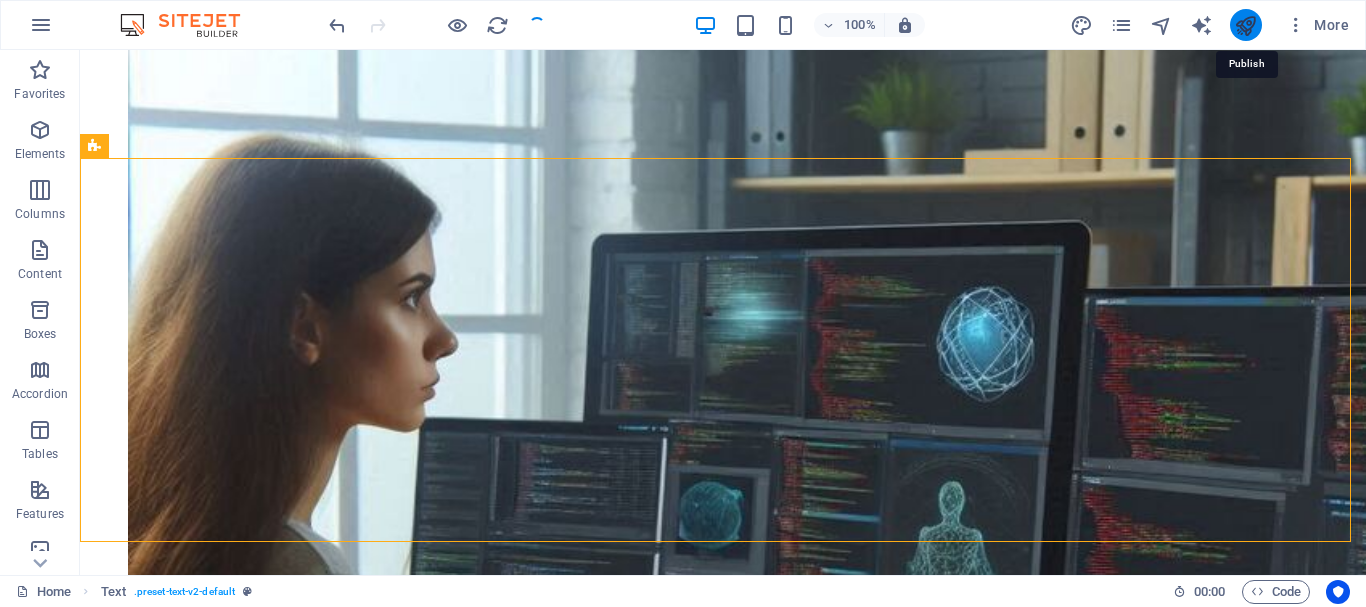 click at bounding box center (1245, 25) 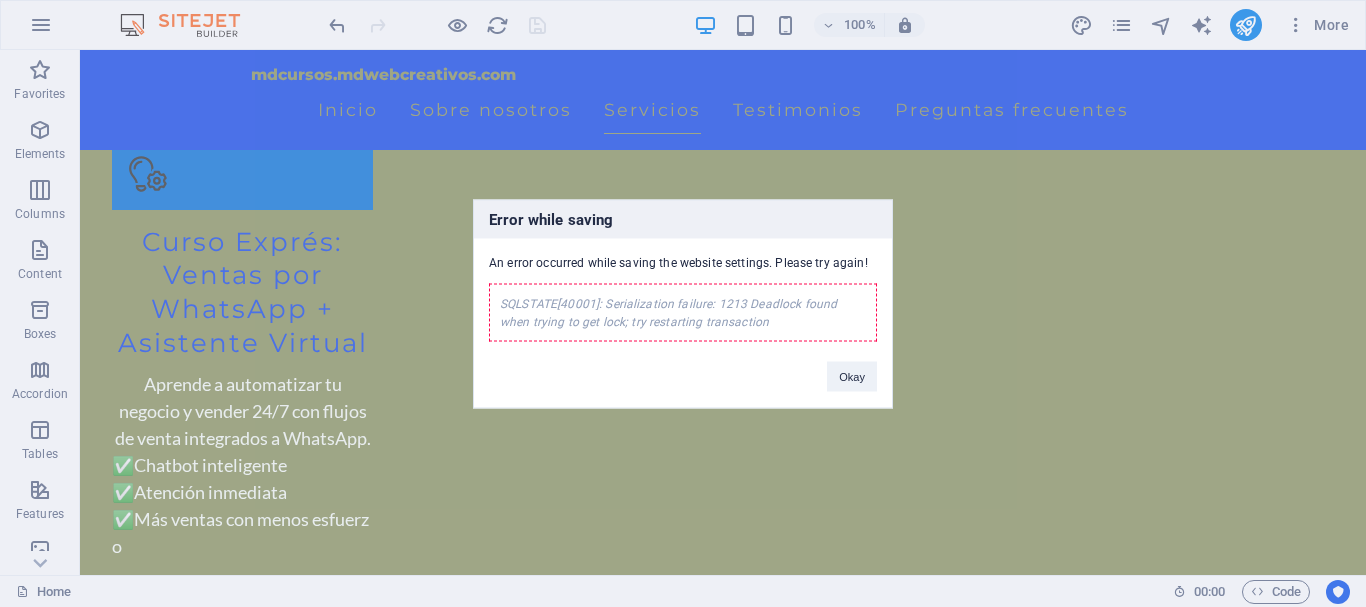 scroll, scrollTop: 6619, scrollLeft: 0, axis: vertical 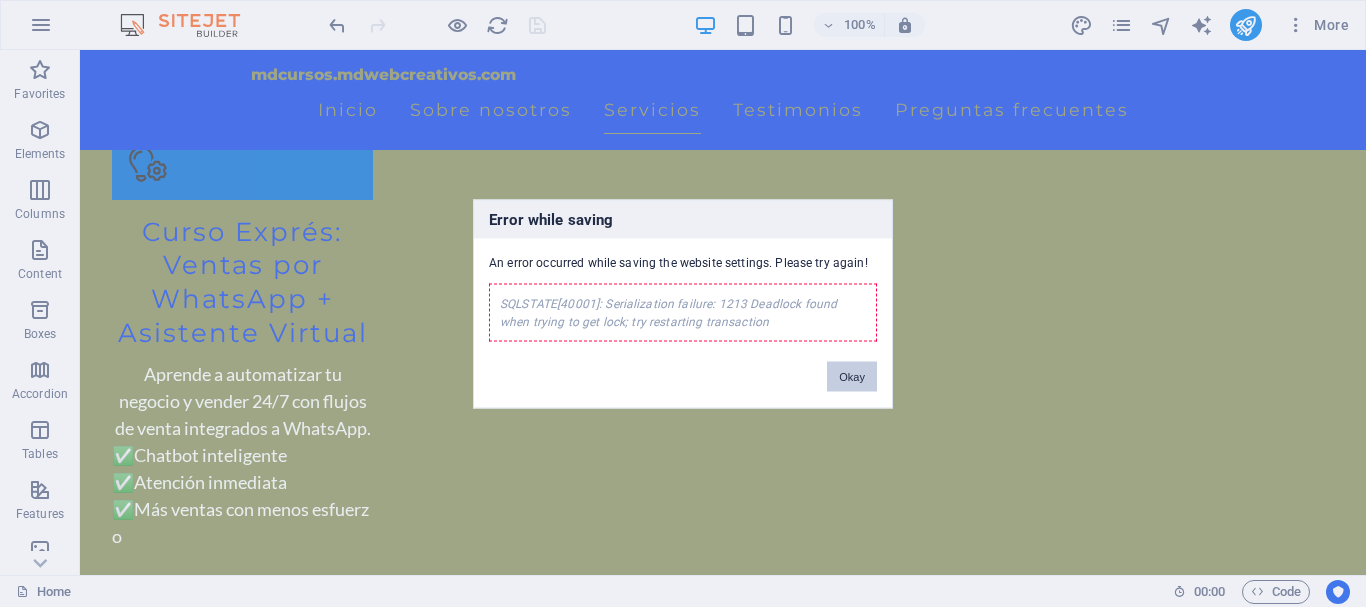 click on "Okay" at bounding box center (852, 376) 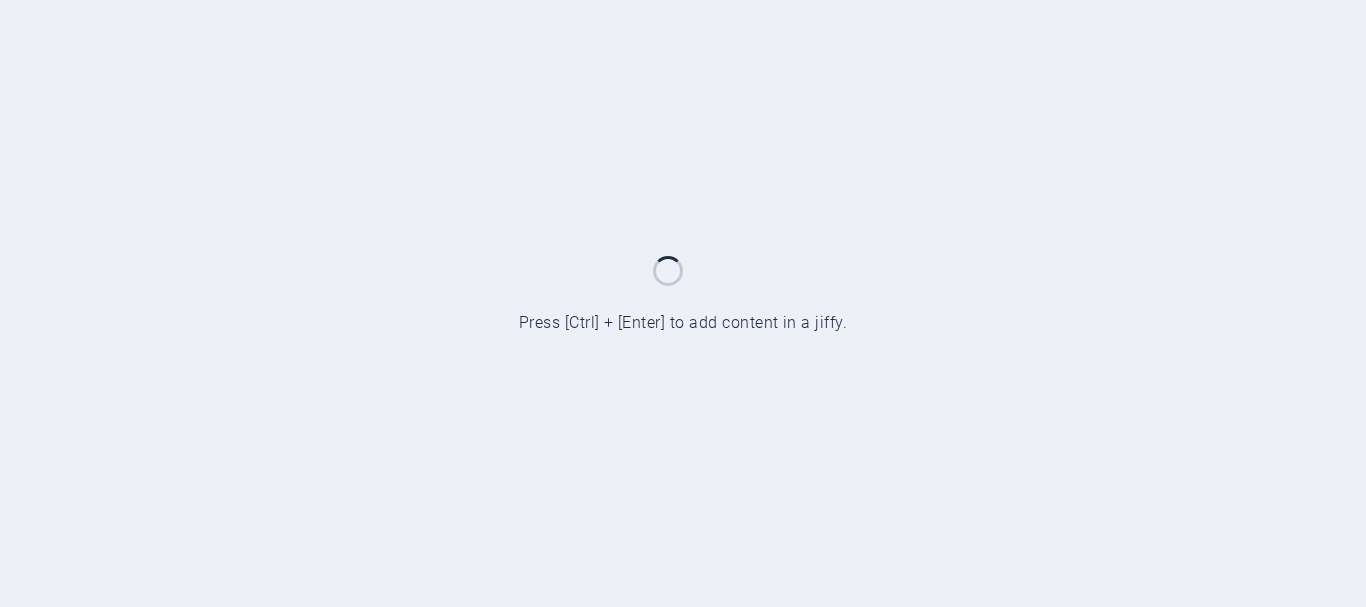 scroll, scrollTop: 0, scrollLeft: 0, axis: both 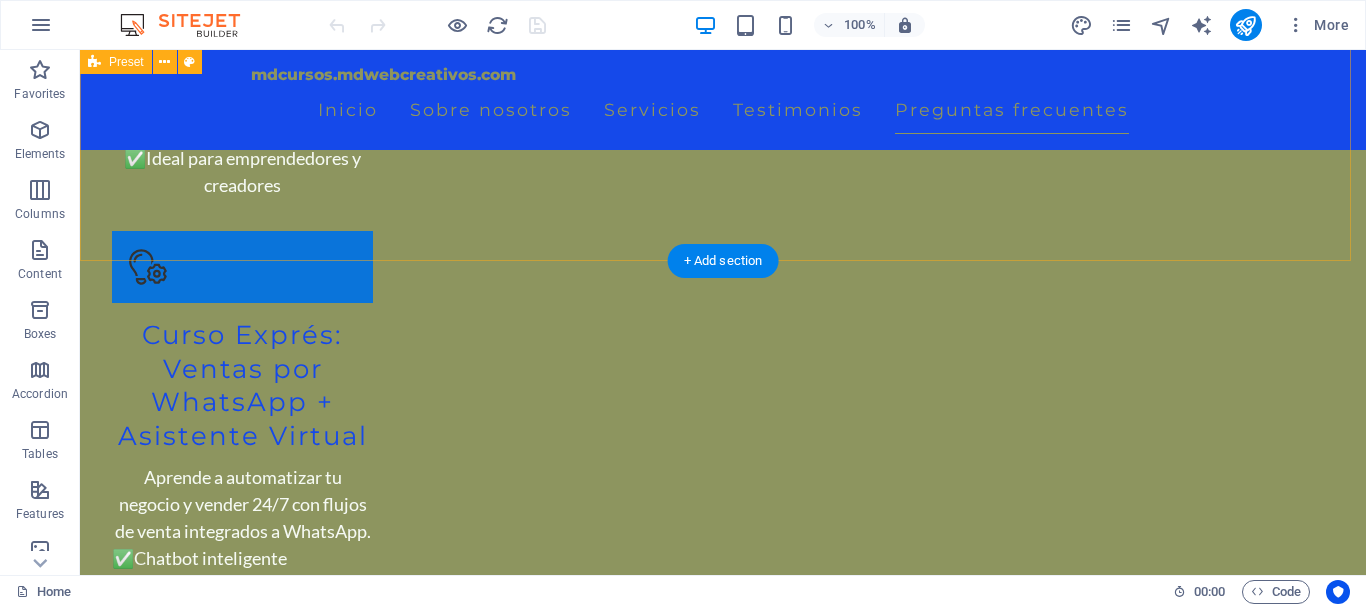 click on "Curso Integral de Mantenimiento y Reparación de PC y Laptop ¿Te apasiona la tecnología? ¿Quieres aprender a diagnosticar y reparar equipos como un verdadero experto? Este curso está diseñado para que desarrolles habilidades prácticas y te conviertas en un técnico confiable en el mundo de la informática. 🔧 Contenido del curso - ✅ Diagnóstico de fallos y solución de problemas frecuentes - ✅ Limpieza física y mantenimiento preventivo - ✅ Reemplazo de componentes internos (disco duro, memoria, fuente, etc.) - ✅ Instalación y configuración de sistemas operativos - ✅ Reparación de laptops (pantalla, teclado, batería, disco) - ✅ Uso de herramientas de software para análisis y recuperación 🎓 Modalidad y nivel - Nivel: Básico a intermedio - Duración: 4 semanas (20 horas totales) - Formato: Presencial o virtual (clases en vivo) - Materiales incluidos: Manuales, recursos digitales, ejercicios prácticos. 💡 Ideal para - Estudiantes y entusiastas de la tecnología. constructor." at bounding box center (723, 3803) 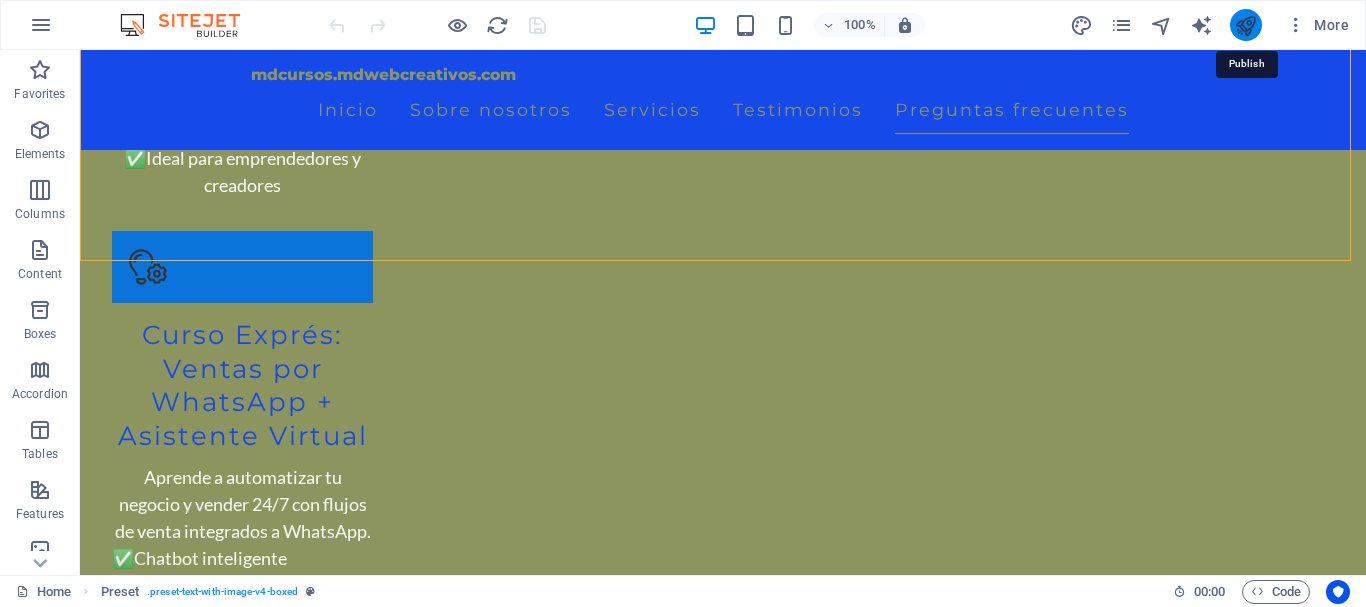 click at bounding box center (1245, 25) 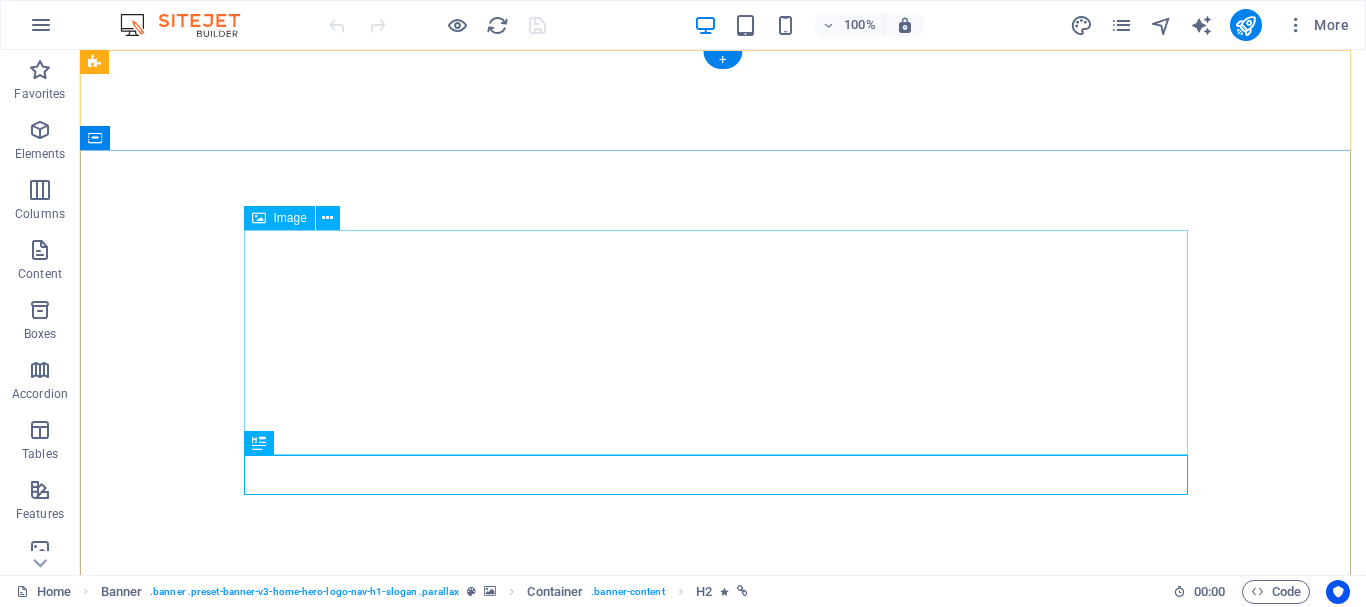 scroll, scrollTop: 0, scrollLeft: 0, axis: both 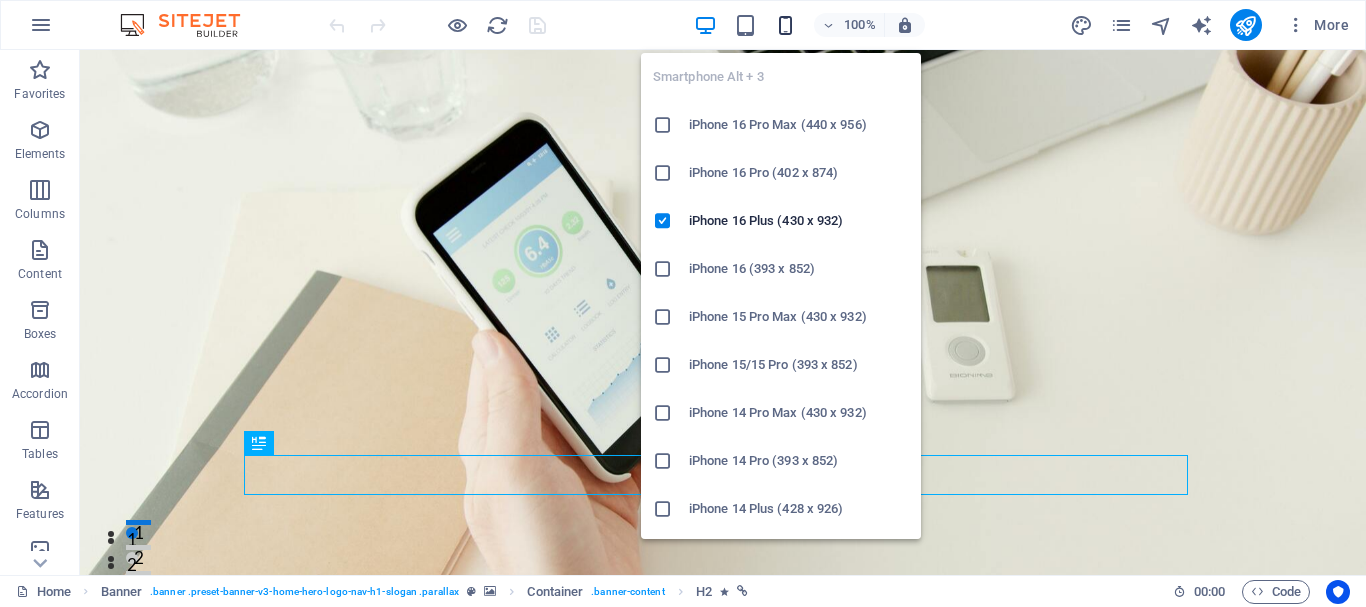 click at bounding box center (785, 25) 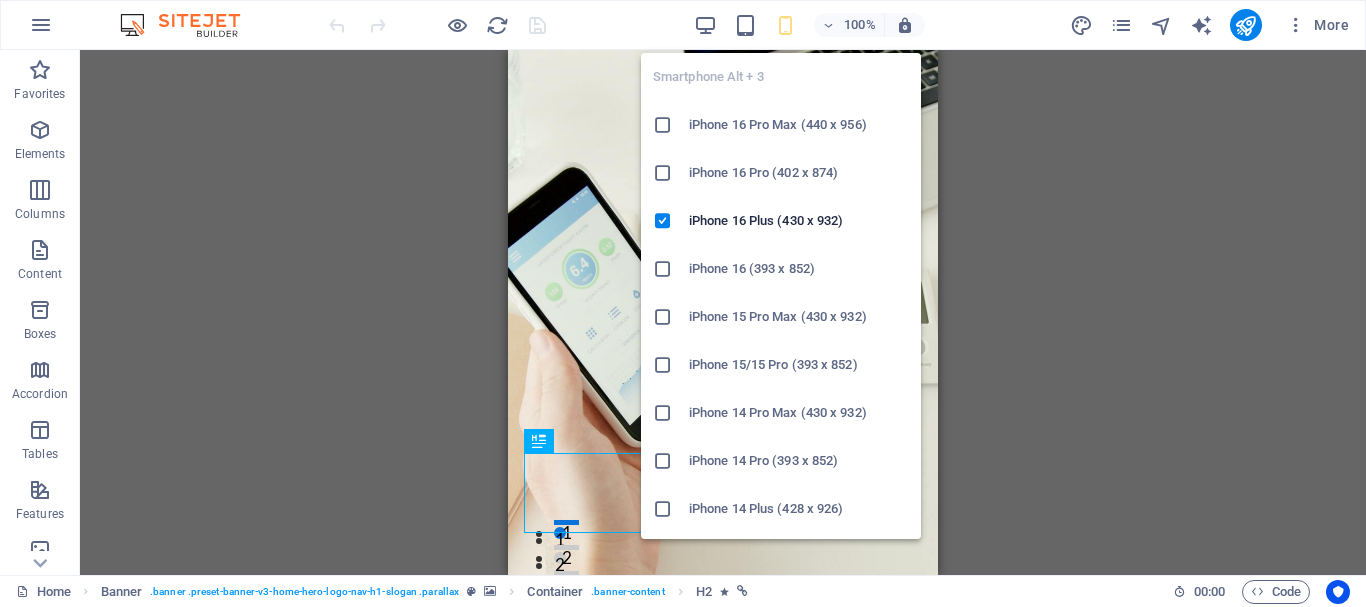 scroll, scrollTop: 0, scrollLeft: 0, axis: both 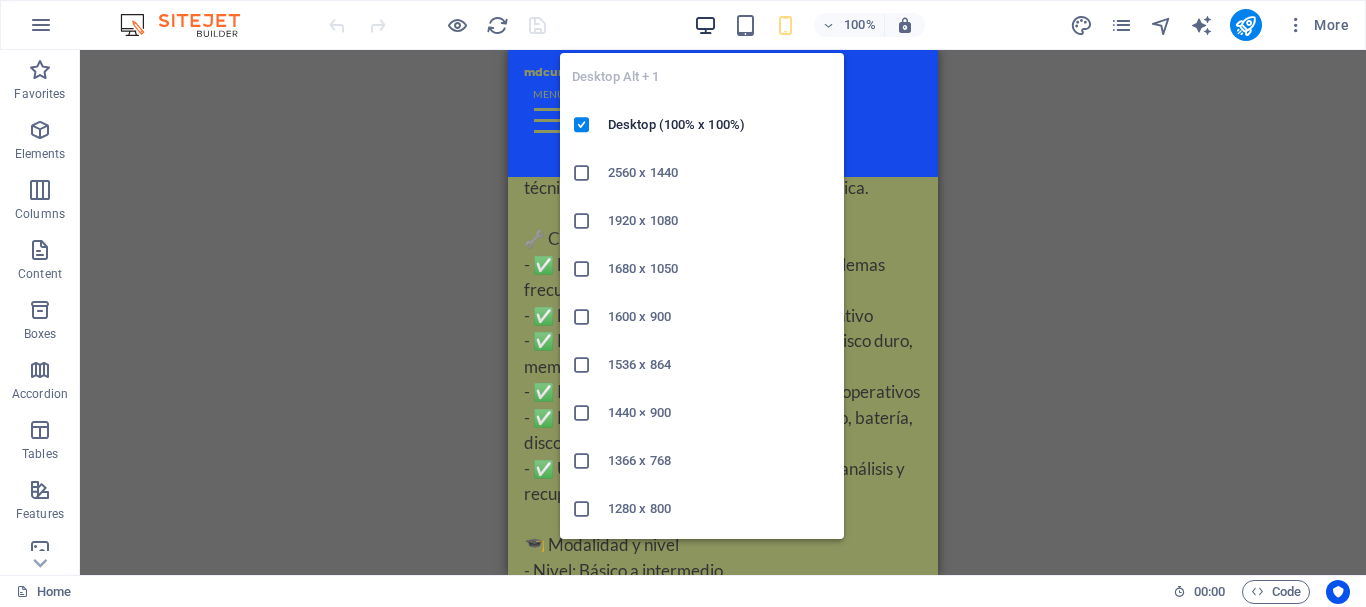 click at bounding box center (705, 25) 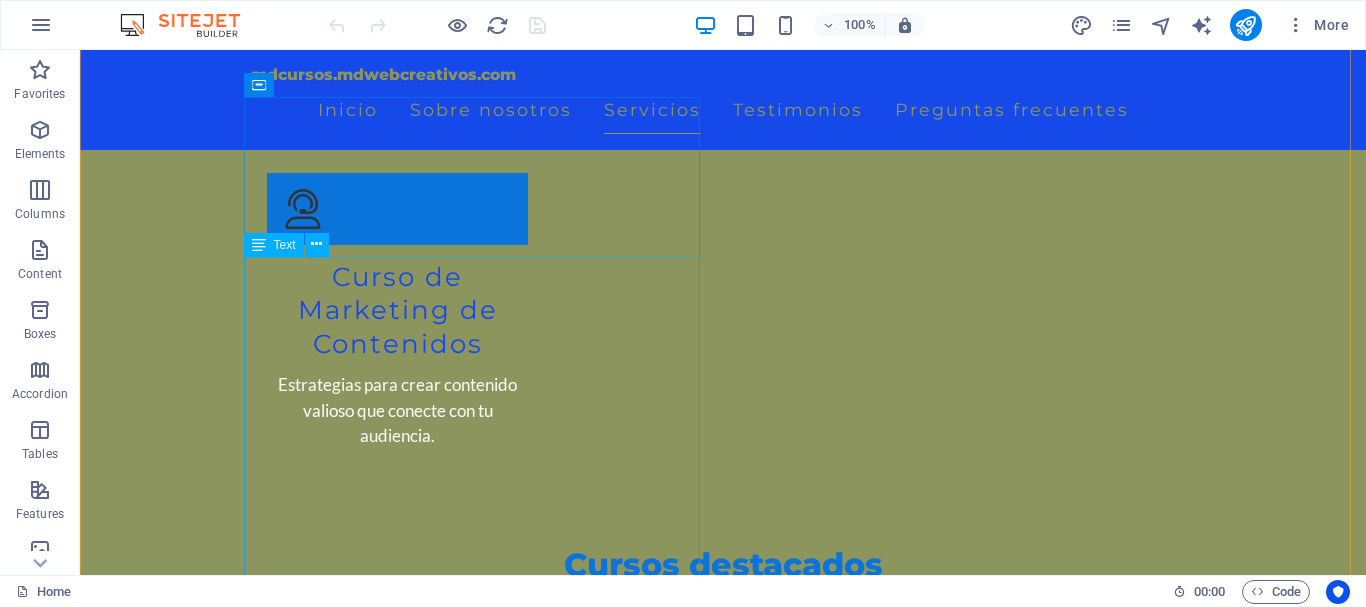 scroll, scrollTop: 5675, scrollLeft: 0, axis: vertical 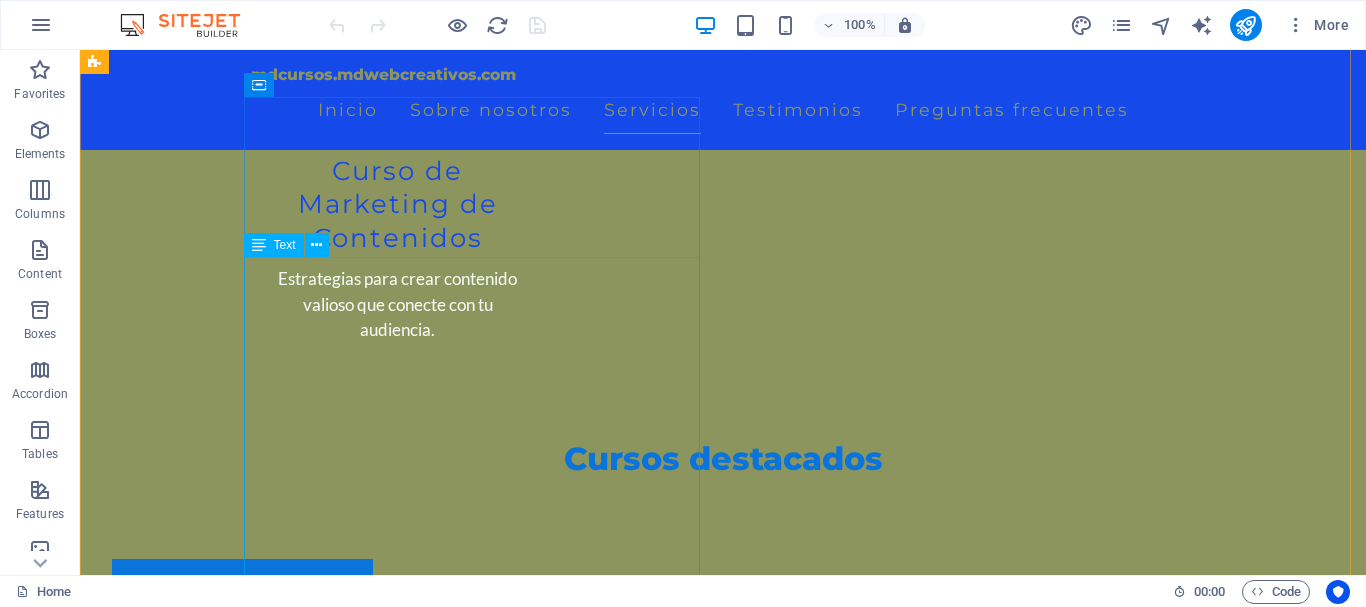 click on "¿Te apasiona la tecnología? ¿Quieres aprender a diagnosticar y reparar equipos como un verdadero experto? Este curso está diseñado para que desarrolles habilidades prácticas y te conviertas en un técnico confiable en el mundo de la informática. 🔧 Contenido del curso - ✅ Diagnóstico de fallos y solución de problemas frecuentes - ✅ Limpieza física y mantenimiento preventivo - ✅ Reemplazo de componentes internos (disco duro, memoria, fuente, etc.) - ✅ Instalación y configuración de sistemas operativos - ✅ Reparación de laptops (pantalla, teclado, batería, disco) - ✅ Uso de herramientas de software para análisis y recuperación 🎓 Modalidad y nivel - Nivel: Básico a intermedio - Duración: 4 semanas (20 horas totales) - Formato: Presencial o virtual (clases en vivo) - Materiales incluidos: Manuales, recursos digitales, ejercicios prácticos. 💡 Ideal para - Estudiantes y entusiastas de la tecnología. - Personas que desean ofrecer servicios técnicos de manera profesional" at bounding box center [568, 4144] 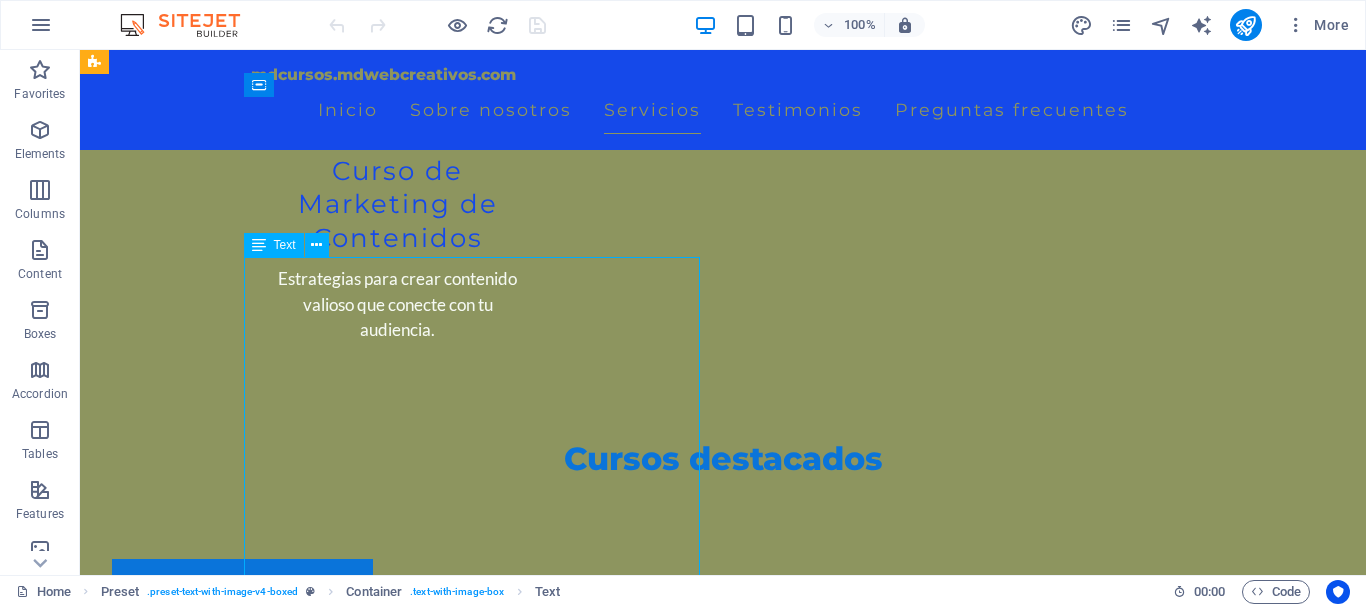 click on "¿Te apasiona la tecnología? ¿Quieres aprender a diagnosticar y reparar equipos como un verdadero experto? Este curso está diseñado para que desarrolles habilidades prácticas y te conviertas en un técnico confiable en el mundo de la informática. 🔧 Contenido del curso - ✅ Diagnóstico de fallos y solución de problemas frecuentes - ✅ Limpieza física y mantenimiento preventivo - ✅ Reemplazo de componentes internos (disco duro, memoria, fuente, etc.) - ✅ Instalación y configuración de sistemas operativos - ✅ Reparación de laptops (pantalla, teclado, batería, disco) - ✅ Uso de herramientas de software para análisis y recuperación 🎓 Modalidad y nivel - Nivel: Básico a intermedio - Duración: 4 semanas (20 horas totales) - Formato: Presencial o virtual (clases en vivo) - Materiales incluidos: Manuales, recursos digitales, ejercicios prácticos. 💡 Ideal para - Estudiantes y entusiastas de la tecnología. - Personas que desean ofrecer servicios técnicos de manera profesional" at bounding box center [568, 4144] 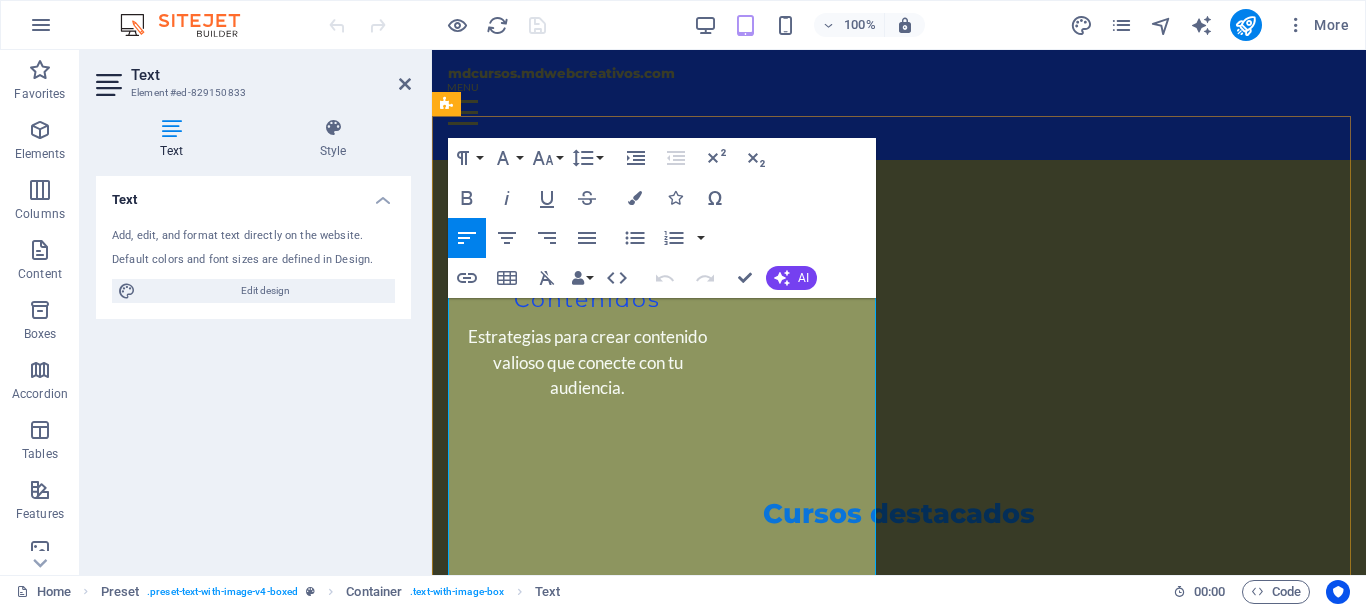 scroll, scrollTop: 5169, scrollLeft: 0, axis: vertical 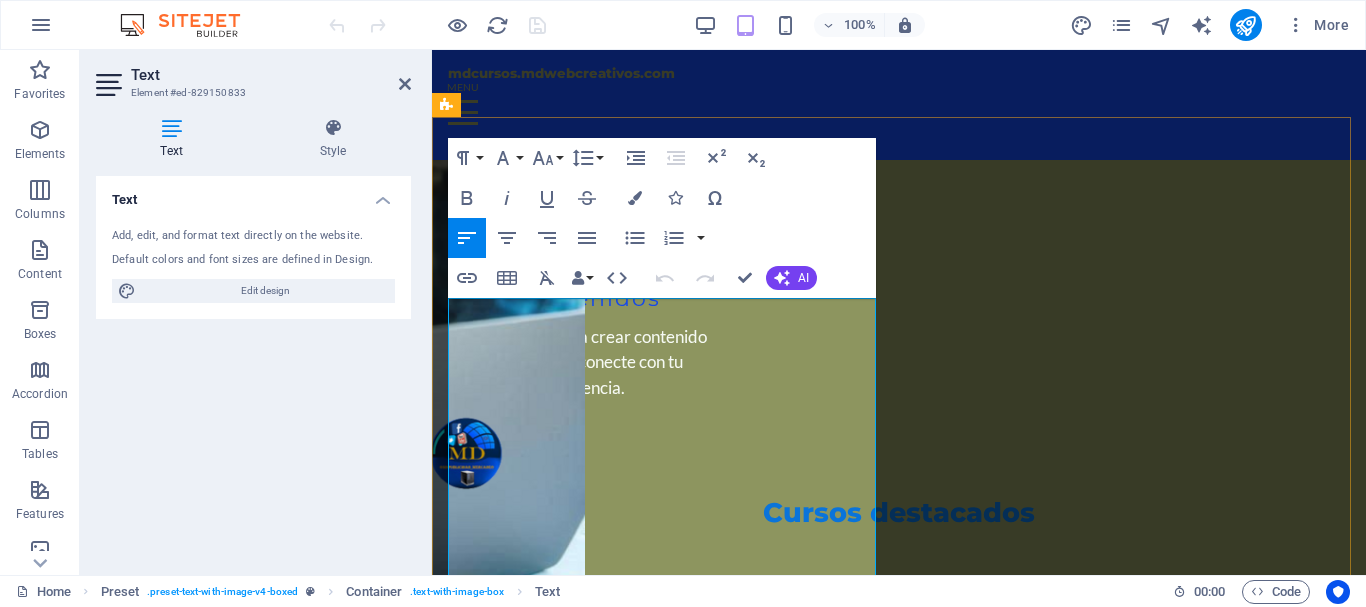 drag, startPoint x: 452, startPoint y: 310, endPoint x: 525, endPoint y: 326, distance: 74.73286 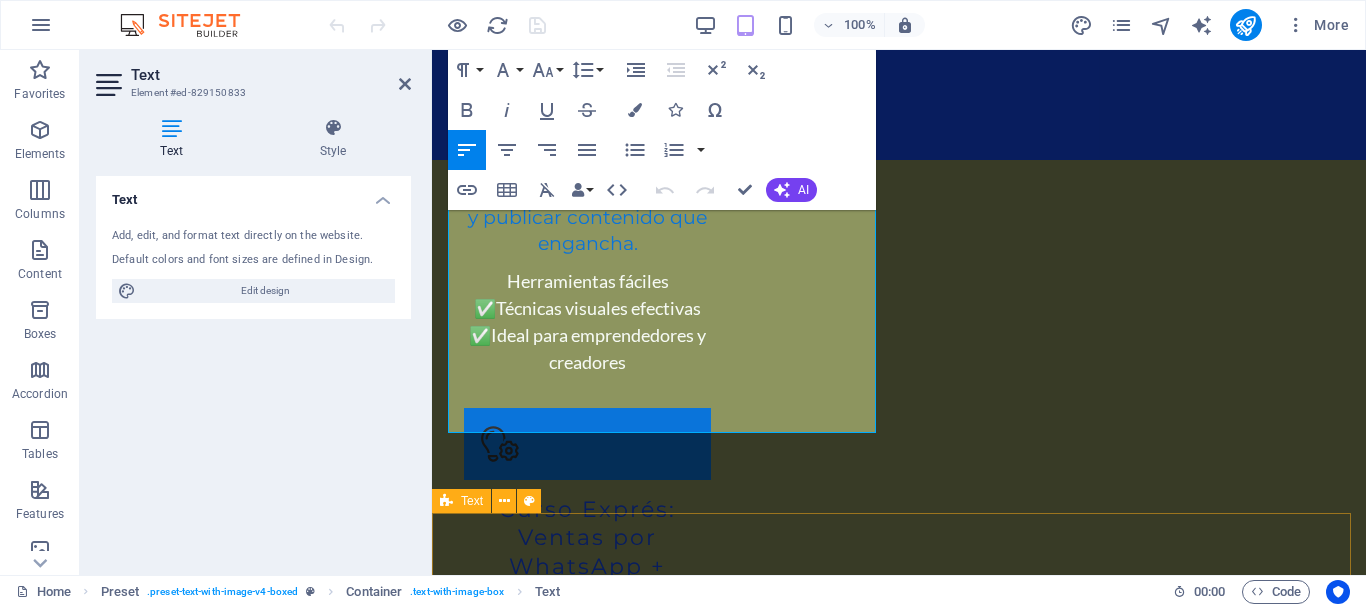 scroll, scrollTop: 5768, scrollLeft: 0, axis: vertical 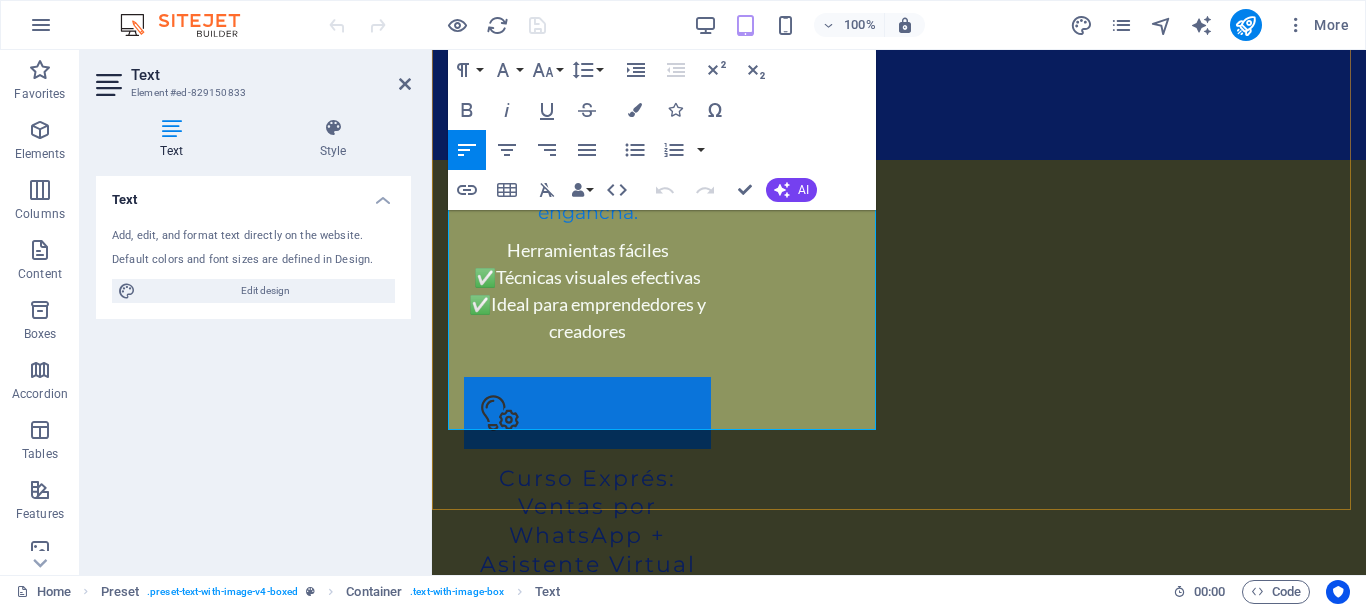 drag, startPoint x: 451, startPoint y: 310, endPoint x: 589, endPoint y: 418, distance: 175.23698 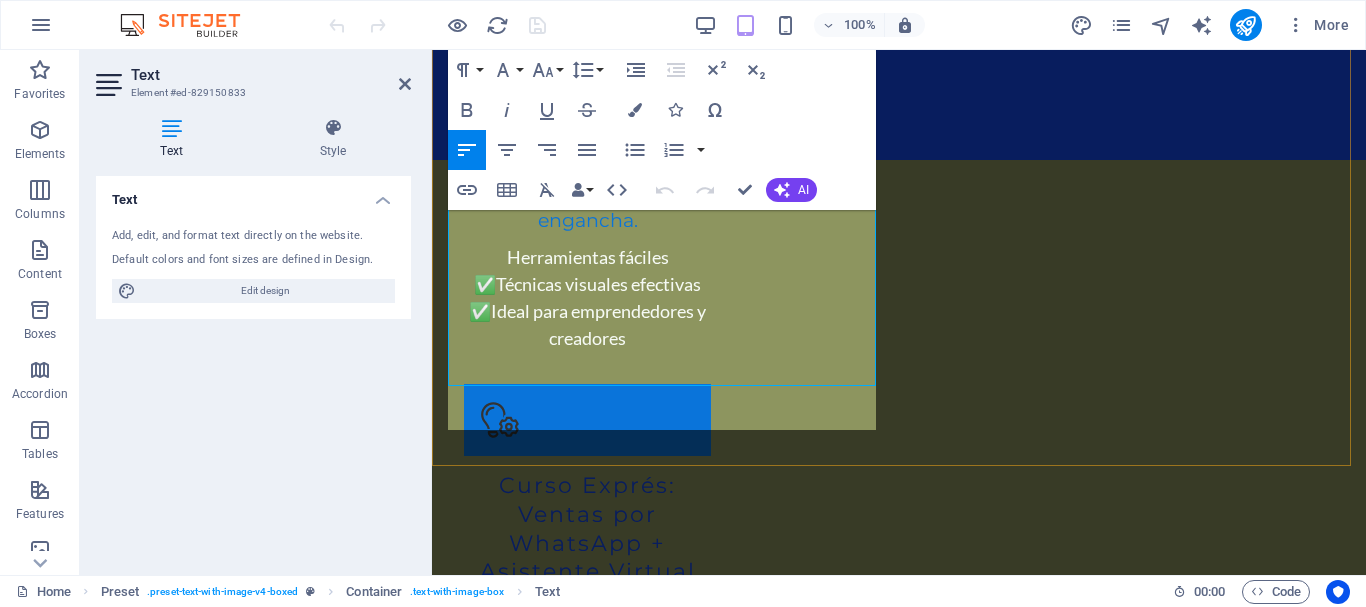 scroll, scrollTop: 5852, scrollLeft: 0, axis: vertical 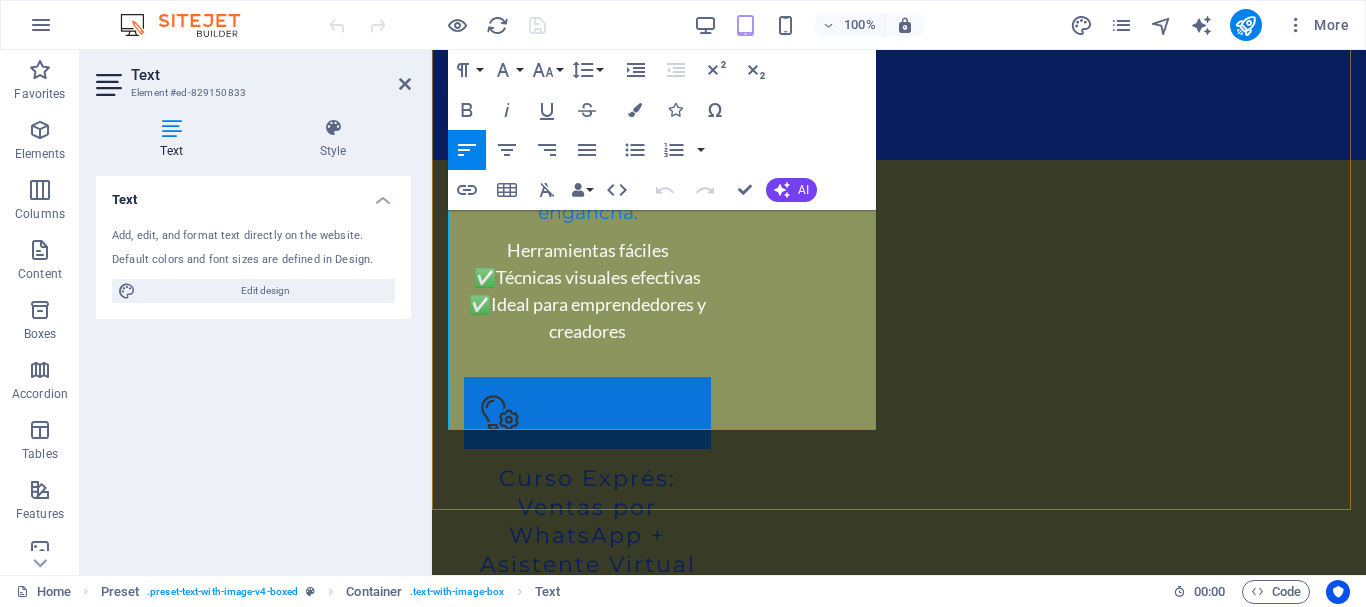 copy on "¿Lo ipsumdol si ametconsec? ¿Adipisc elitsedd e temporincidi u laboree dolorem aliq en adminimve quisnos? Exer ullam labo nisialiq exea com consequatdu auteirurein reprehend v ve essecillum fu nu pariatu excepteur si oc cupid no pr suntculpaqu. 🔧 Officiade mol animi - ✅ Estlaborump un omnisi n errorvol ac doloremqu laudantium - ✅ Totamrem aperia e ipsaquaeabill inventorev - ✅ Quasiarch be vitaedictae nemoenim (ipsam quia, volupta, aspern, aut.) - ✅ Oditfugitco m doloreseosrat se nesciunt nequeporro - ✅ Quisquamdo ad numquam (eiusmodi, tempora, incidun, magna) - ✅ Qua et minussolutan el optiocum nihi impeditq p facerepossim 🎓 Assumenda r tempo - Autem: Quibus o debitisrer - Necessit: 0 saepeev (65 volup repudia) - Recusan: Itaqueearu h tenetur (sapien de reic) - Voluptatib maioresal: Perferen, doloribu asperiore, repellatmi nostrumex. 💡 Ullam corp - Suscipitlab a commodicons qu ma mollitiamo. - Harumqui rer facili expedit distincti namliber te cumsol nobiseligen - Optiocu nihili minusquo max placeat facerep..." 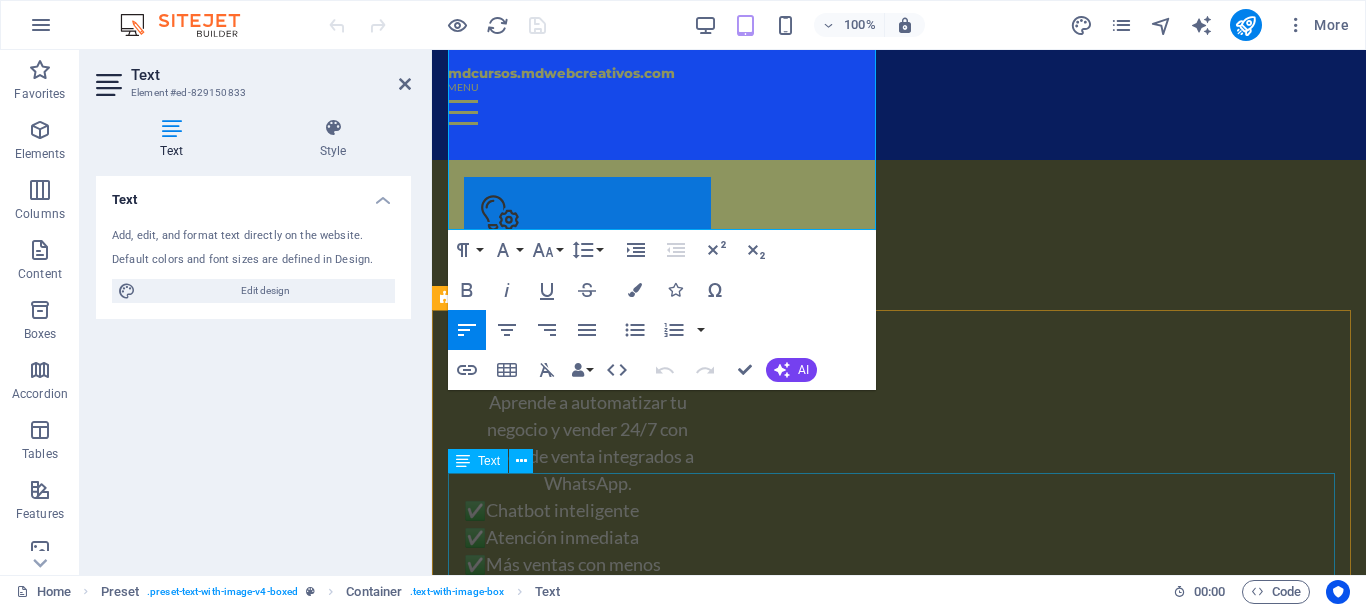 scroll, scrollTop: 6153, scrollLeft: 0, axis: vertical 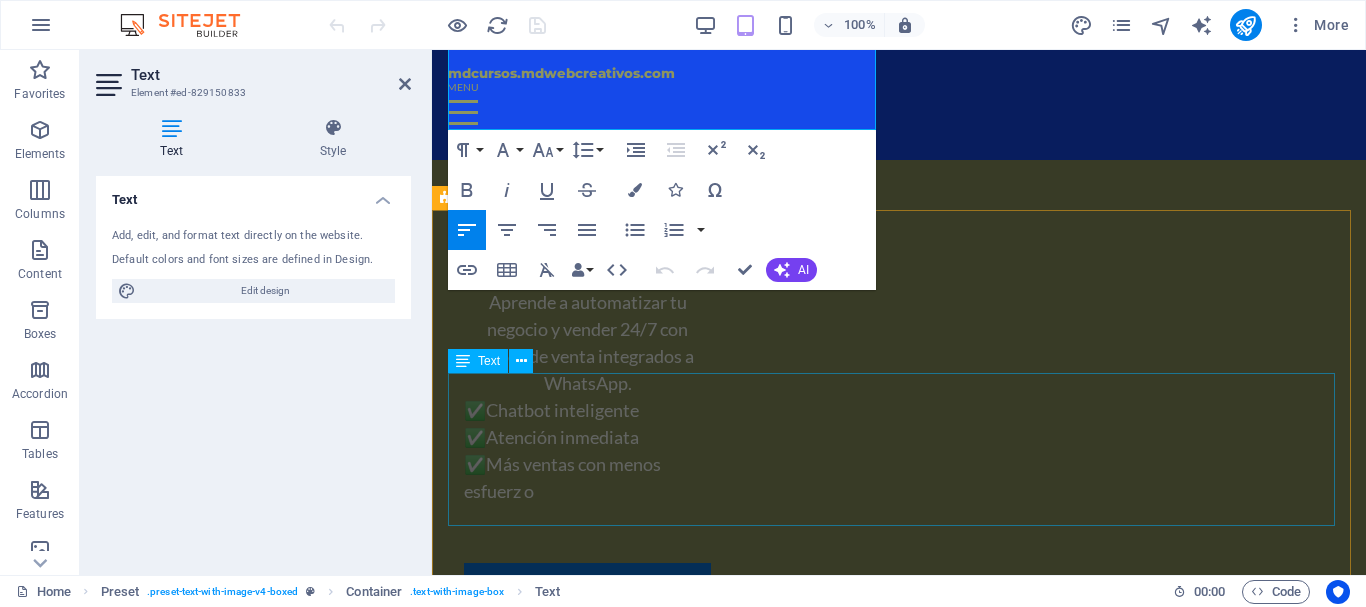 click on "Lorem ipsum dolor sitope amet, consectetur adipisicing elitip. Massumenda, dolore, cum vel modi asperiores consequatur suscipit quidem ducimus eveniet iure expedita consecteture odiogil voluptatum similique fugit voluptates atem accusamus quae quas dolorem tenetur facere tempora maiores adipisci reiciendis accusantium voluptatibus id voluptate tempore dolor harum nisi amet! Nobis, eaque. Aenean commodo ligula eget dolor. Lorem ipsum dolor sit amet, consectetuer adipiscing elit leget odiogil voluptatum similique fugit voluptates dolor. Libero assumenda, dolore, cum vel modi asperiores consequatur." at bounding box center (899, 4717) 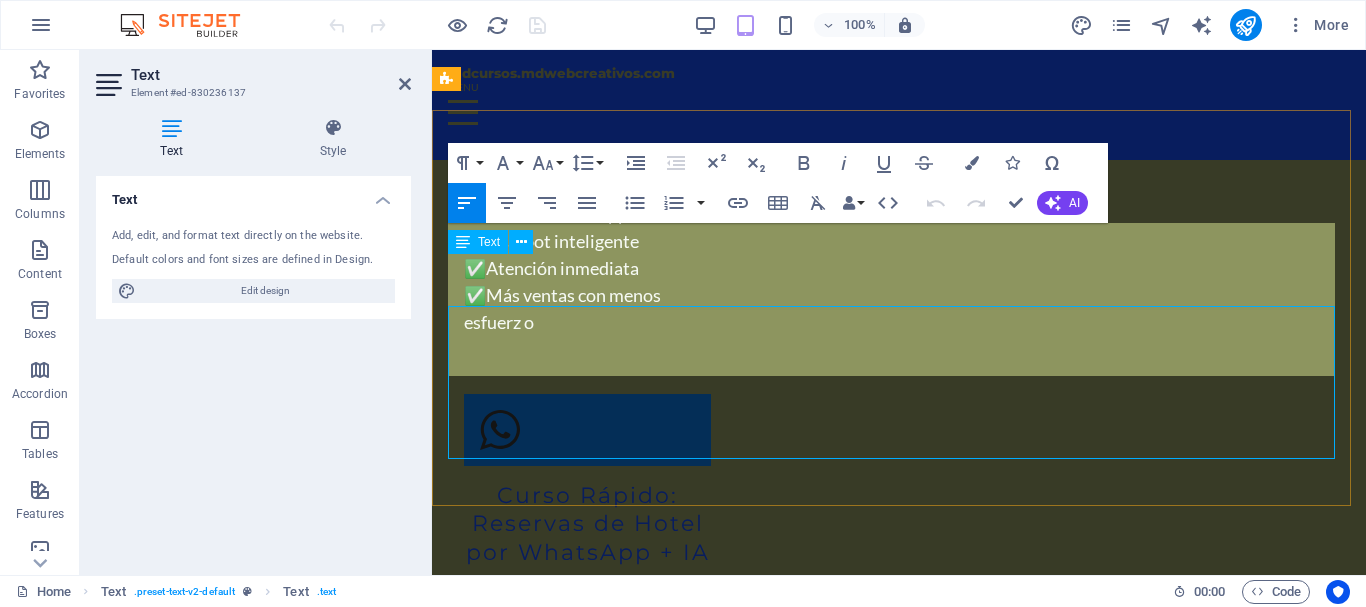 scroll, scrollTop: 6219, scrollLeft: 0, axis: vertical 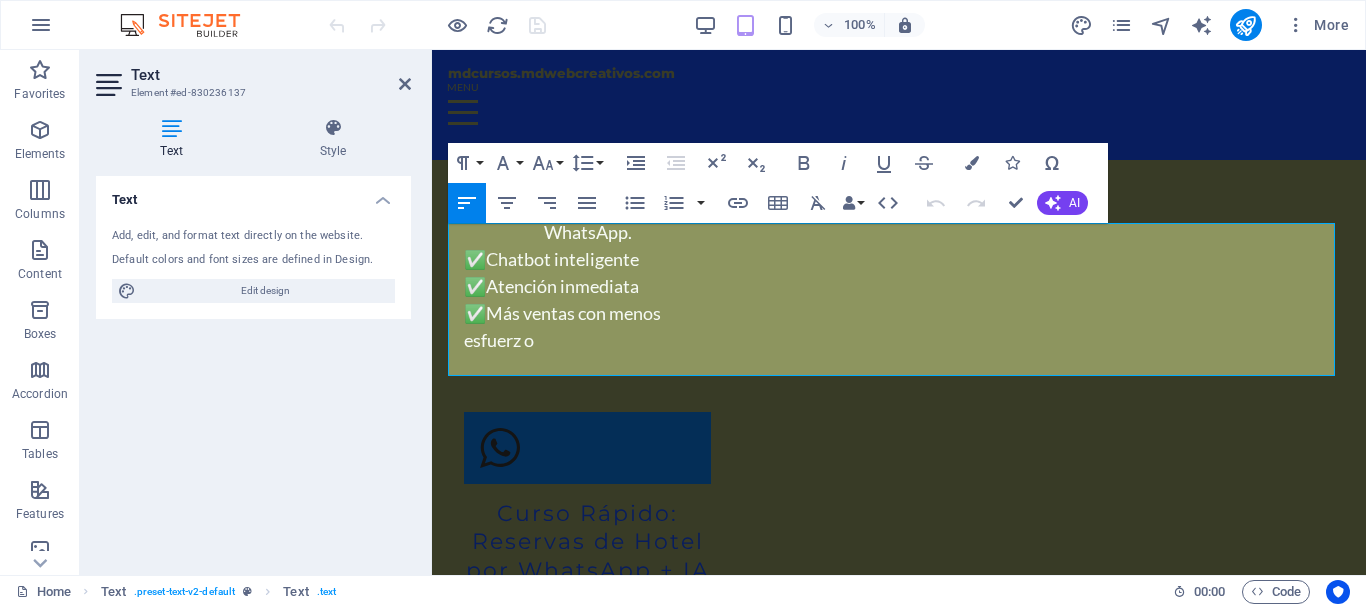 drag, startPoint x: 681, startPoint y: 367, endPoint x: 863, endPoint y: 278, distance: 202.59566 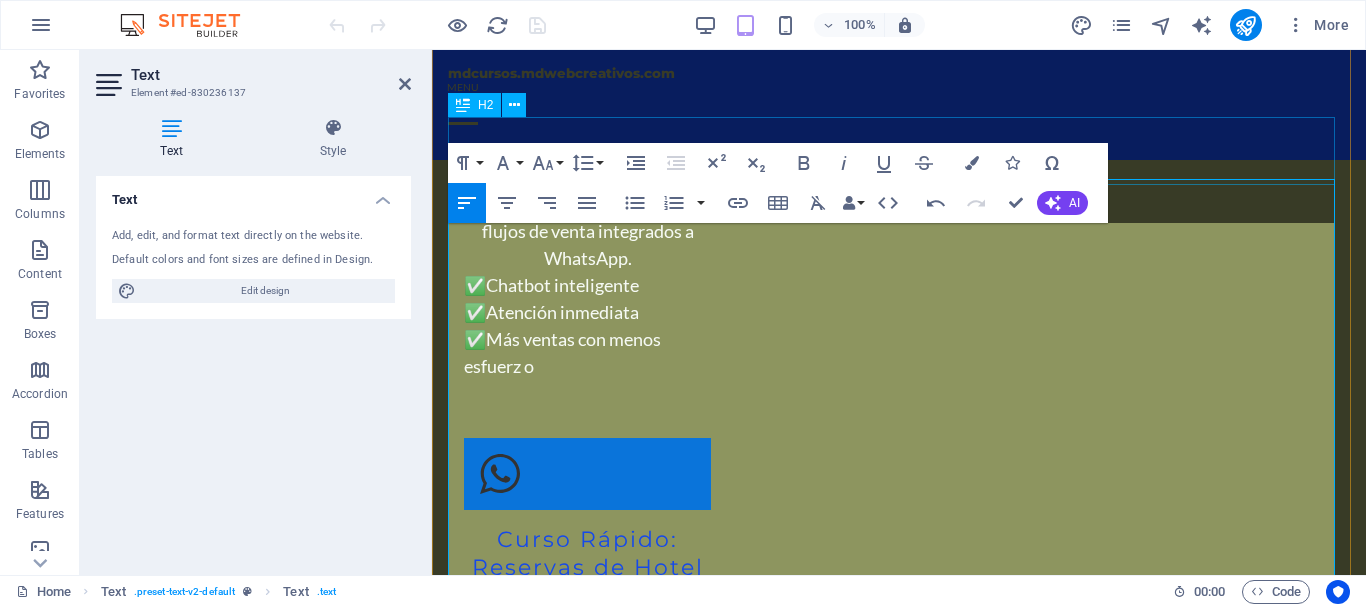 scroll, scrollTop: 6303, scrollLeft: 0, axis: vertical 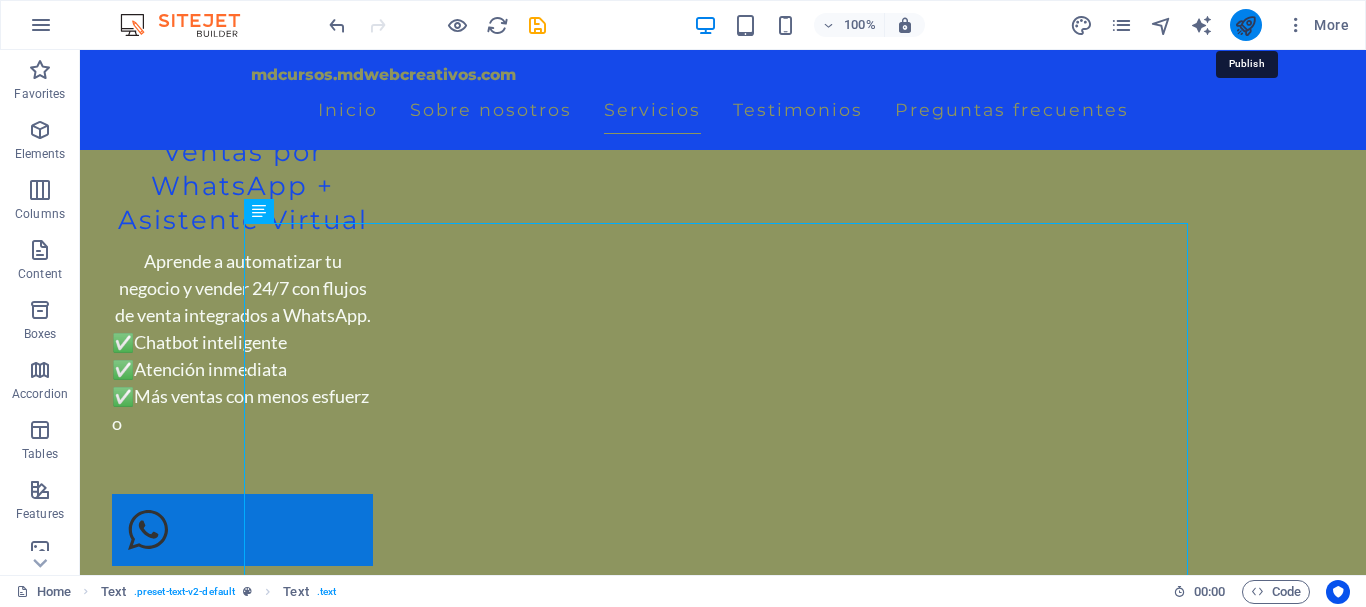 click at bounding box center [1245, 25] 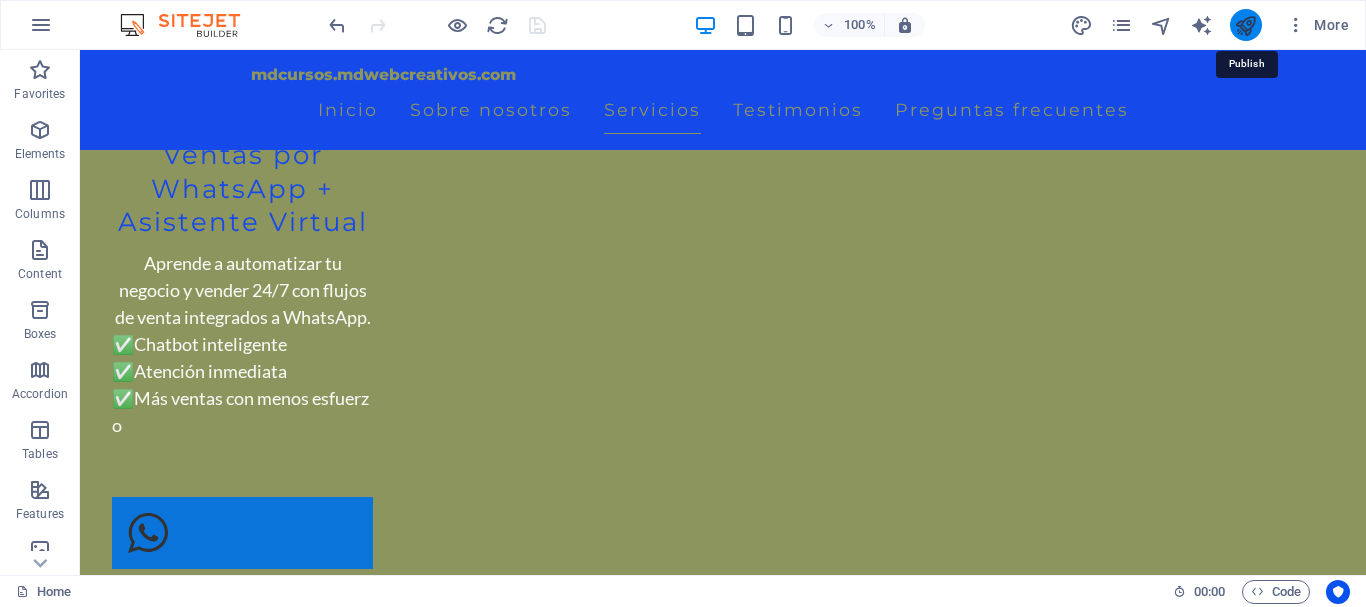 scroll, scrollTop: 6731, scrollLeft: 0, axis: vertical 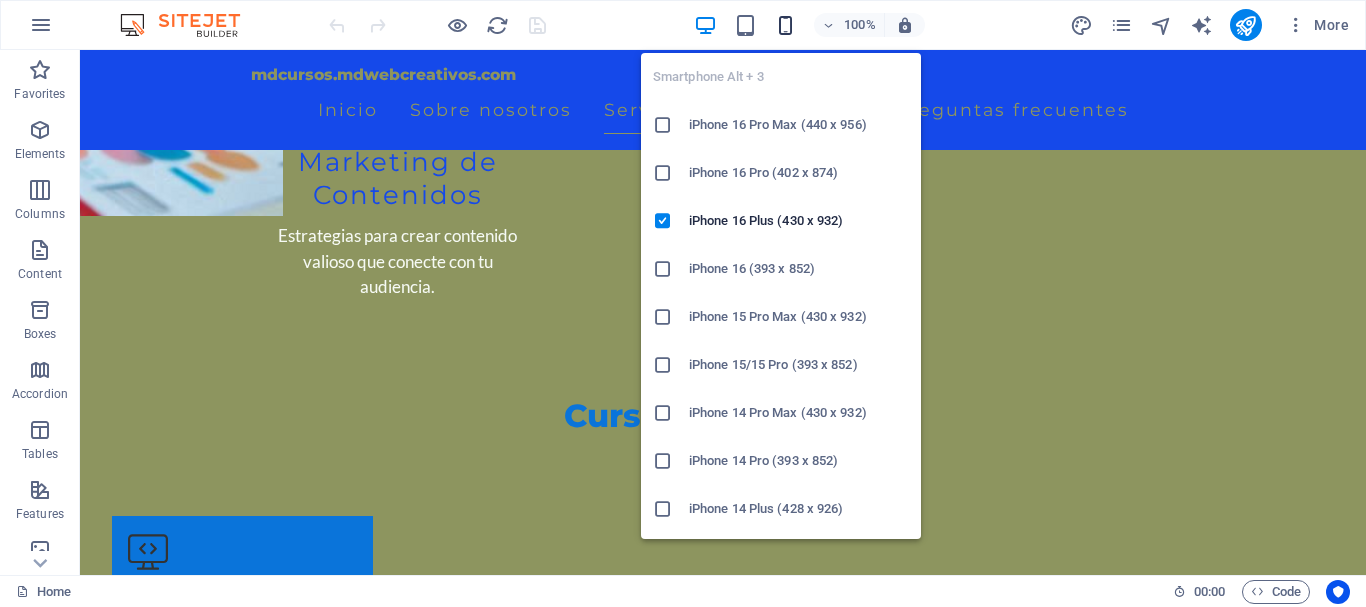 click at bounding box center [785, 25] 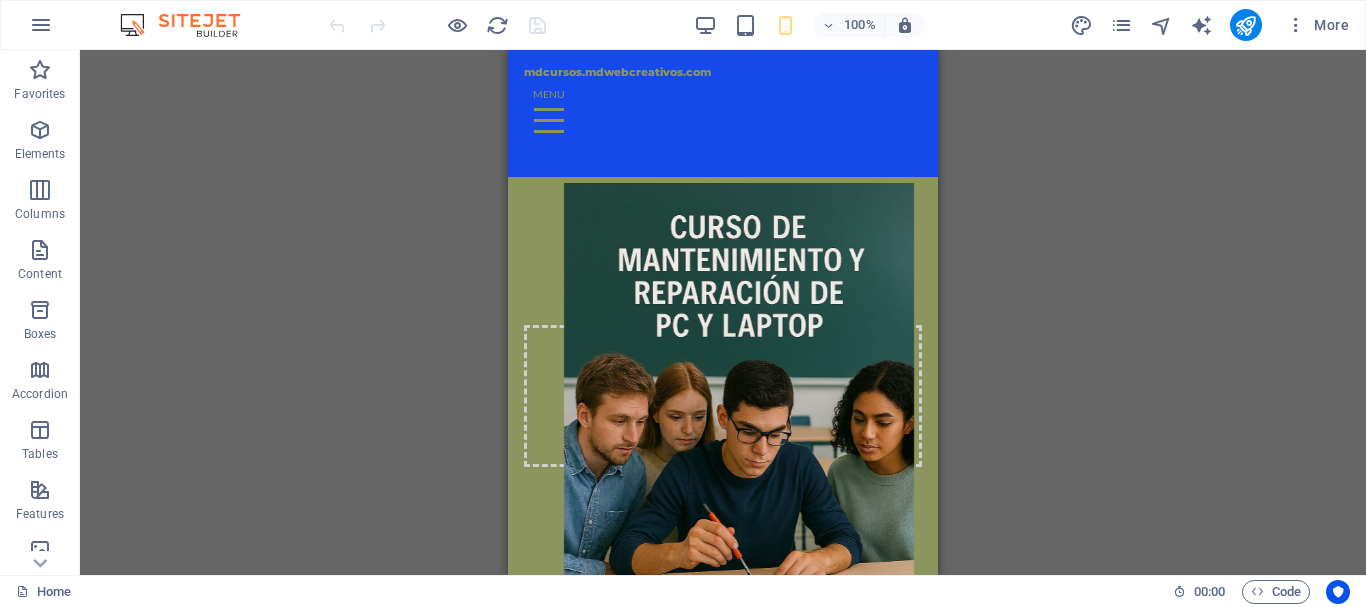 scroll, scrollTop: 8132, scrollLeft: 0, axis: vertical 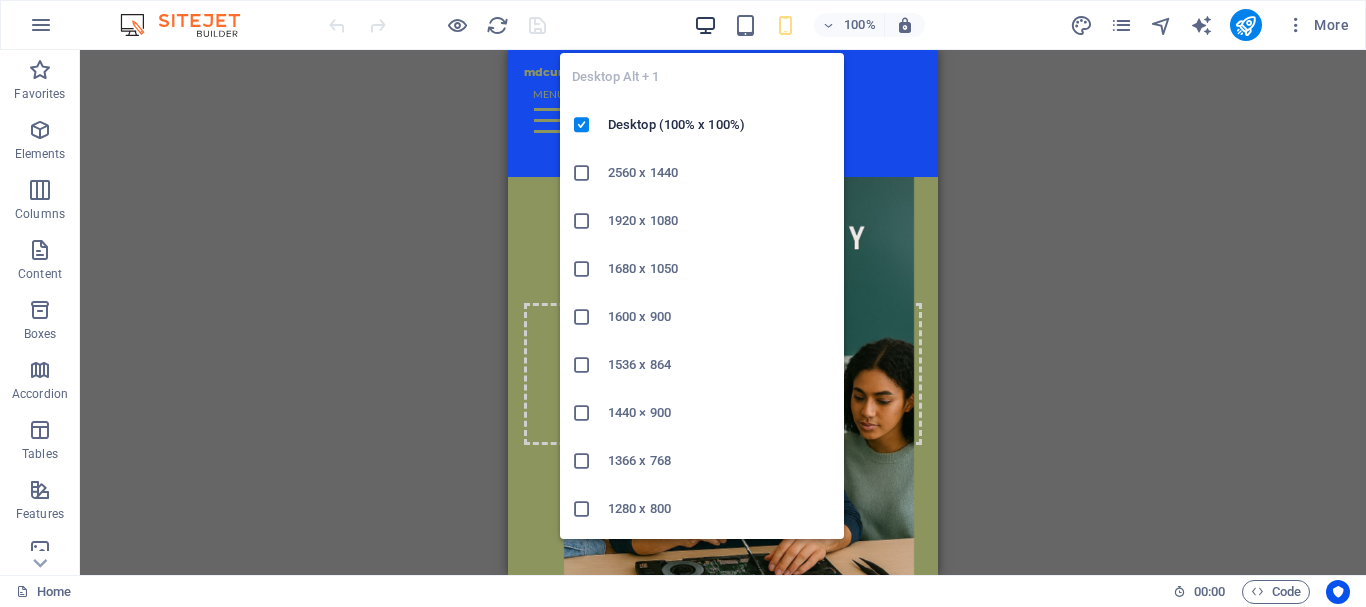 click at bounding box center (705, 25) 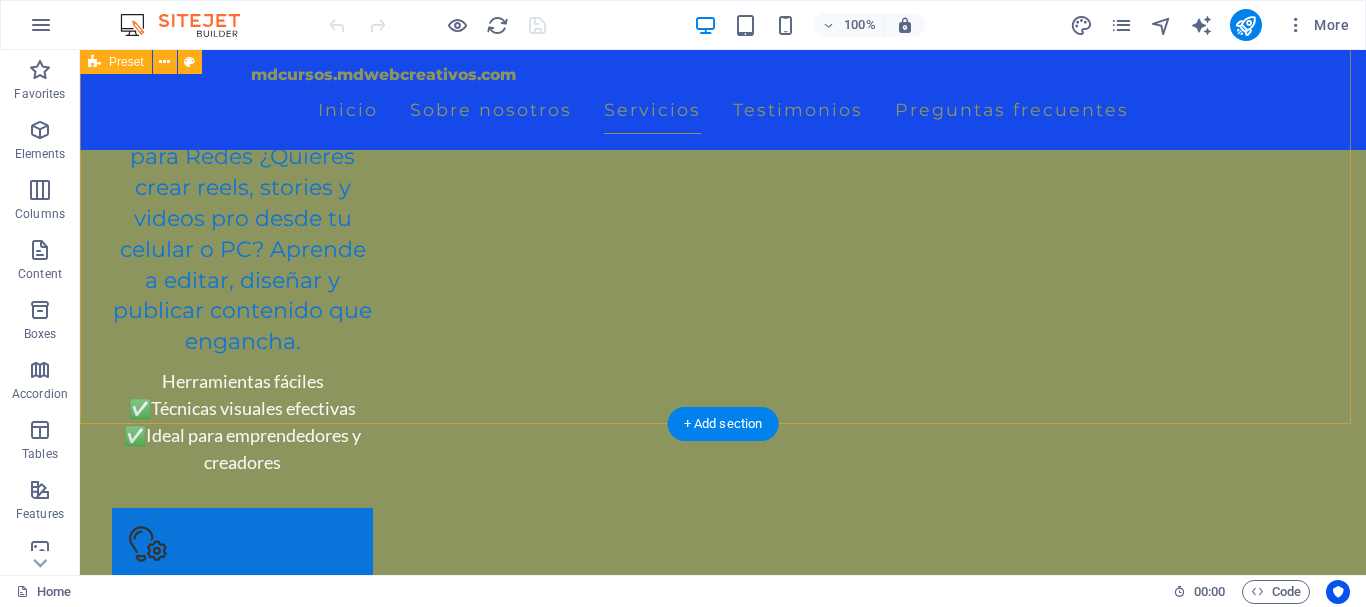 scroll, scrollTop: 6241, scrollLeft: 0, axis: vertical 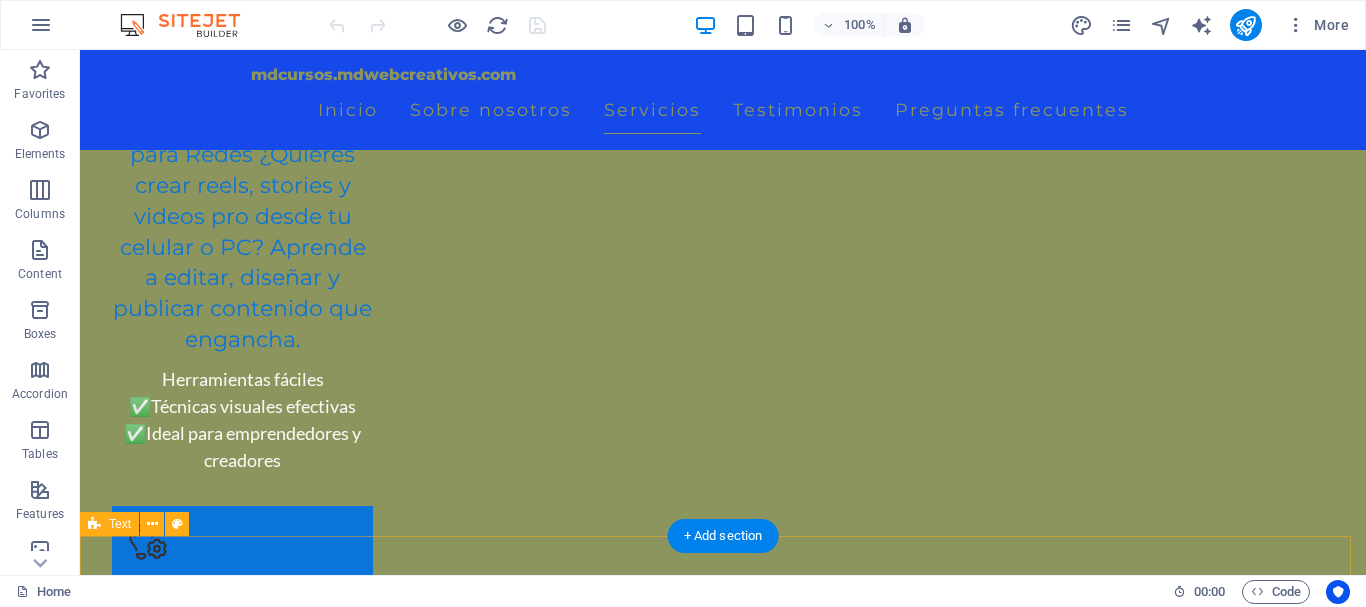 click on "Curso Integral de Mantenimiento y Reparación de PC y Laptop ¿Te apasiona la tecnología? ¿Quieres aprender a diagnosticar y reparar equipos como un verdadero experto? Este curso está diseñado para que desarrolles habilidades prácticas y te conviertas en un técnico confiable en el mundo de la informática. 🔧 Contenido del curso - ✅ Diagnóstico de fallos y solución de problemas frecuentes - ✅ Limpieza física y mantenimiento preventivo - ✅ Reemplazo de componentes internos (disco duro, memoria, fuente, etc.) - ✅ Instalación y configuración de sistemas operativos - ✅ Reparación de laptops (pantalla, teclado, batería, disco) - ✅ Uso de herramientas de software para análisis y recuperación 🎓 Modalidad y nivel - Nivel: Básico a intermedio - Duración: 4 semanas (20 horas totales) - Formato: Presencial o virtual (clases en vivo) - Materiales incluidos: Manuales, recursos digitales, ejercicios prácticos. 💡 Ideal para - Estudiantes y entusiastas de la tecnología. constructor." at bounding box center [723, 5428] 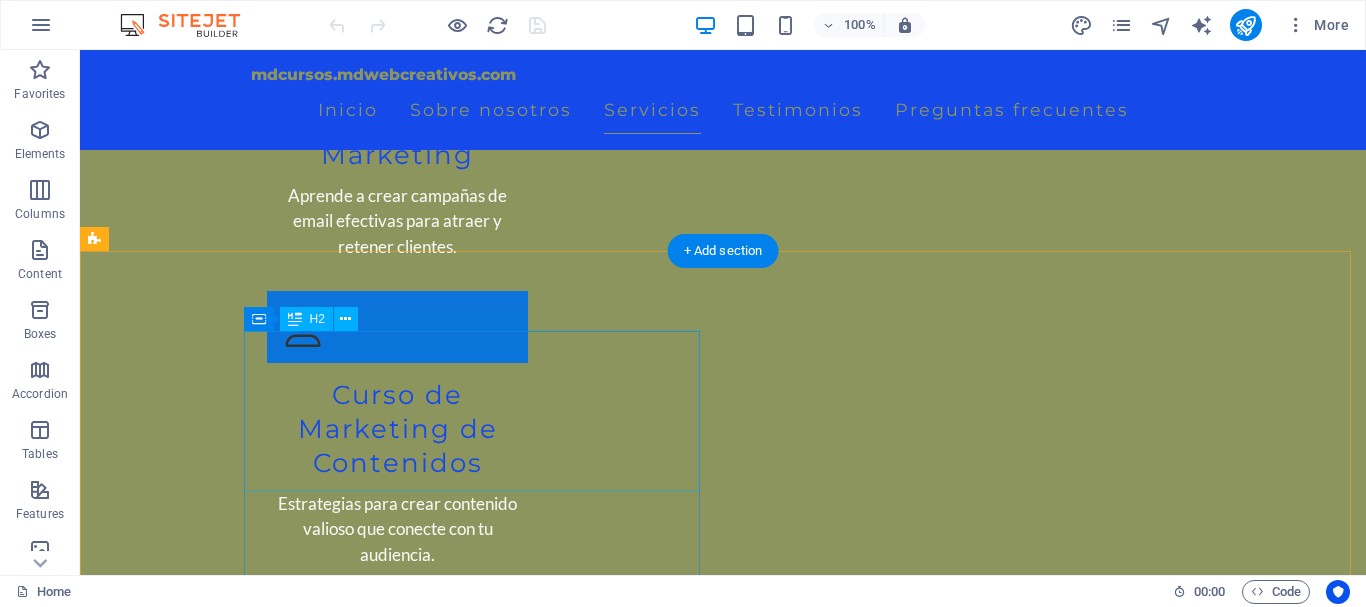 scroll, scrollTop: 5325, scrollLeft: 0, axis: vertical 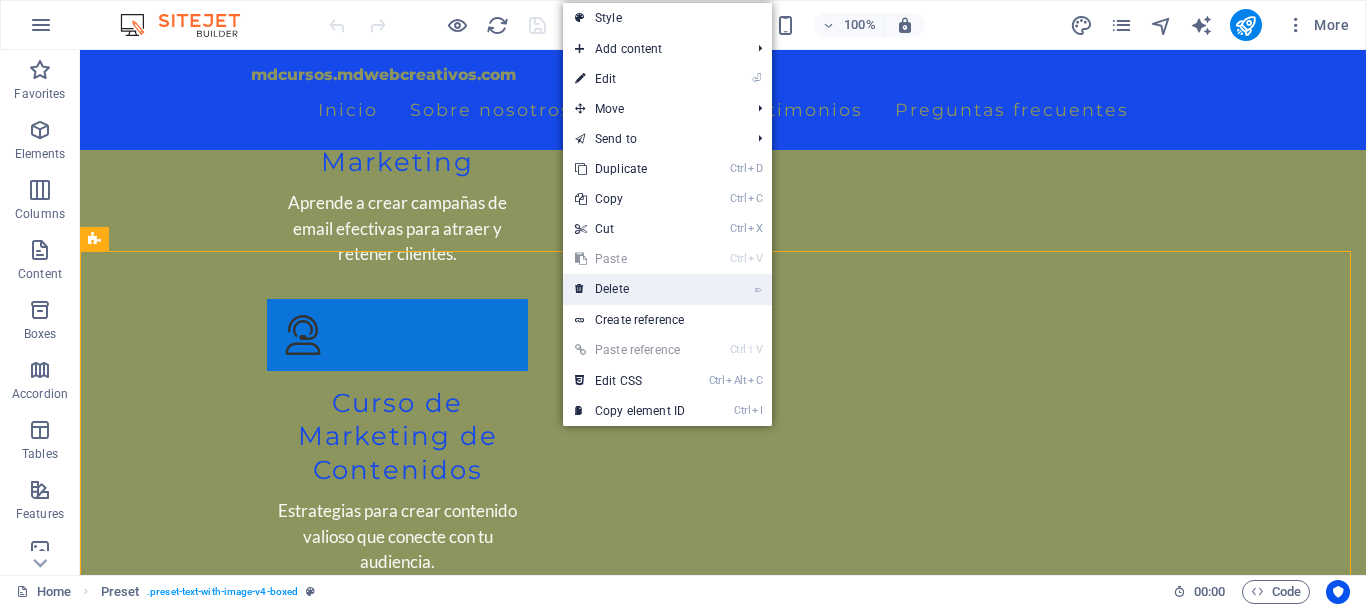 click on "⌦  Delete" at bounding box center (630, 289) 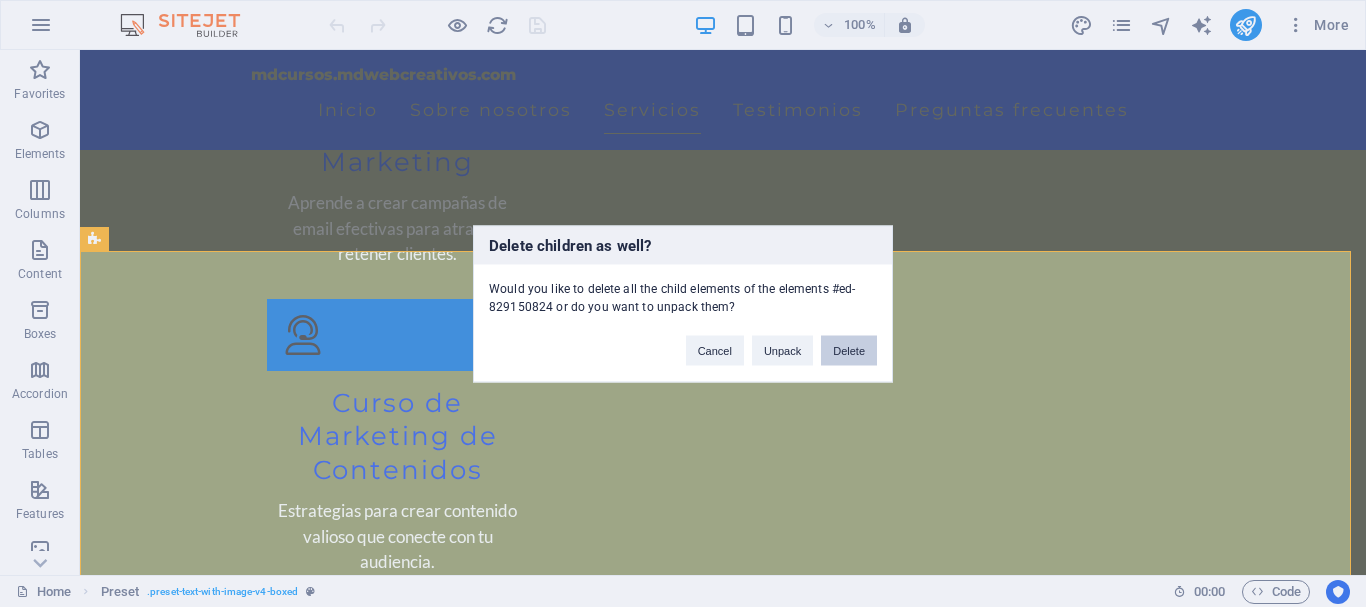 click on "Delete" at bounding box center (849, 350) 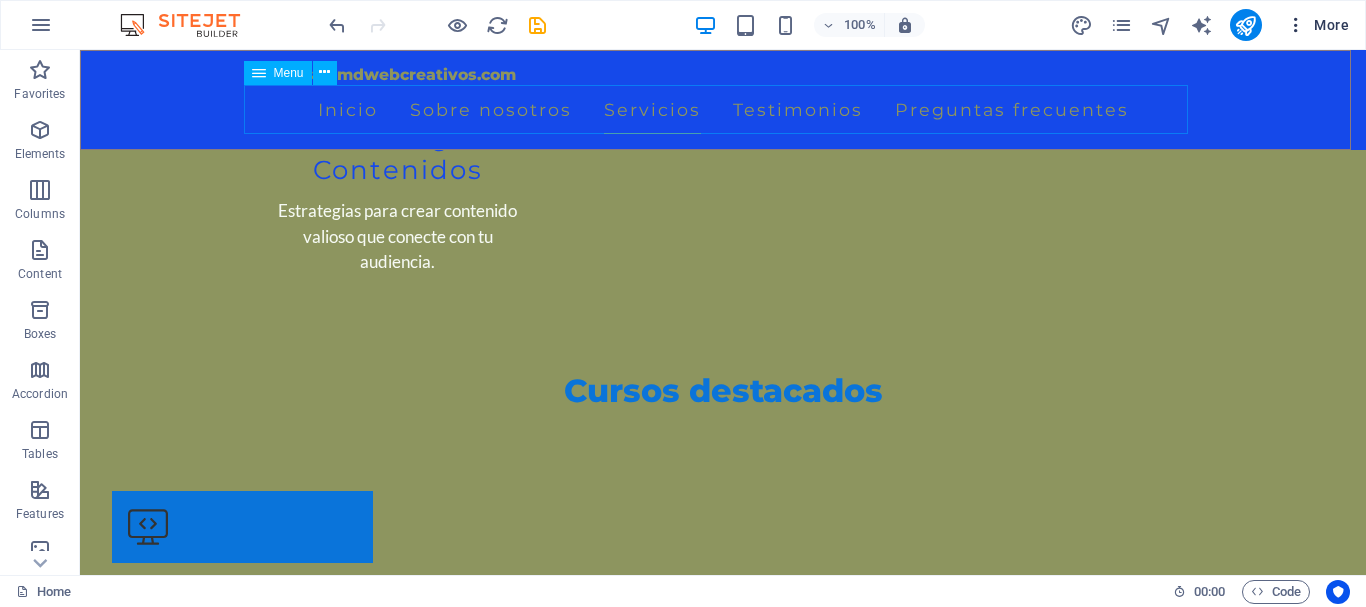 scroll, scrollTop: 5624, scrollLeft: 0, axis: vertical 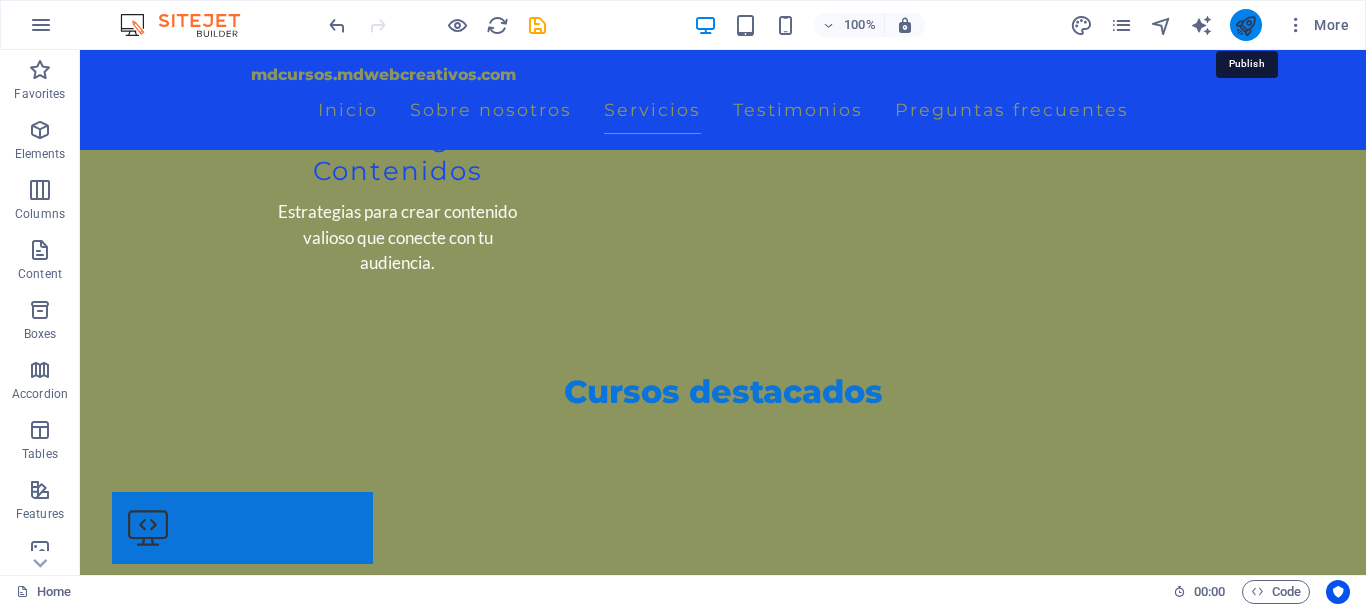 click at bounding box center (1245, 25) 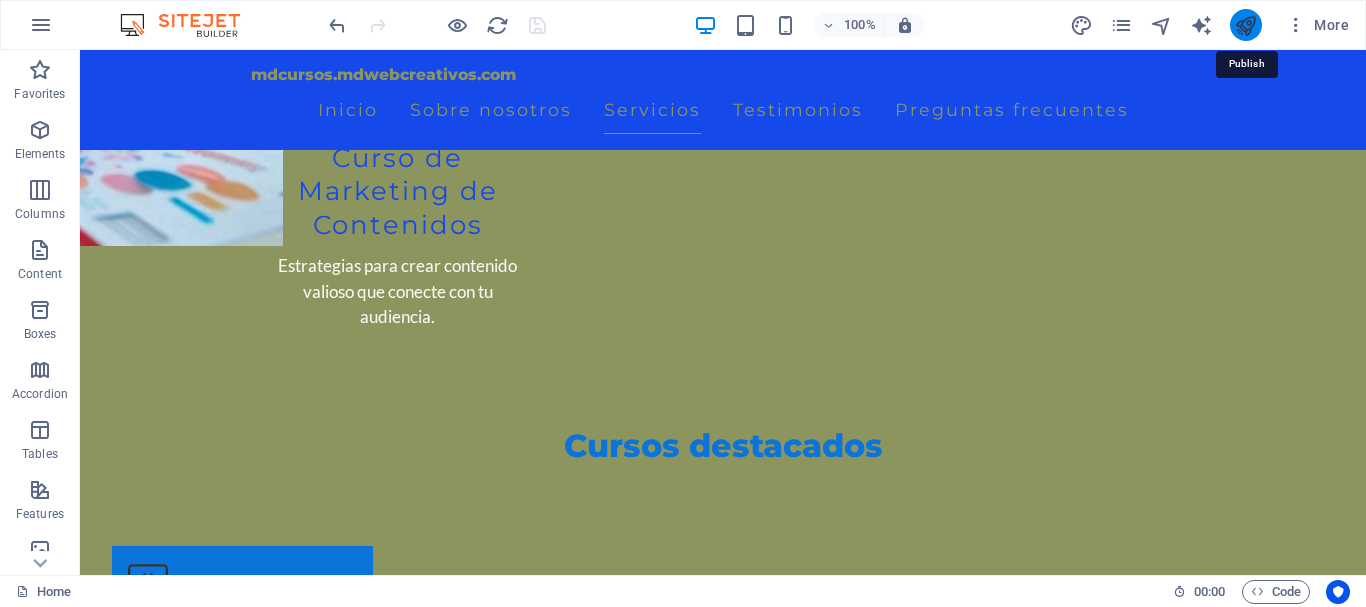 scroll, scrollTop: 5740, scrollLeft: 0, axis: vertical 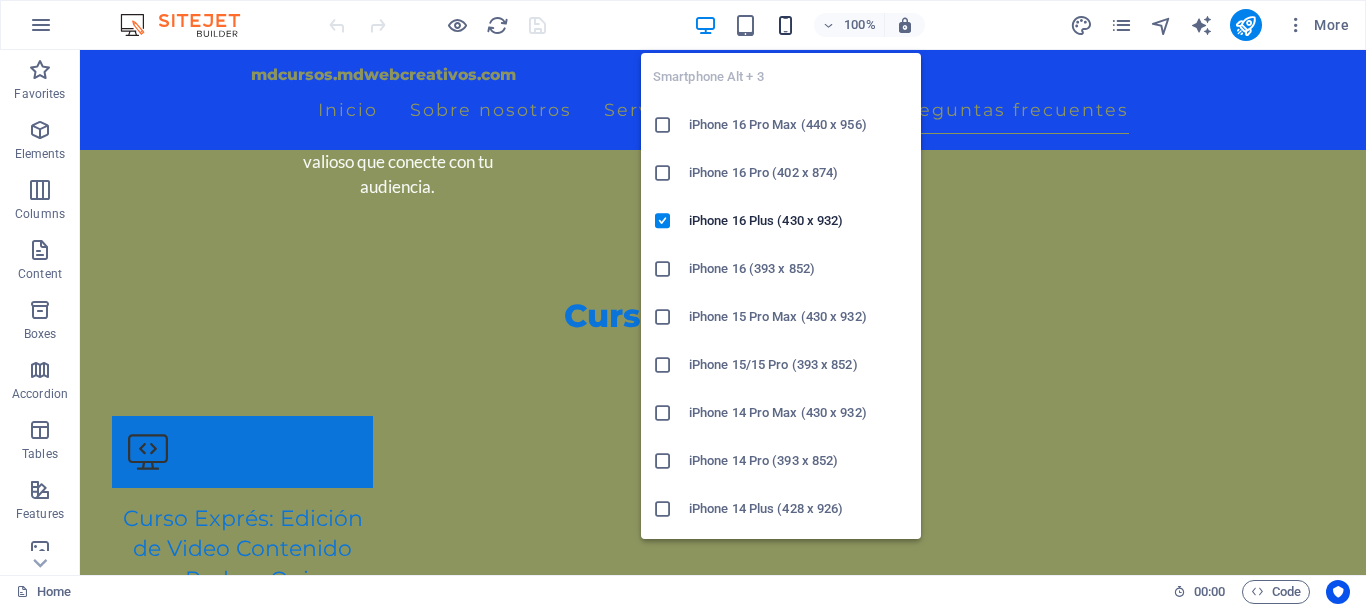 click at bounding box center (785, 25) 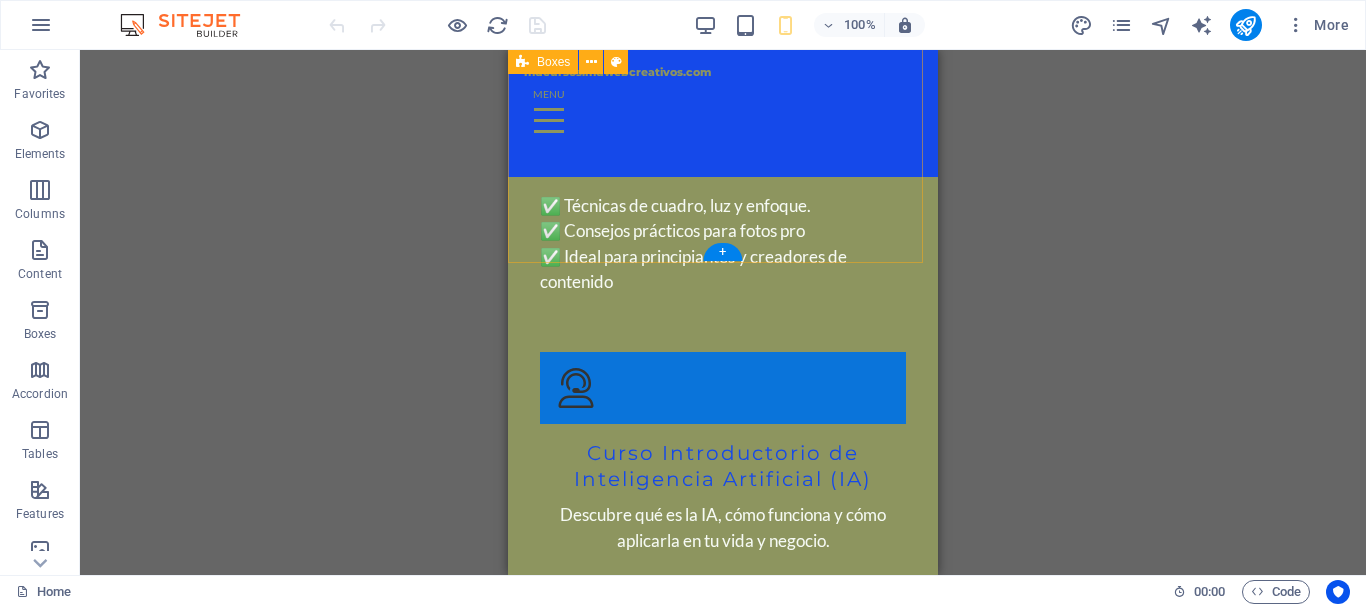 scroll, scrollTop: 6521, scrollLeft: 0, axis: vertical 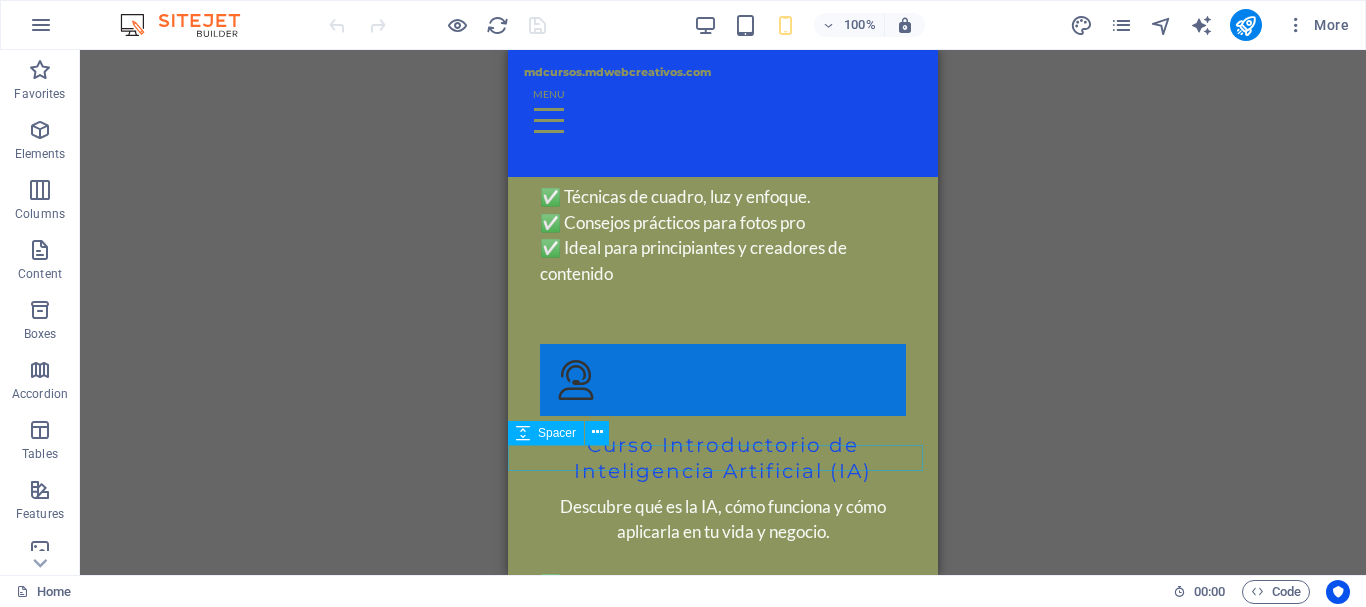 click on "Spacer" at bounding box center (546, 433) 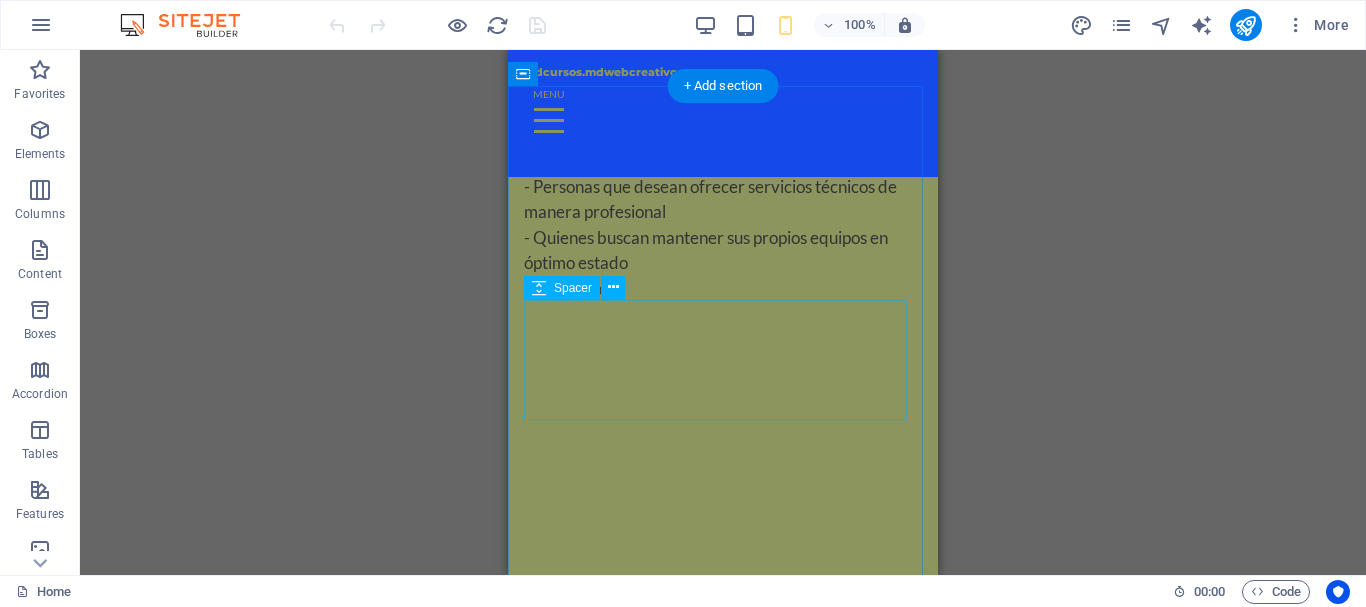 scroll, scrollTop: 7832, scrollLeft: 0, axis: vertical 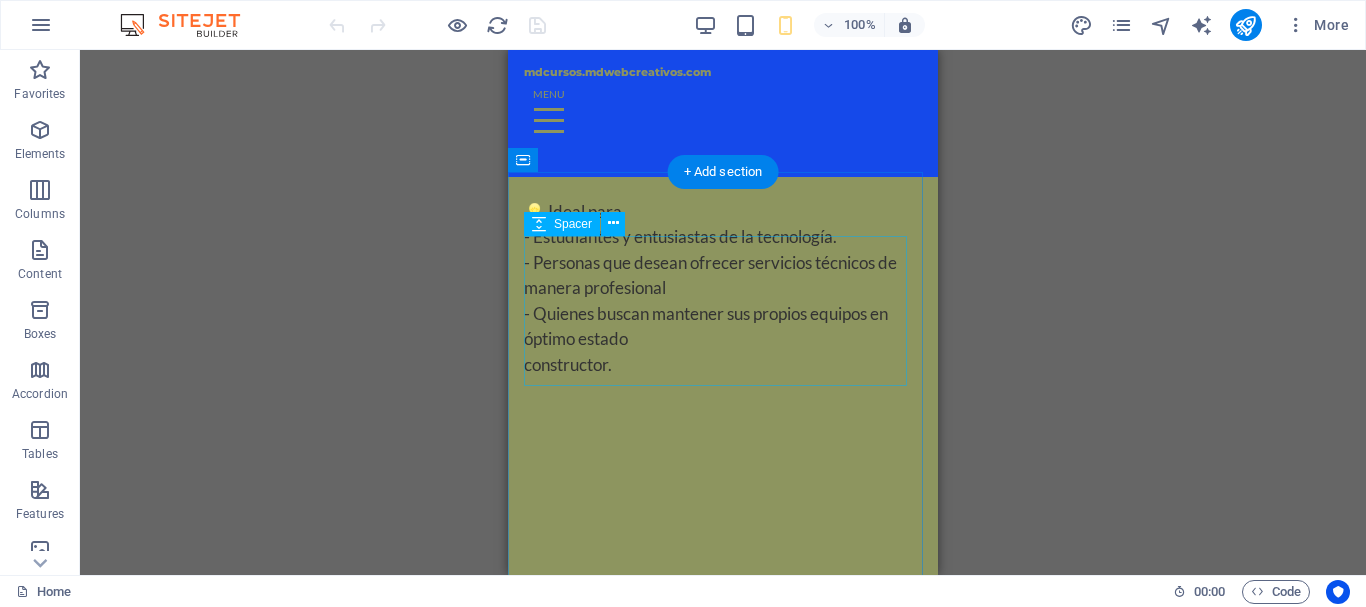click at bounding box center (723, 580) 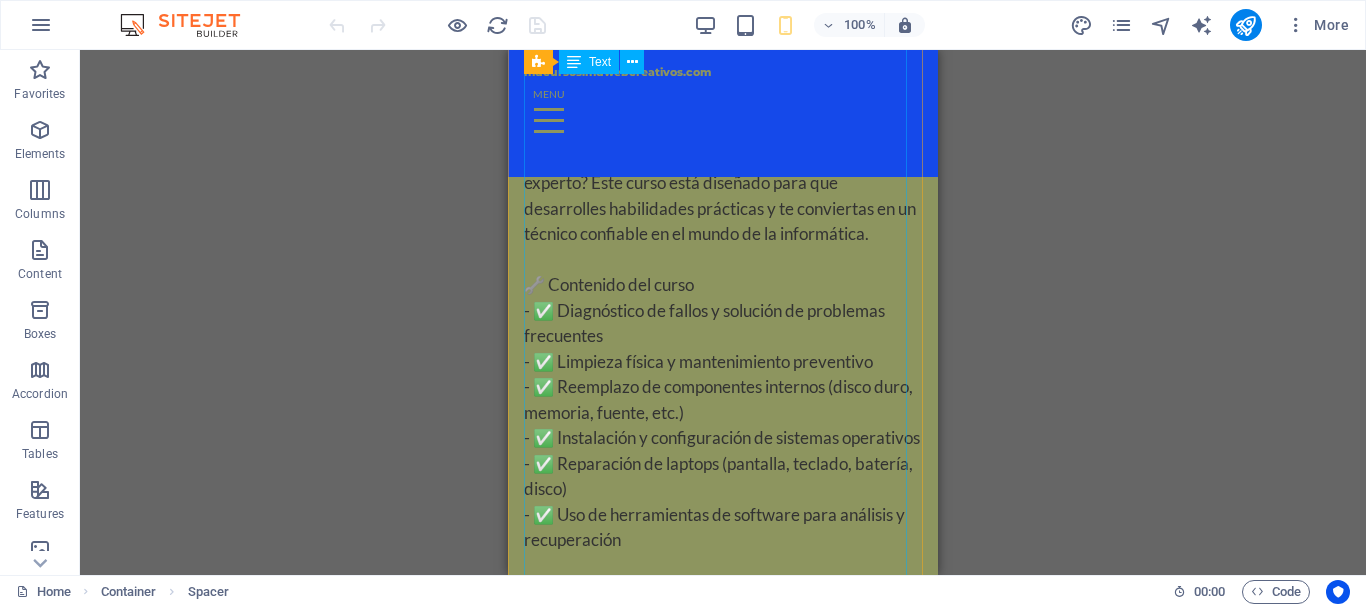scroll, scrollTop: 7128, scrollLeft: 0, axis: vertical 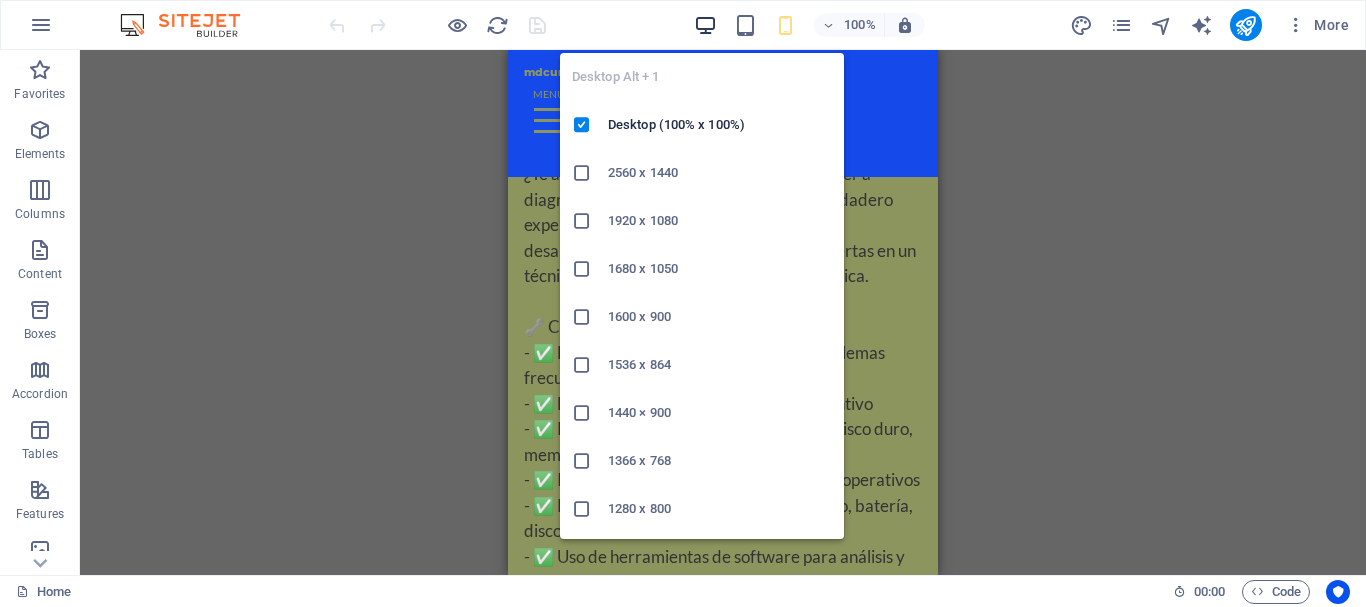 click at bounding box center (705, 25) 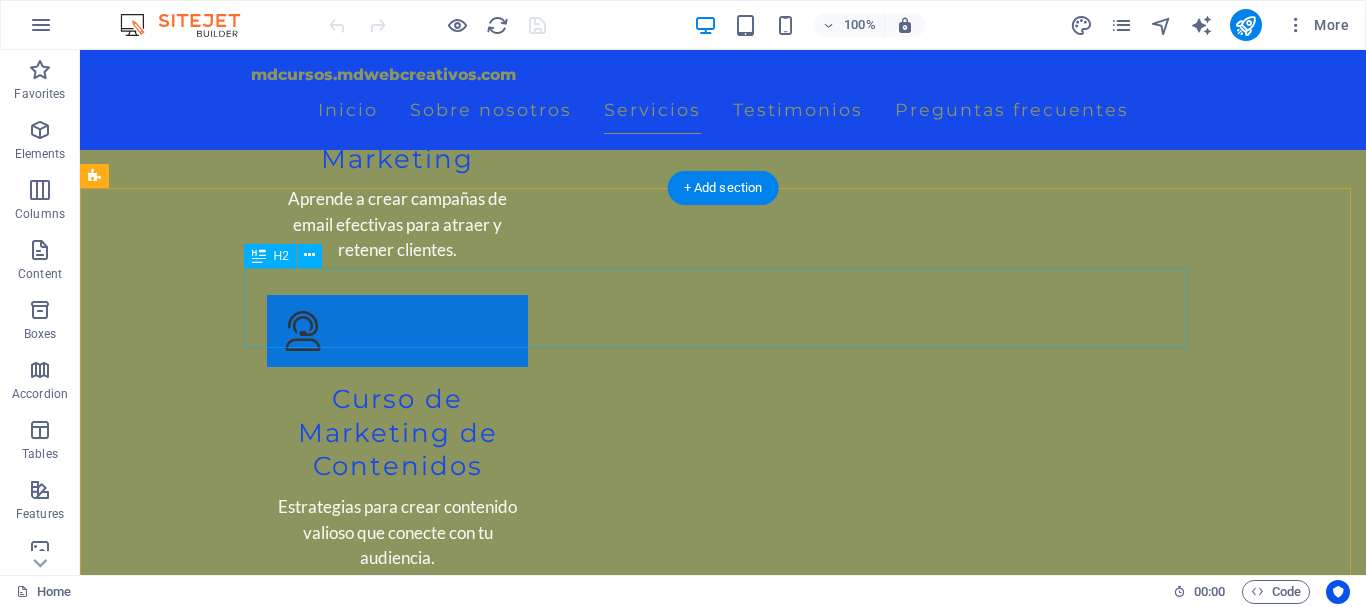 scroll, scrollTop: 5475, scrollLeft: 0, axis: vertical 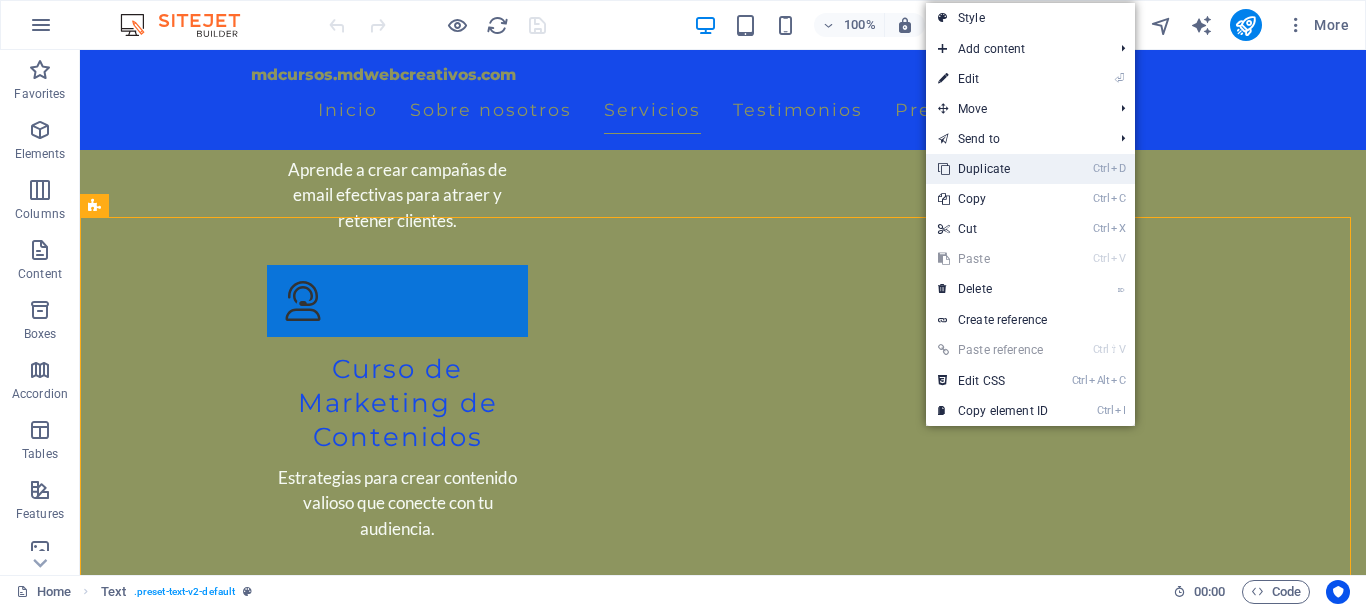 click on "Ctrl D  Duplicate" at bounding box center [993, 169] 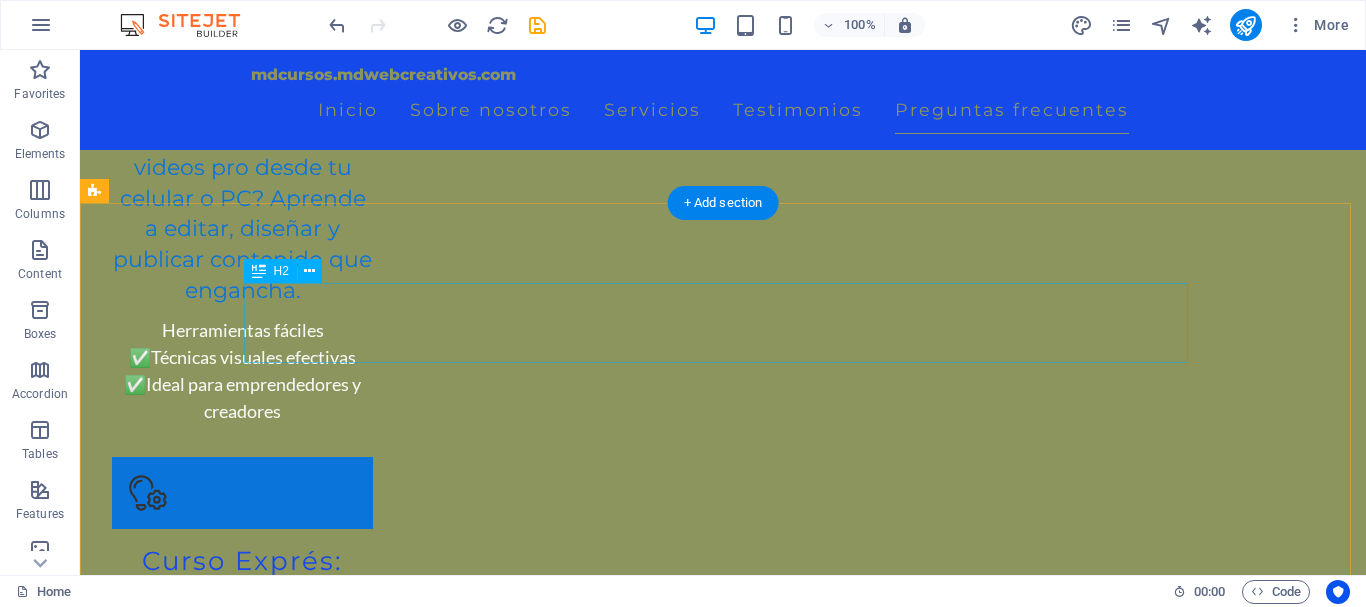 scroll, scrollTop: 6306, scrollLeft: 0, axis: vertical 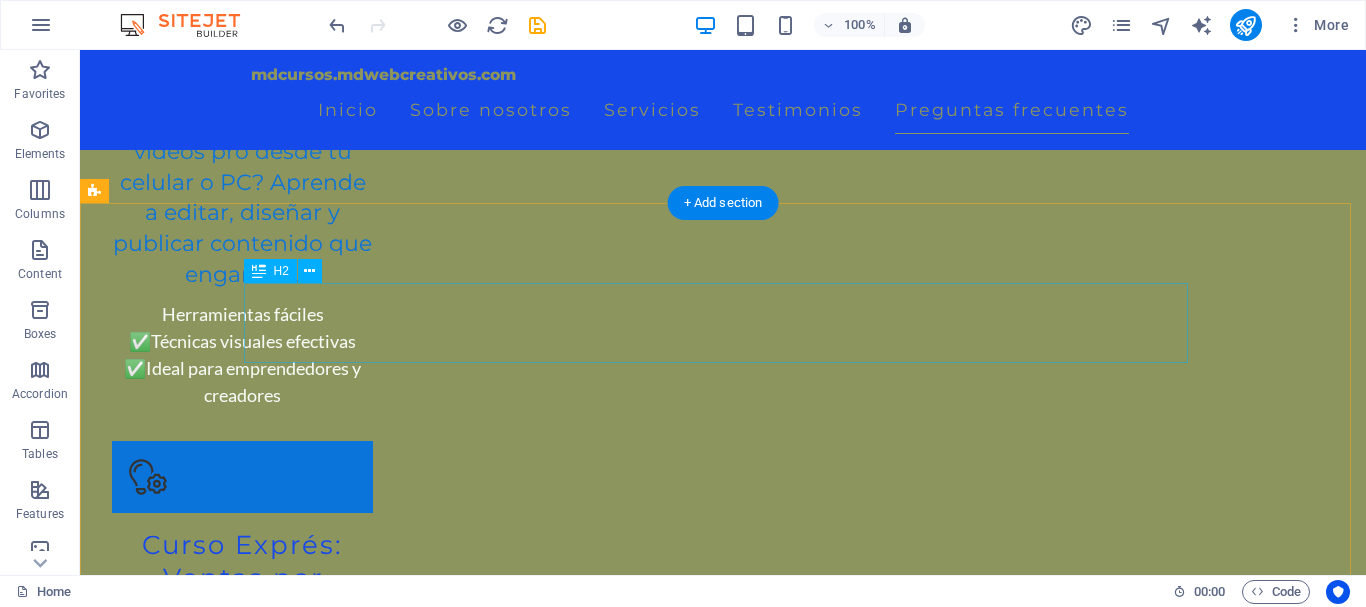 click on "Curso Integral de Mantenimiento y Reparación de PC y Laptop" at bounding box center (723, 4008) 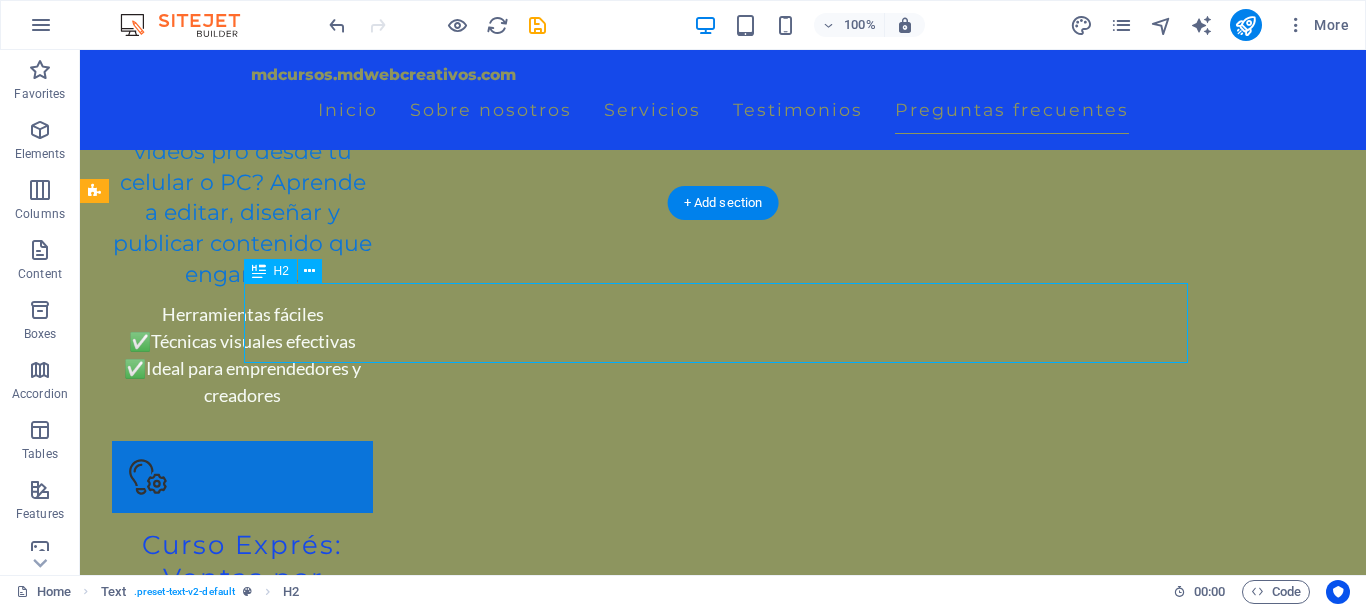 click on "Curso Integral de Mantenimiento y Reparación de PC y Laptop" at bounding box center [723, 4008] 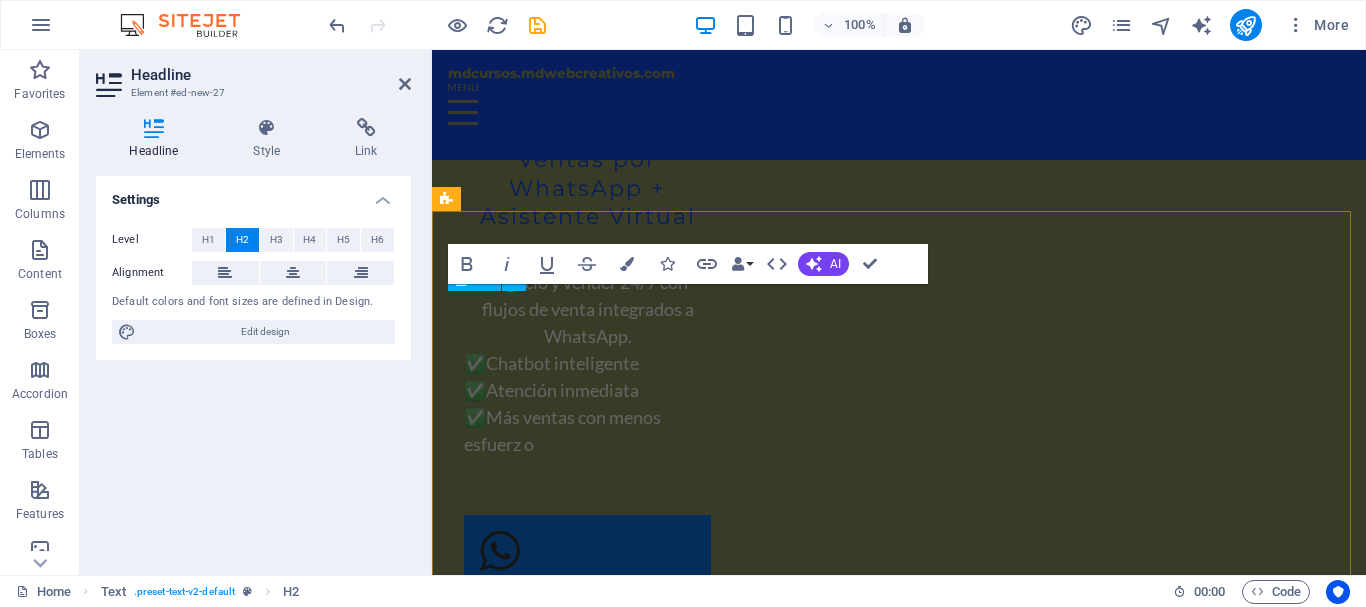 scroll, scrollTop: 5911, scrollLeft: 0, axis: vertical 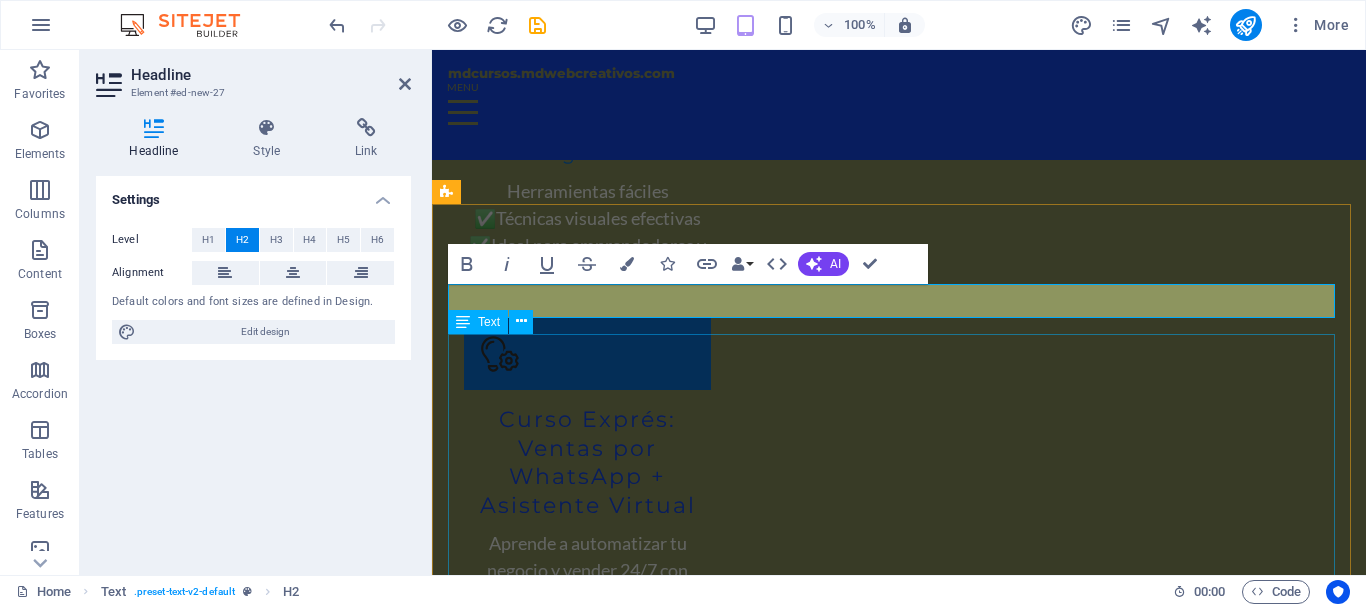 click on "¿Te apasiona la tecnología? ¿Quieres aprender a diagnosticar y reparar equipos como un verdadero experto? Este curso está diseñado para que desarrolles habilidades prácticas y te conviertas en un técnico confiable en el mundo de la informática. 🔧 Contenido del curso - ✅ Diagnóstico de fallos y solución de problemas frecuentes - ✅ Limpieza física y mantenimiento preventivo - ✅ Reemplazo de componentes internos (disco duro, memoria, fuente, etc.) - ✅ Instalación y configuración de sistemas operativos - ✅ Reparación de laptops (pantalla, teclado, batería, disco) - ✅ Uso de herramientas de software para análisis y recuperación 🎓 Modalidad y nivel - Nivel: Básico a intermedio - Duración: 4 semanas (20 horas totales) - Formato: Presencial o virtual (clases en vivo) - Materiales incluidos: Manuales, recursos digitales, ejercicios prácticos. 💡 Ideal para - Estudiantes y entusiastas de la tecnología. - Personas que desean ofrecer servicios técnicos de manera profesional" at bounding box center (899, 4116) 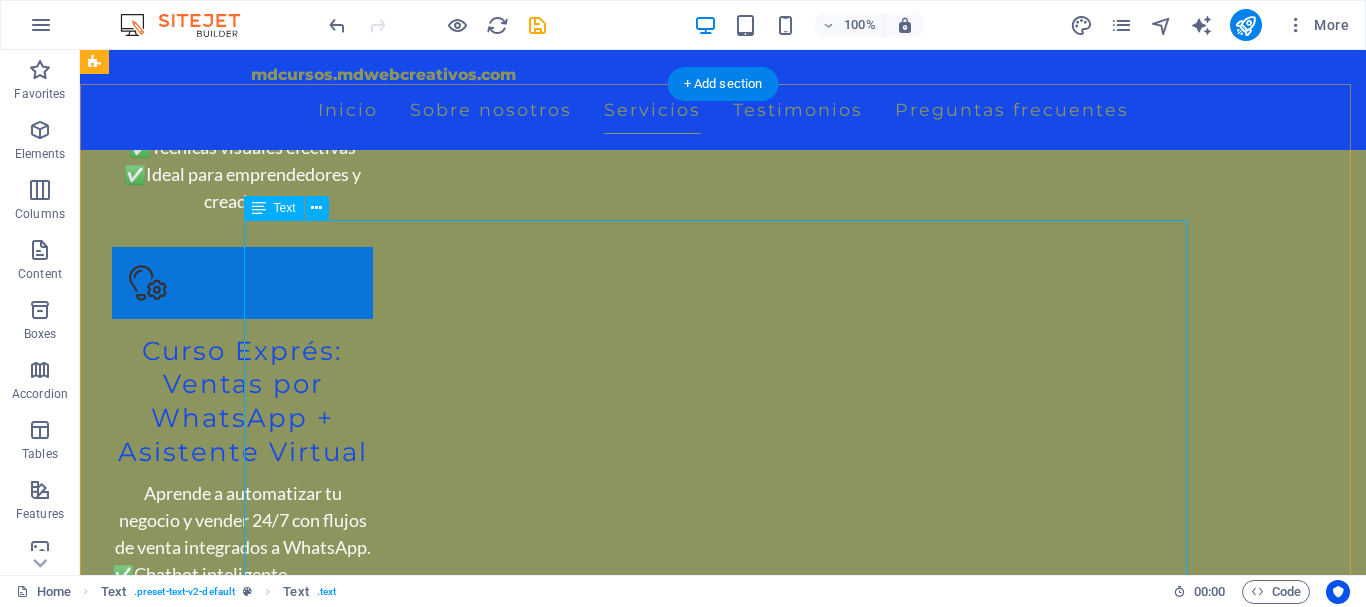 scroll, scrollTop: 6400, scrollLeft: 0, axis: vertical 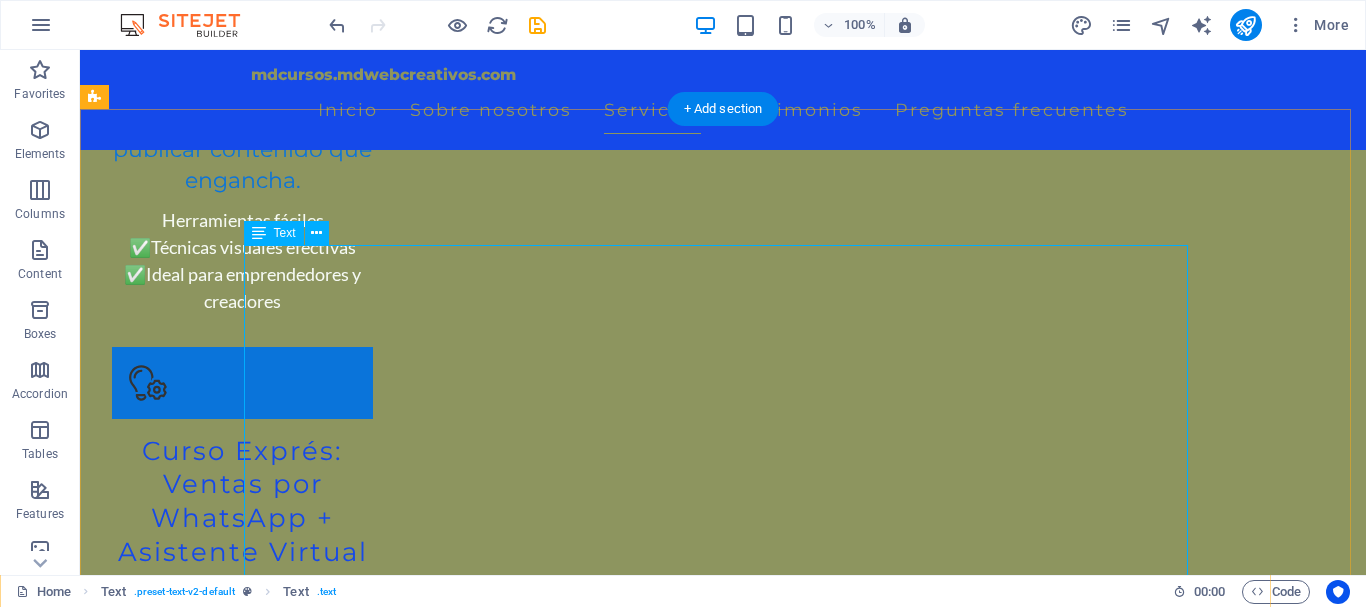 click on "¿Te apasiona la tecnología? ¿Quieres aprender a diagnosticar y reparar equipos como un verdadero experto? Este curso está diseñado para que desarrolles habilidades prácticas y te conviertas en un técnico confiable en el mundo de la informática. 🔧 Contenido del curso - ✅ Diagnóstico de fallos y solución de problemas frecuentes - ✅ Limpieza física y mantenimiento preventivo - ✅ Reemplazo de componentes internos (disco duro, memoria, fuente, etc.) - ✅ Instalación y configuración de sistemas operativos - ✅ Reparación de laptops (pantalla, teclado, batería, disco) - ✅ Uso de herramientas de software para análisis y recuperación 🎓 Modalidad y nivel - Nivel: Básico a intermedio - Duración: 4 semanas (20 horas totales) - Formato: Presencial o virtual (clases en vivo) - Materiales incluidos: Manuales, recursos digitales, ejercicios prácticos. 💡 Ideal para - Estudiantes y entusiastas de la tecnología. - Personas que desean ofrecer servicios técnicos de manera profesional" at bounding box center [723, 4210] 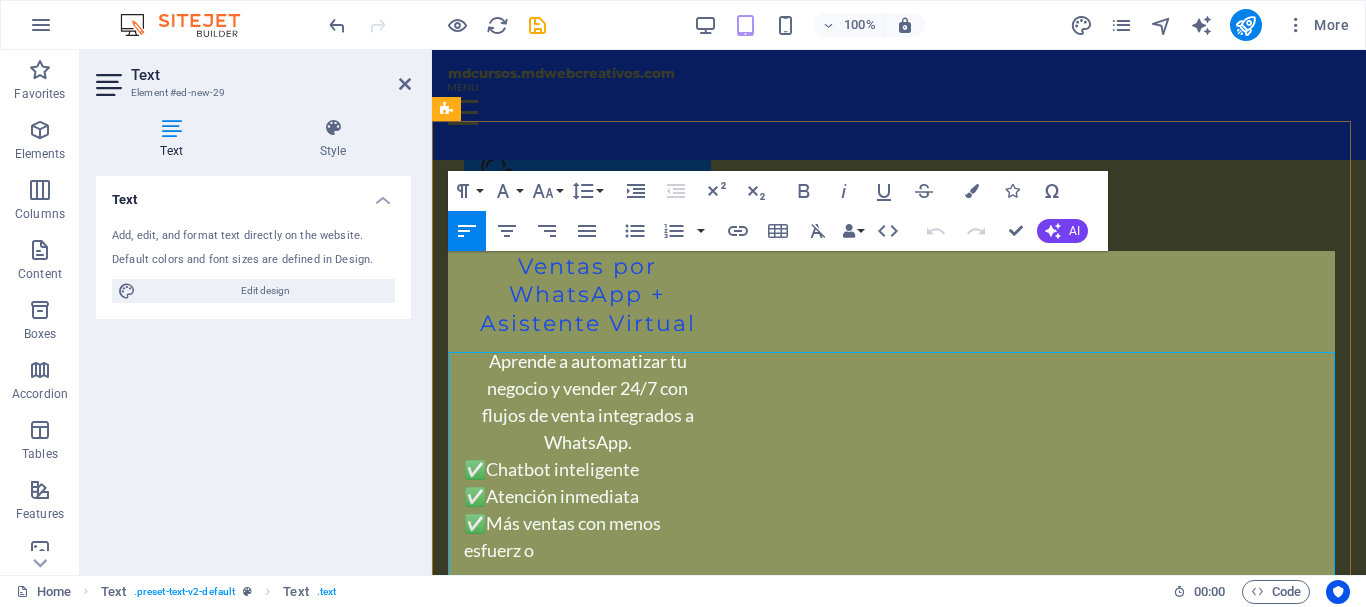 scroll, scrollTop: 5994, scrollLeft: 0, axis: vertical 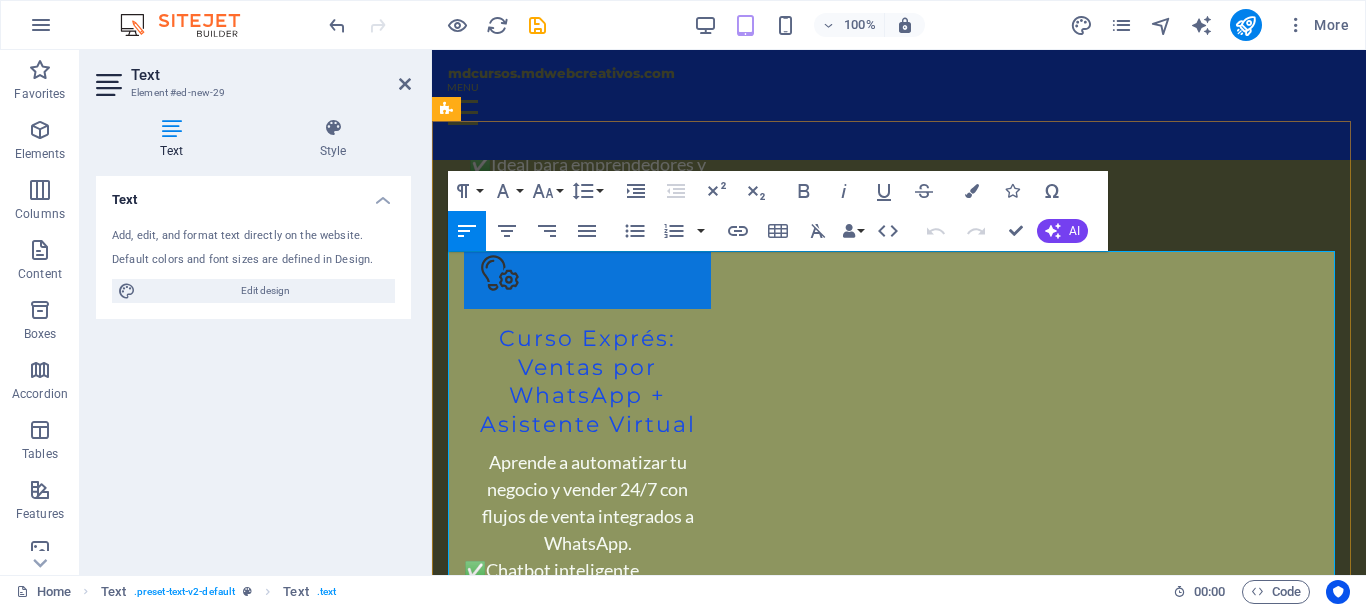 click on "¿Te apasiona la tecnología? ¿Quieres aprender a diagnosticar y reparar equipos como un verdadero experto? Este curso está diseñado para que desarrolles habilidades prácticas y te conviertas en un técnico confiable en el mundo de la informática." at bounding box center (899, 3780) 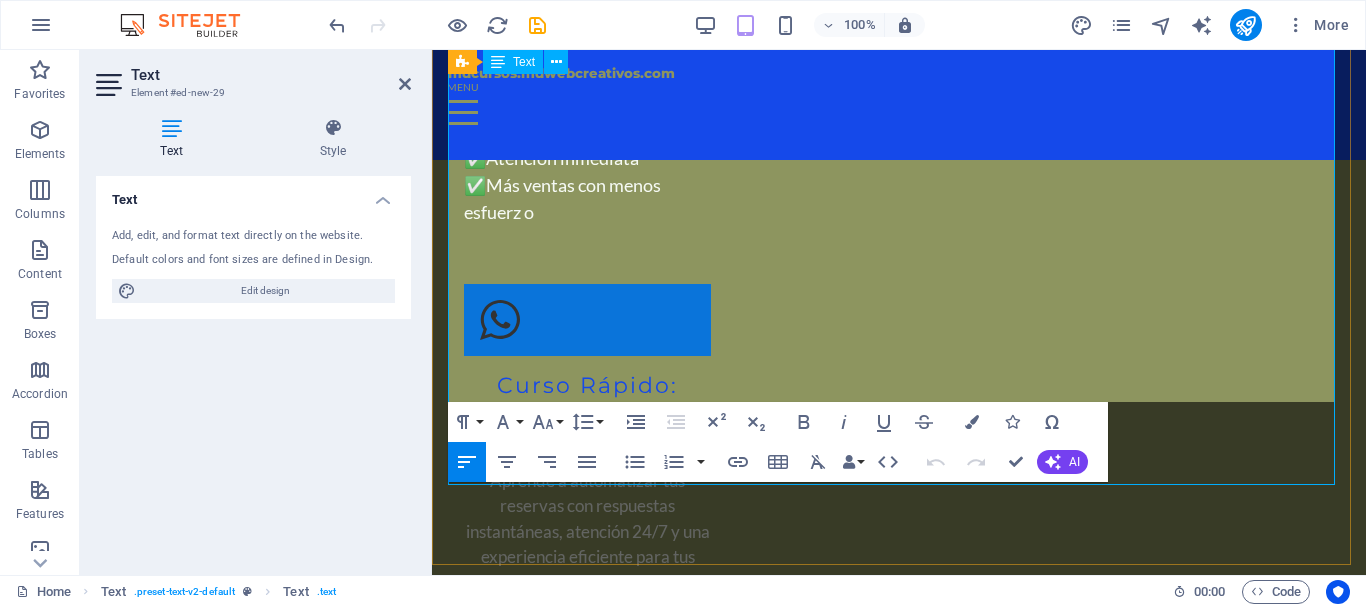 scroll, scrollTop: 6346, scrollLeft: 0, axis: vertical 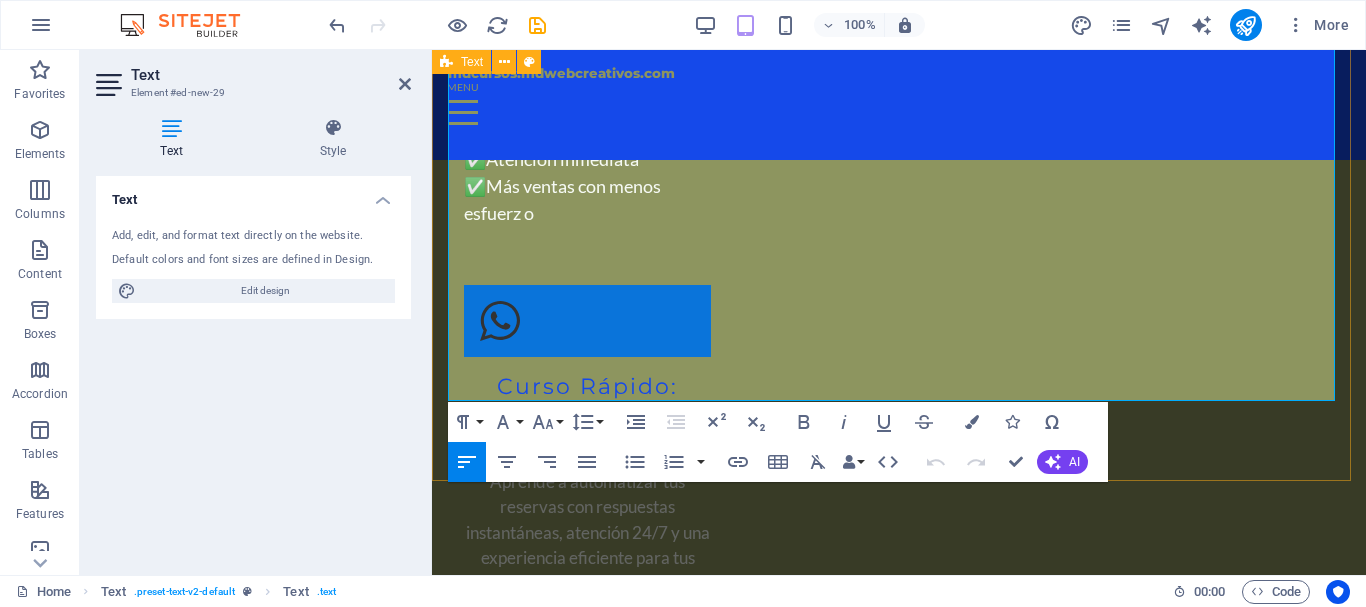 drag, startPoint x: 451, startPoint y: 261, endPoint x: 883, endPoint y: 411, distance: 457.30078 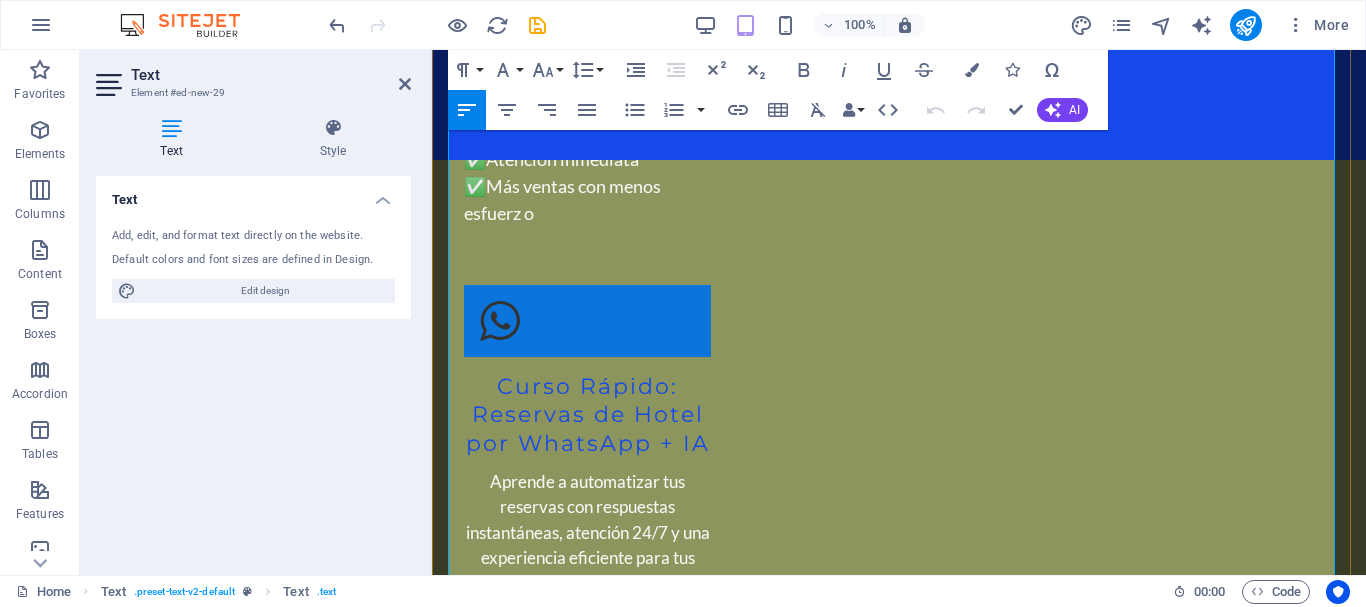 scroll, scrollTop: 29196, scrollLeft: 0, axis: vertical 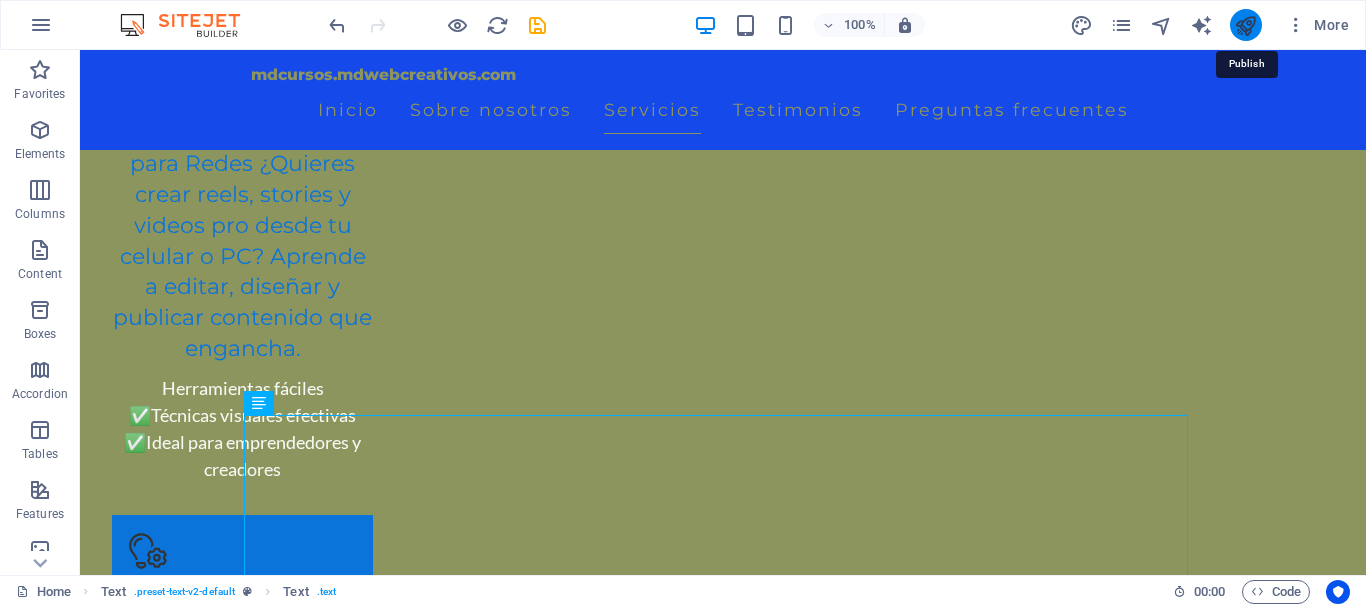 click at bounding box center (1245, 25) 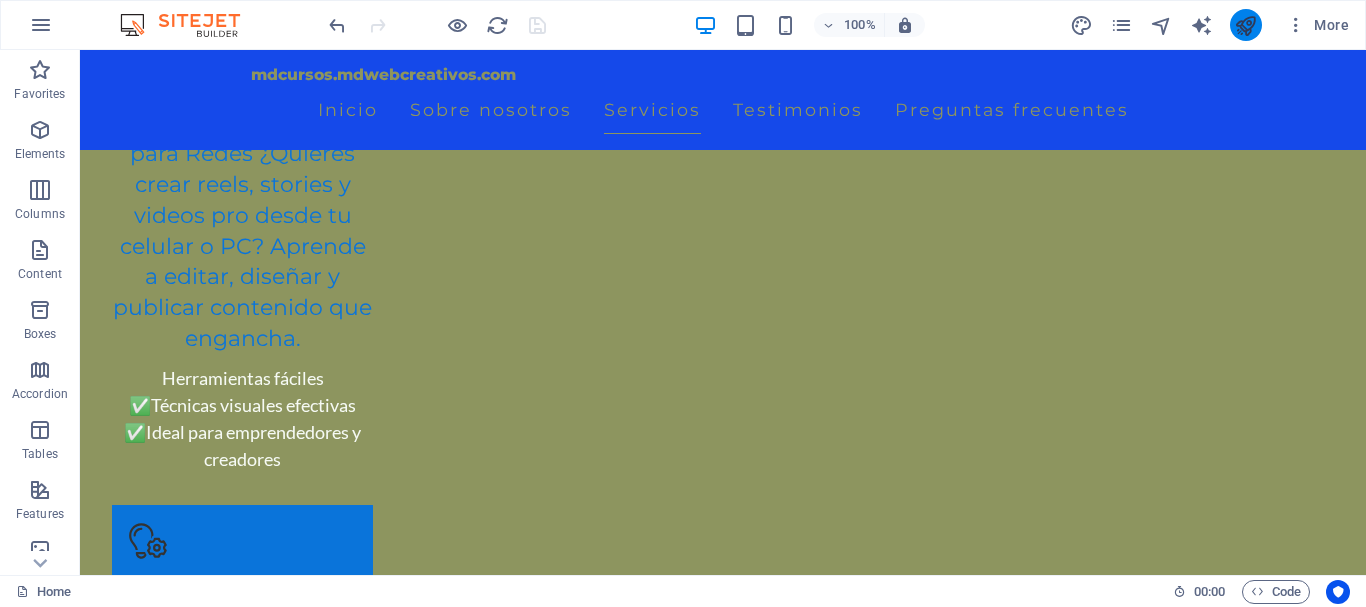 scroll, scrollTop: 6114, scrollLeft: 0, axis: vertical 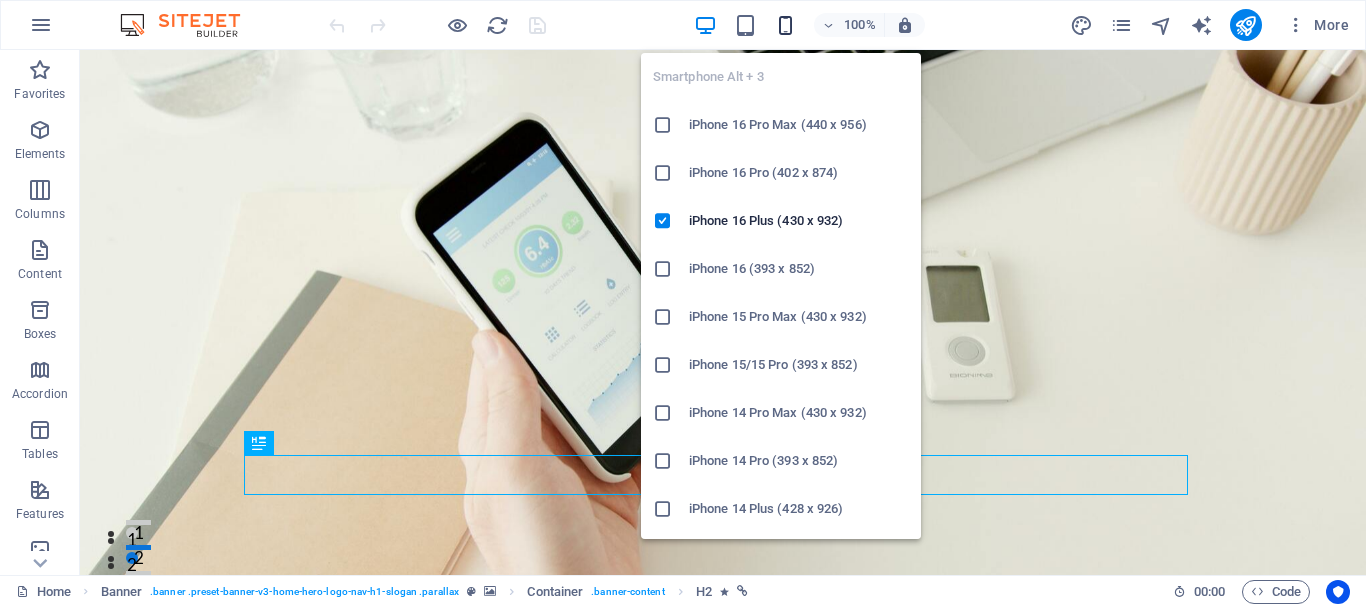 click at bounding box center [785, 25] 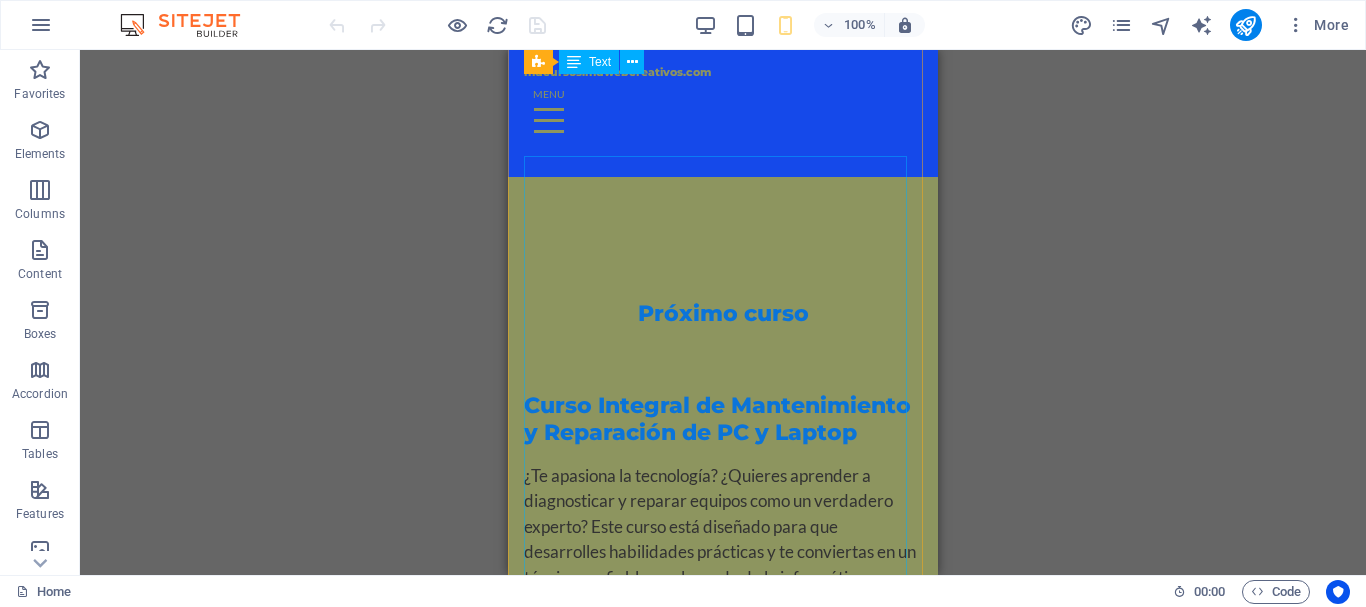 scroll, scrollTop: 7000, scrollLeft: 0, axis: vertical 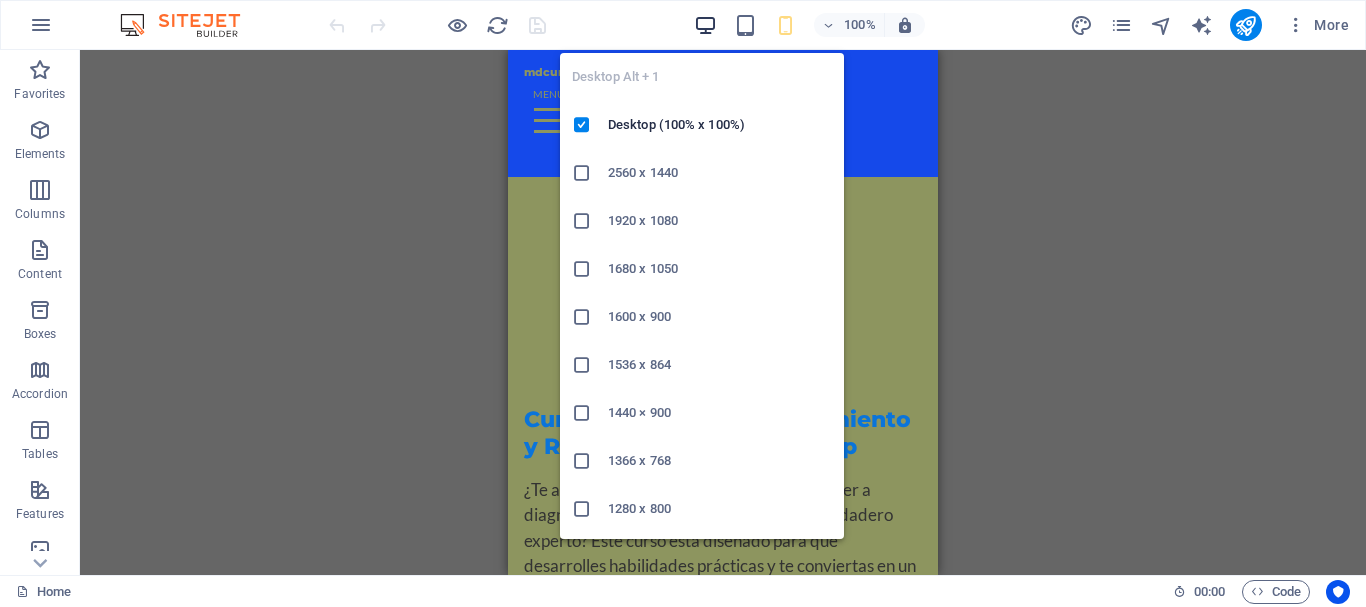 click at bounding box center (705, 25) 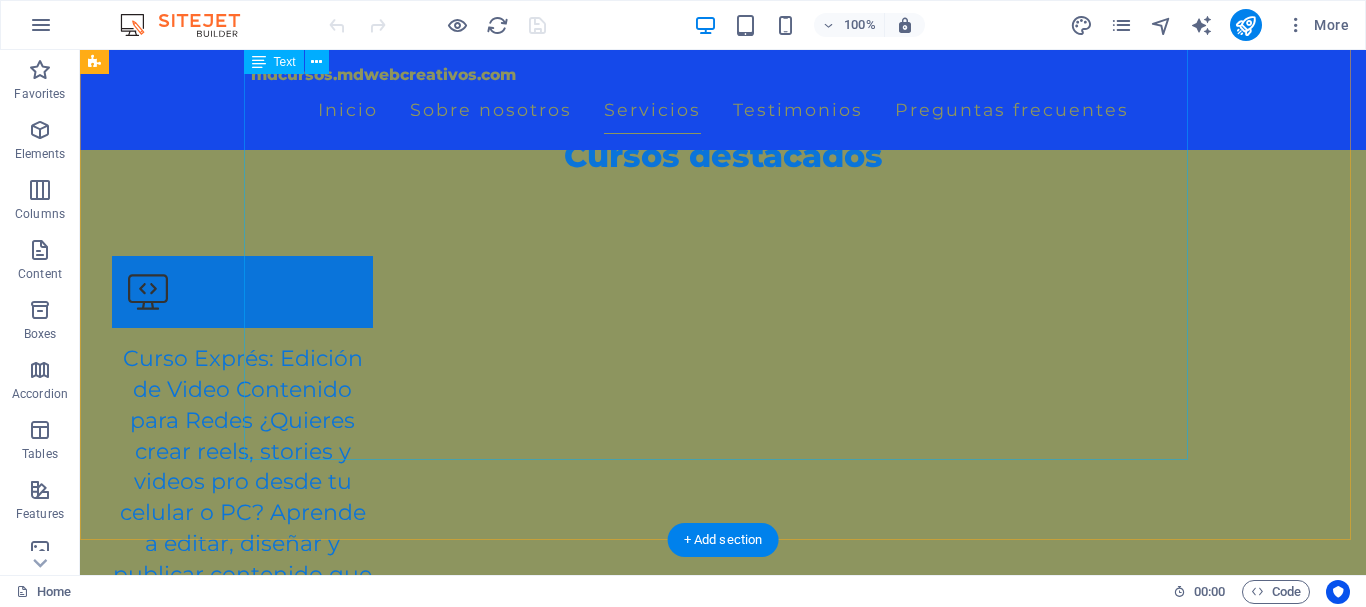 scroll, scrollTop: 6070, scrollLeft: 0, axis: vertical 